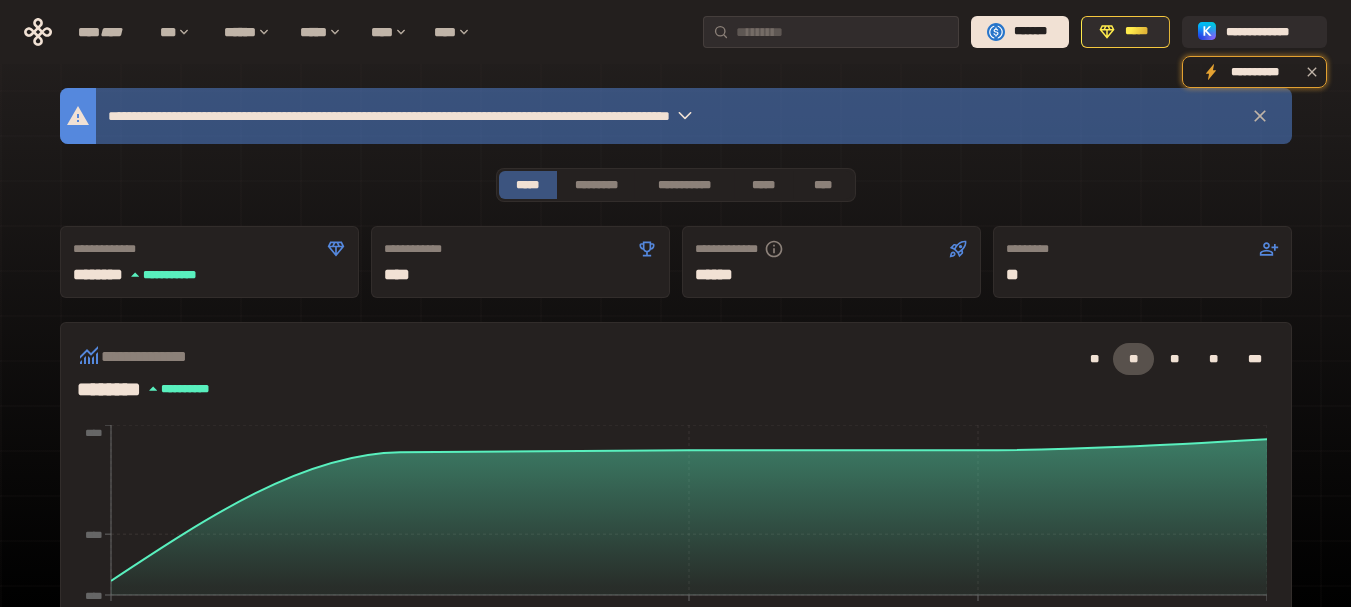 scroll, scrollTop: 400, scrollLeft: 0, axis: vertical 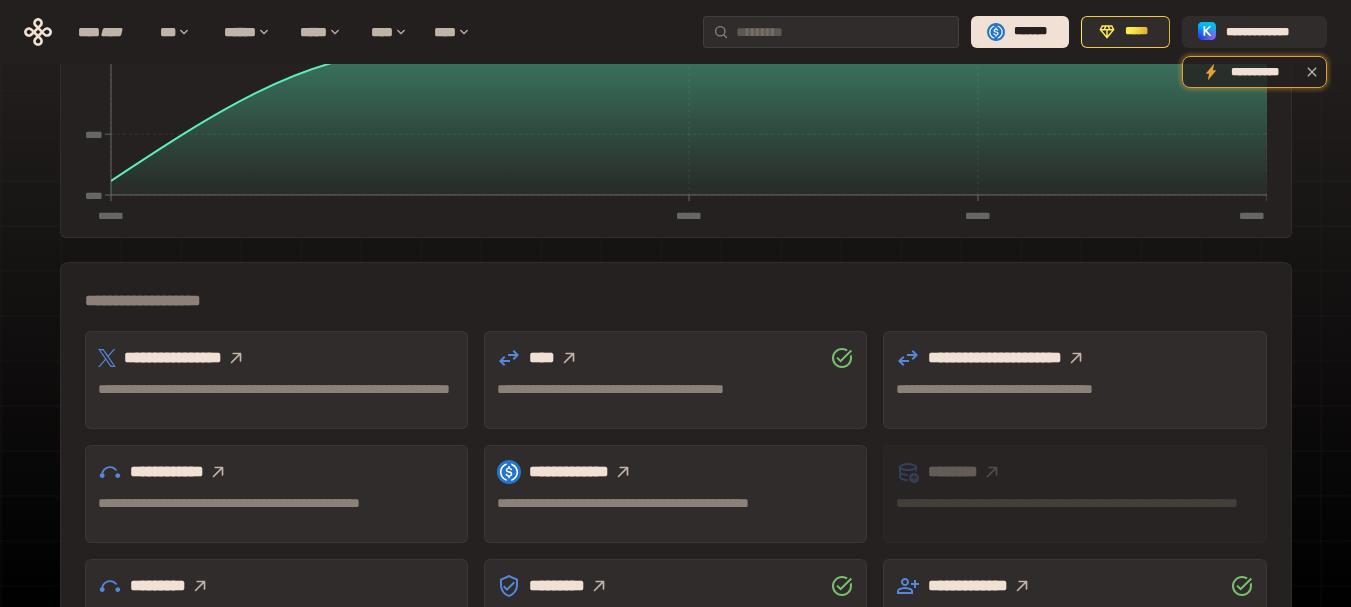 click on "**********" at bounding box center [276, 380] 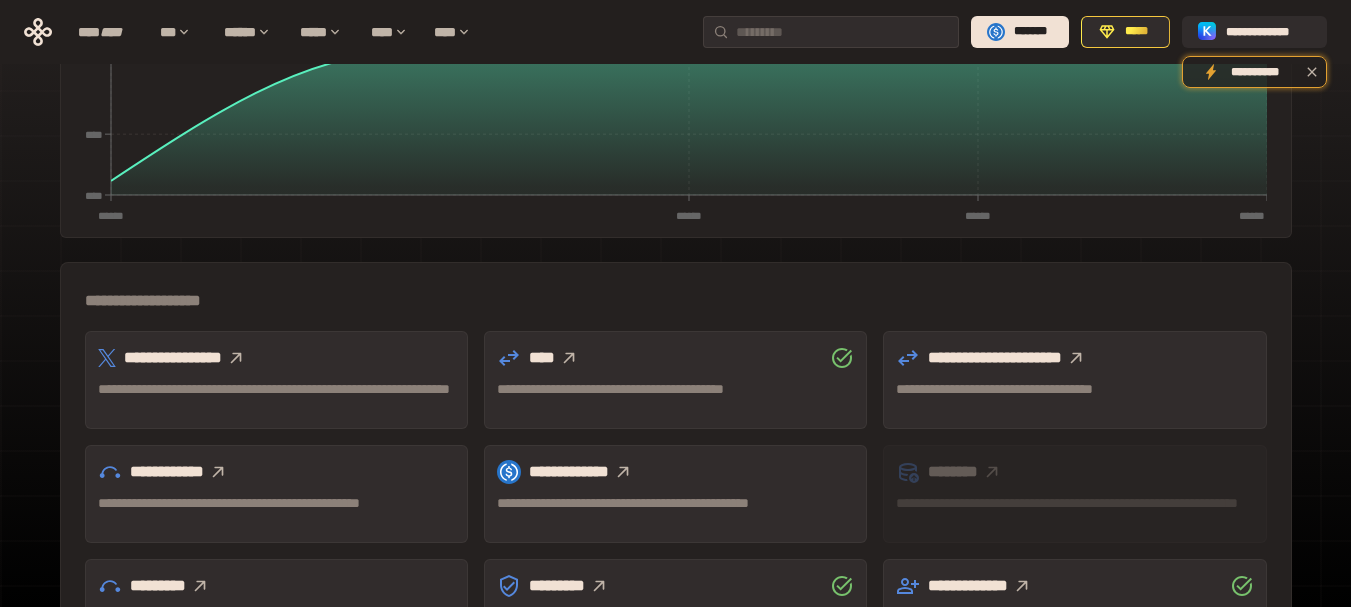 click on "**********" at bounding box center (675, 389) 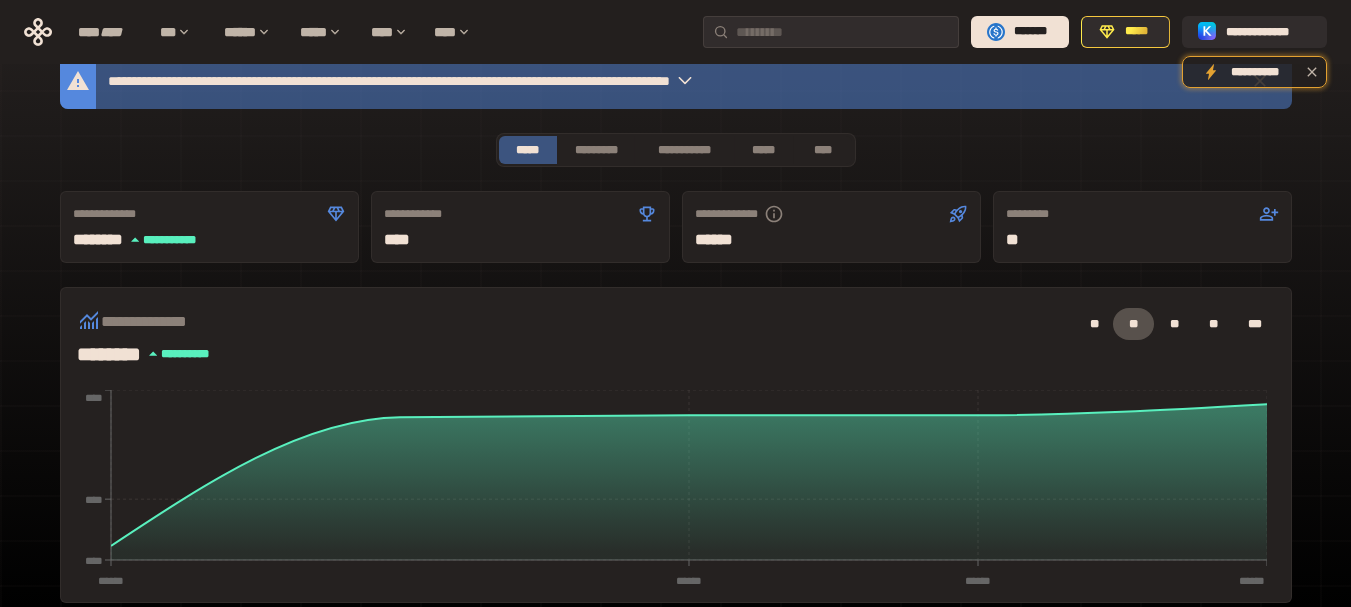scroll, scrollTop: 0, scrollLeft: 0, axis: both 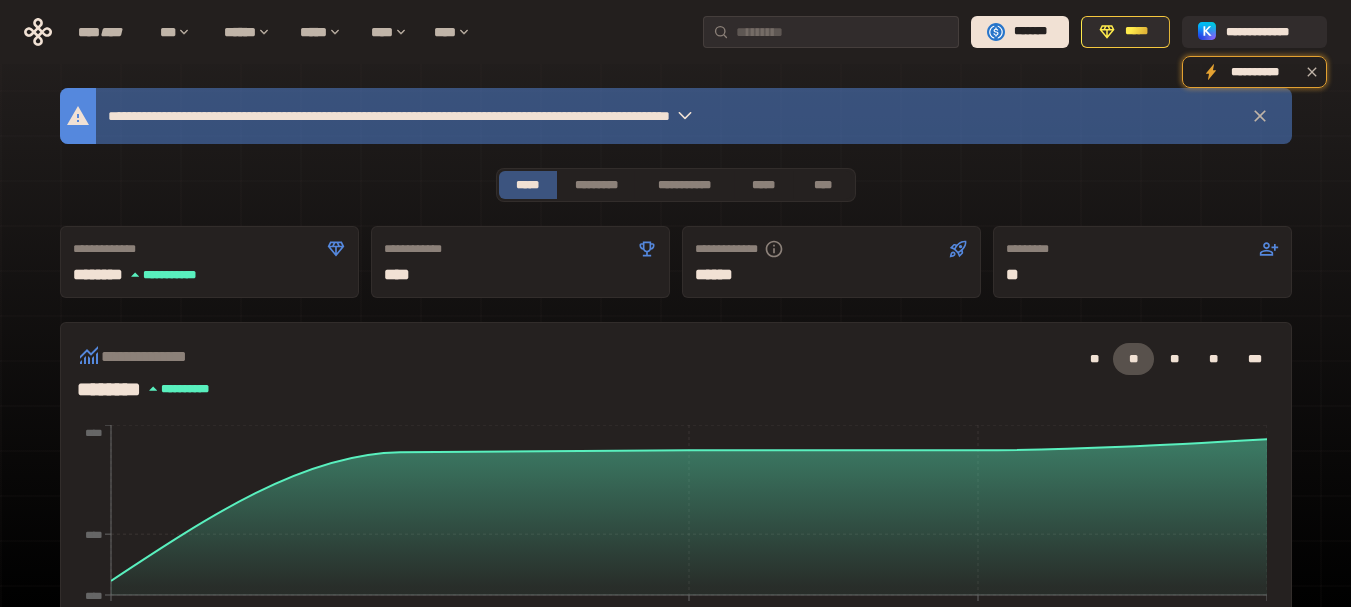 click on "**********" at bounding box center [512, 116] 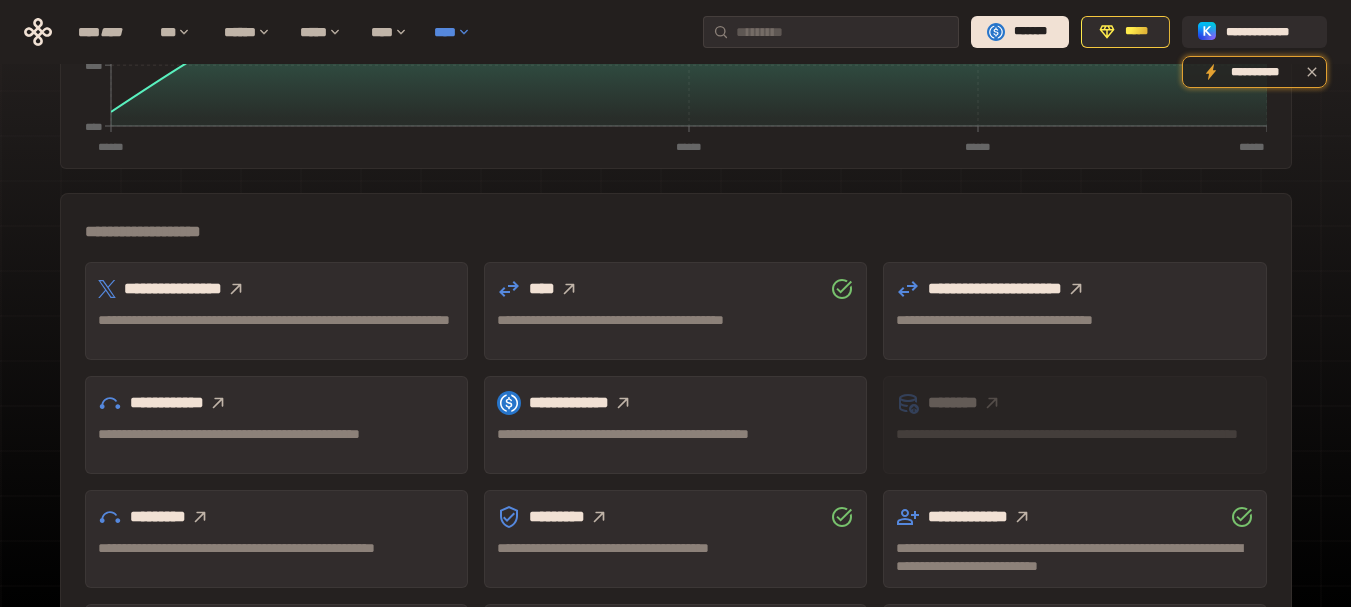 scroll, scrollTop: 62, scrollLeft: 0, axis: vertical 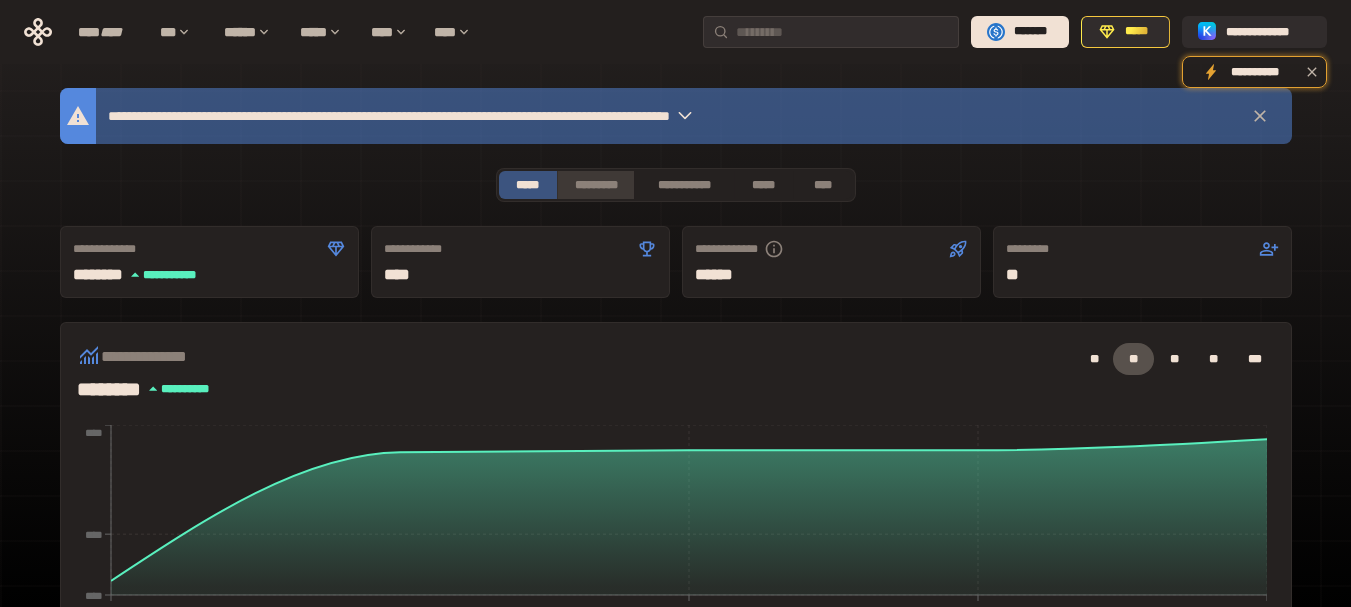 click on "*********" at bounding box center (595, 185) 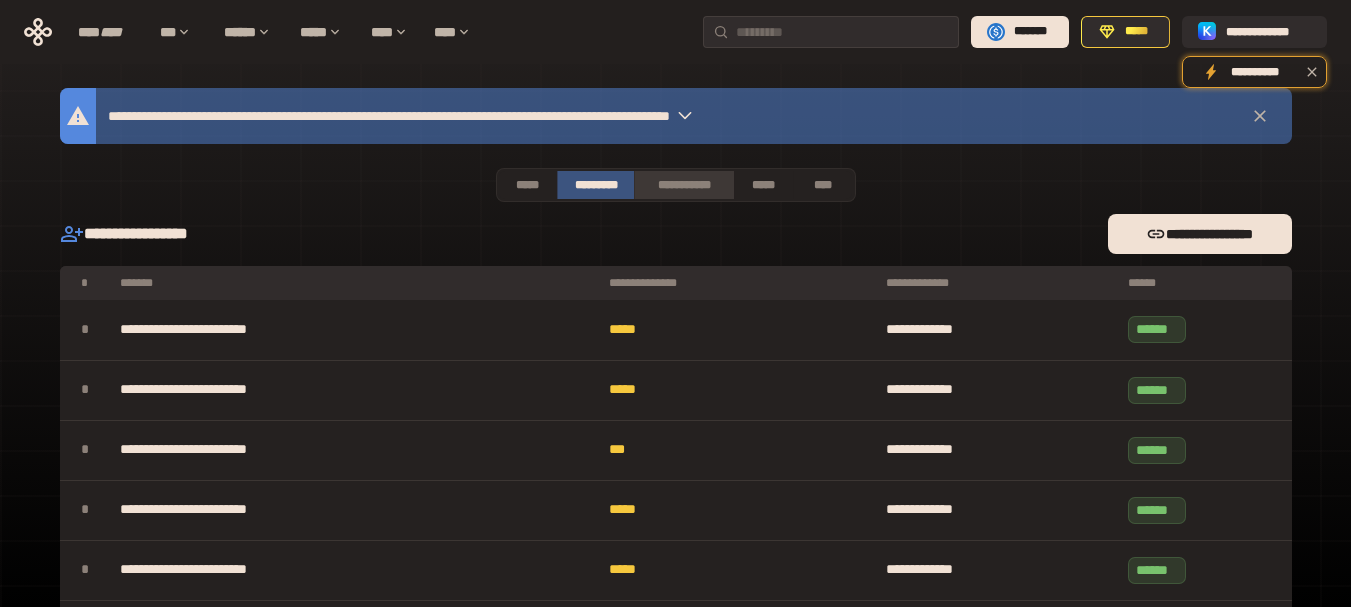 click on "**********" at bounding box center [683, 185] 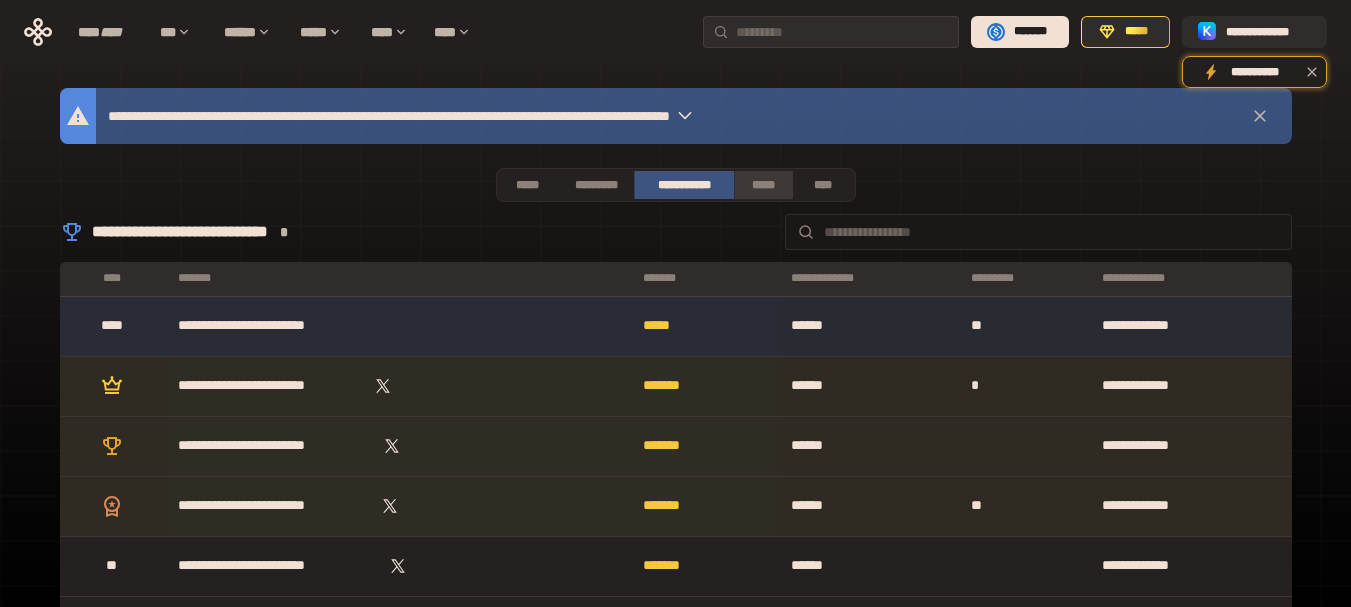 click on "*****" at bounding box center [763, 185] 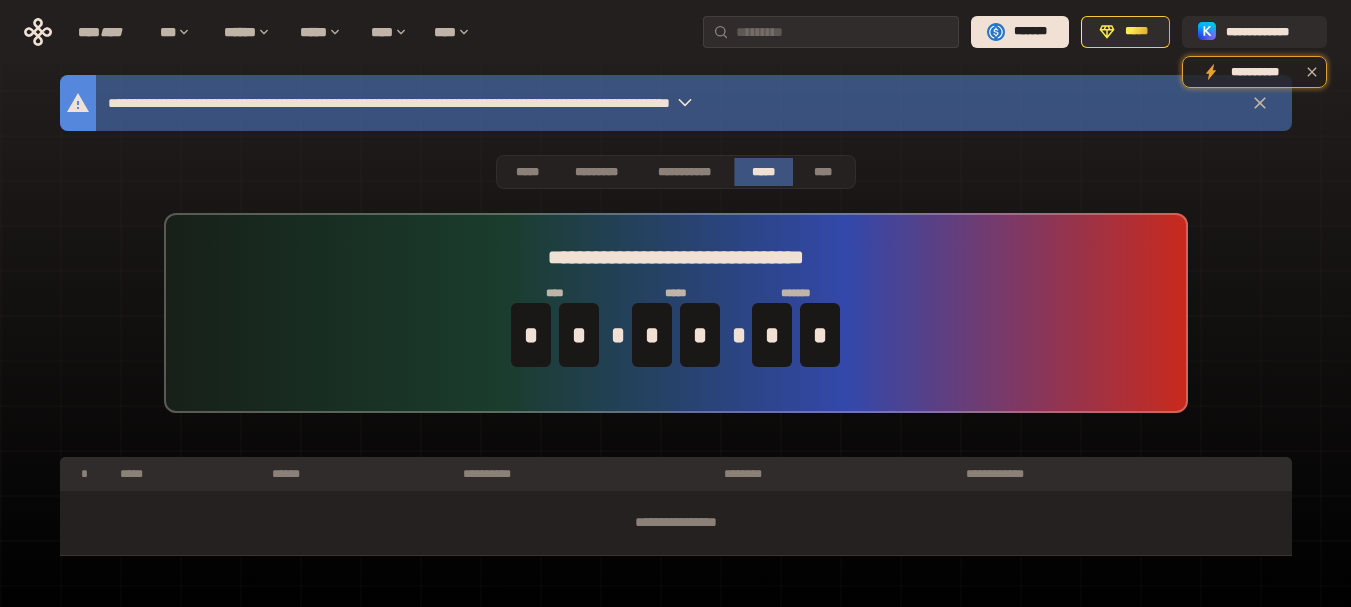 scroll, scrollTop: 54, scrollLeft: 0, axis: vertical 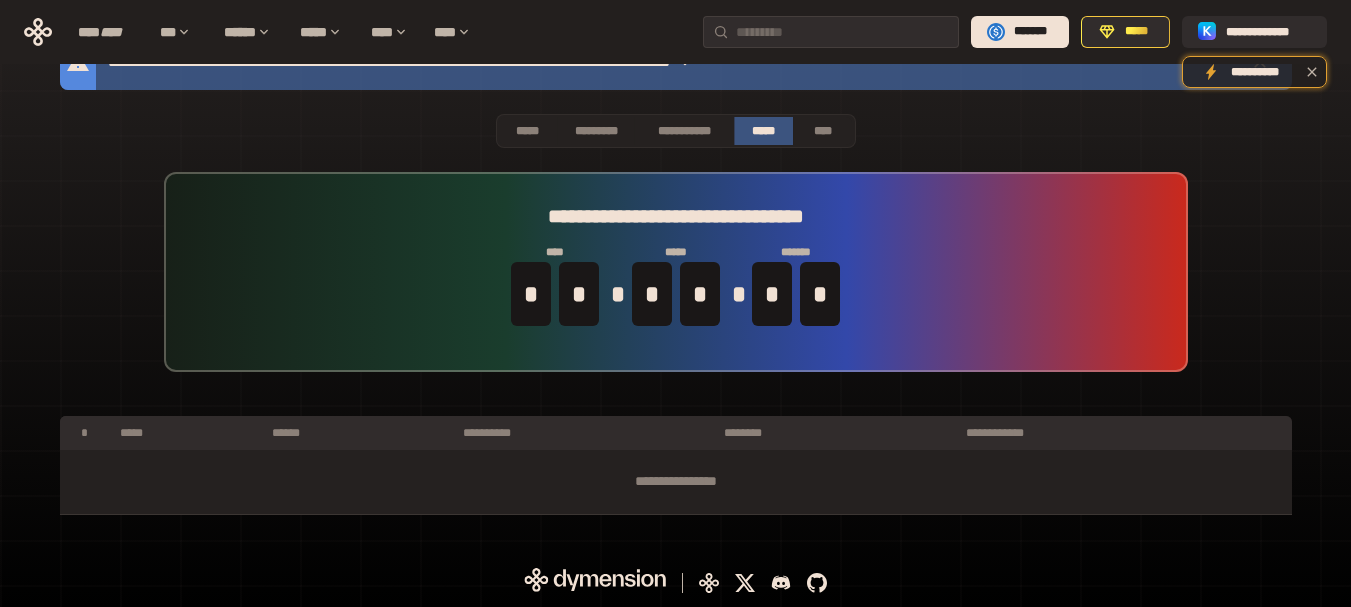 click on "**********" at bounding box center (676, 272) 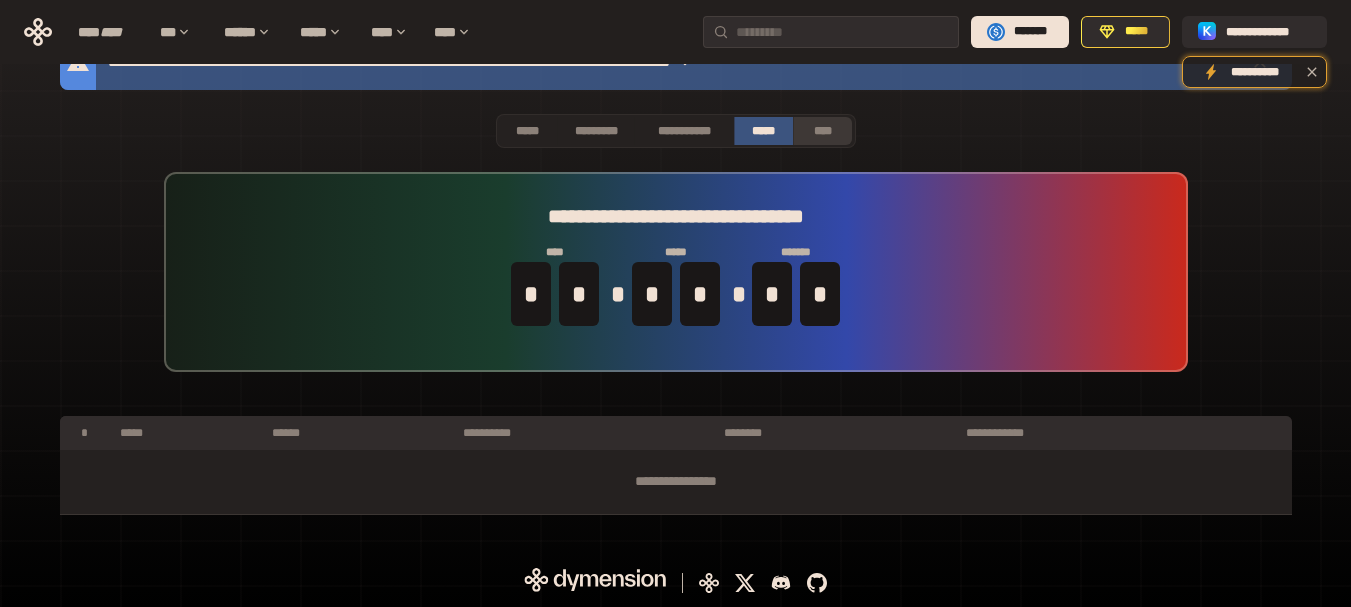 click on "****" at bounding box center [822, 131] 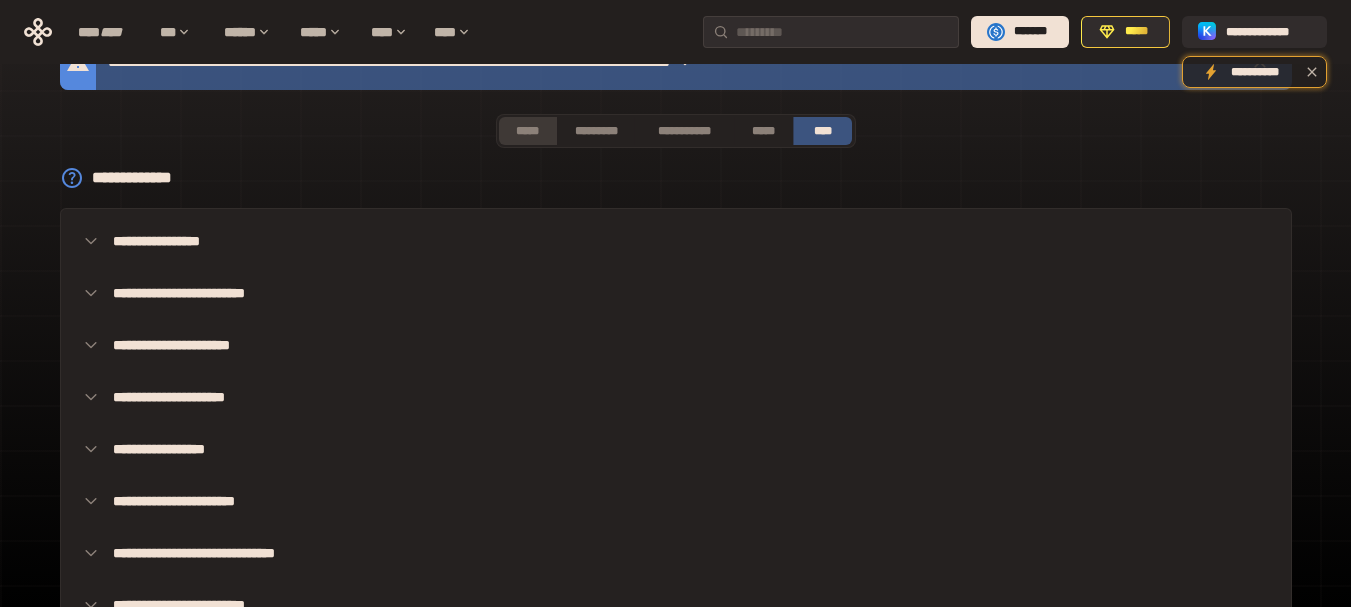 click on "*****" at bounding box center [528, 131] 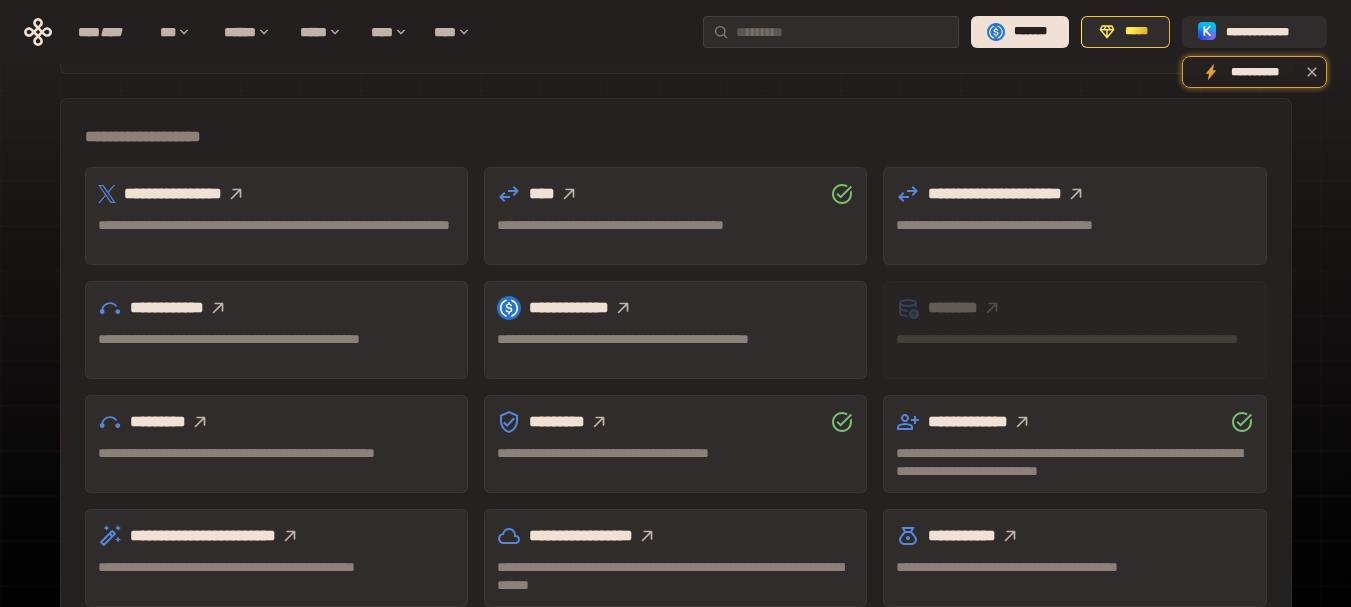 scroll, scrollTop: 600, scrollLeft: 0, axis: vertical 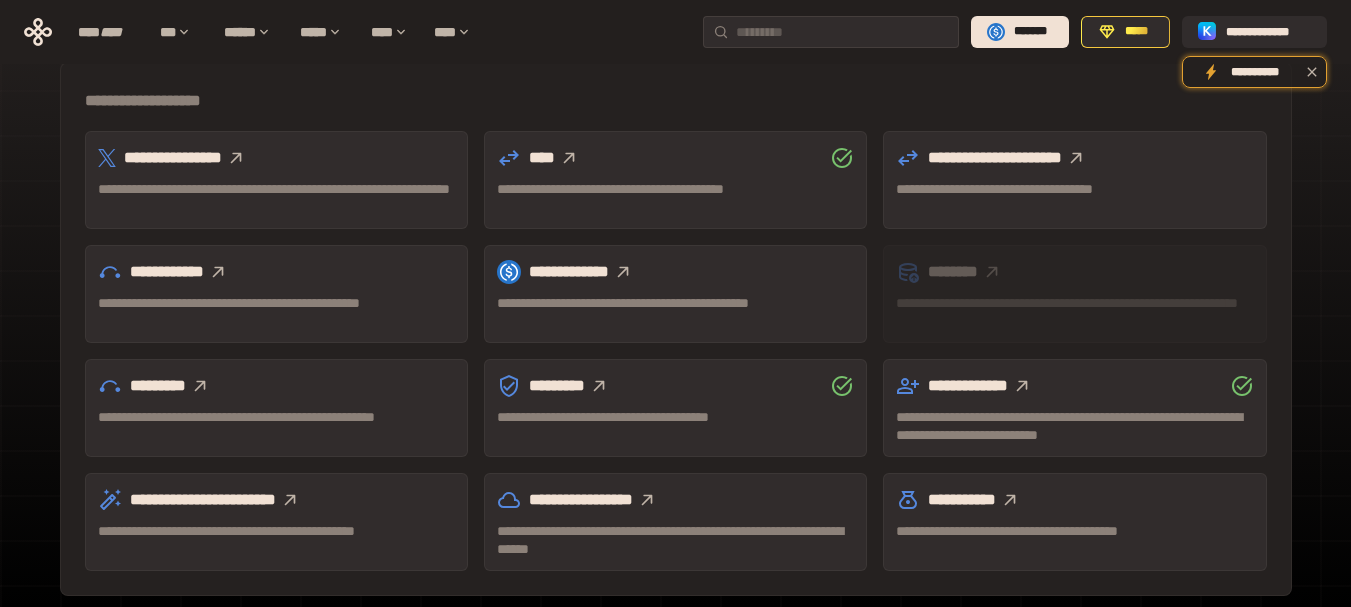 click 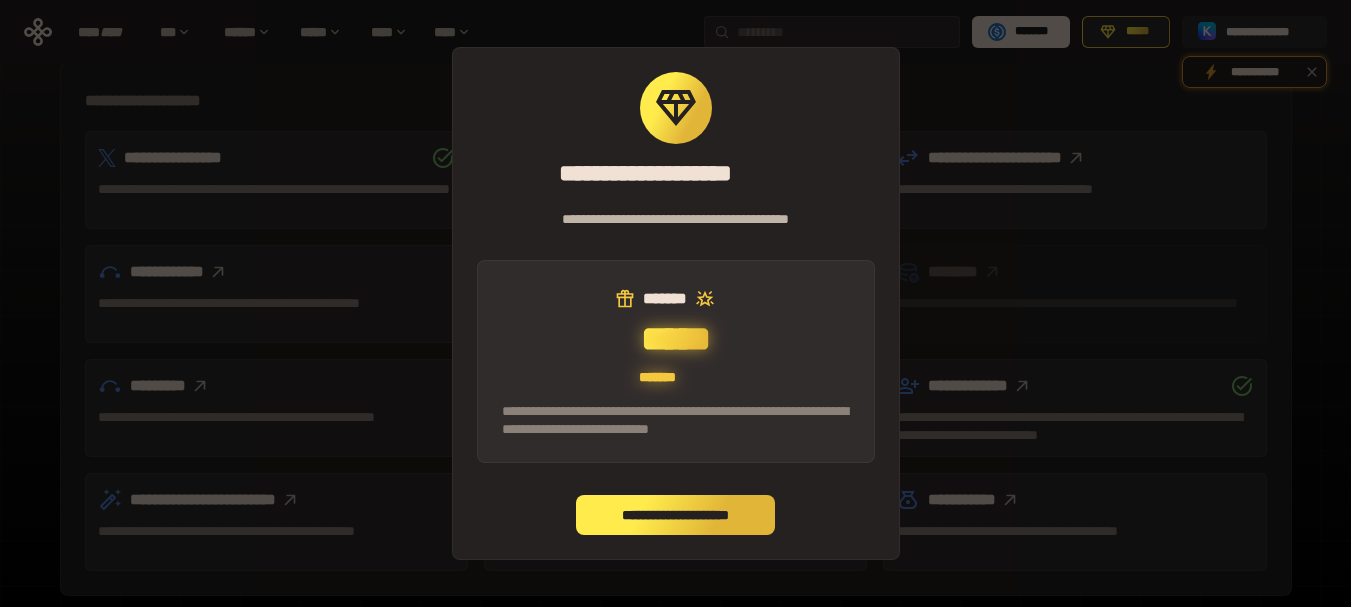click on "**********" at bounding box center (676, 515) 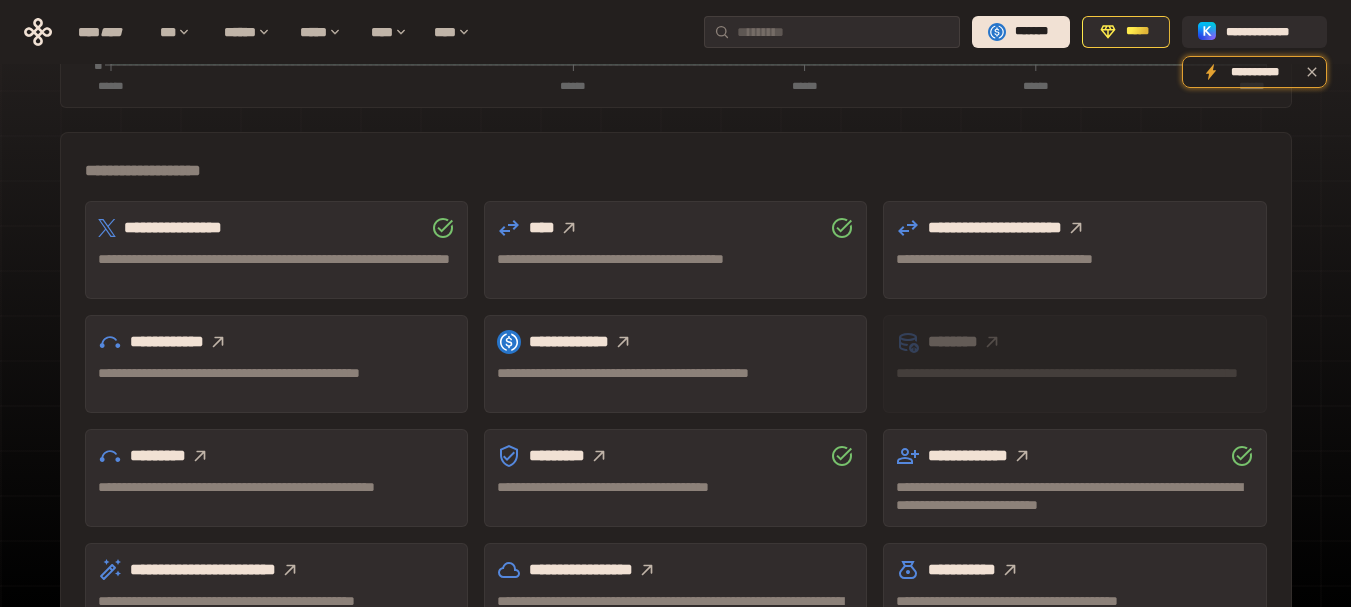 scroll, scrollTop: 481, scrollLeft: 0, axis: vertical 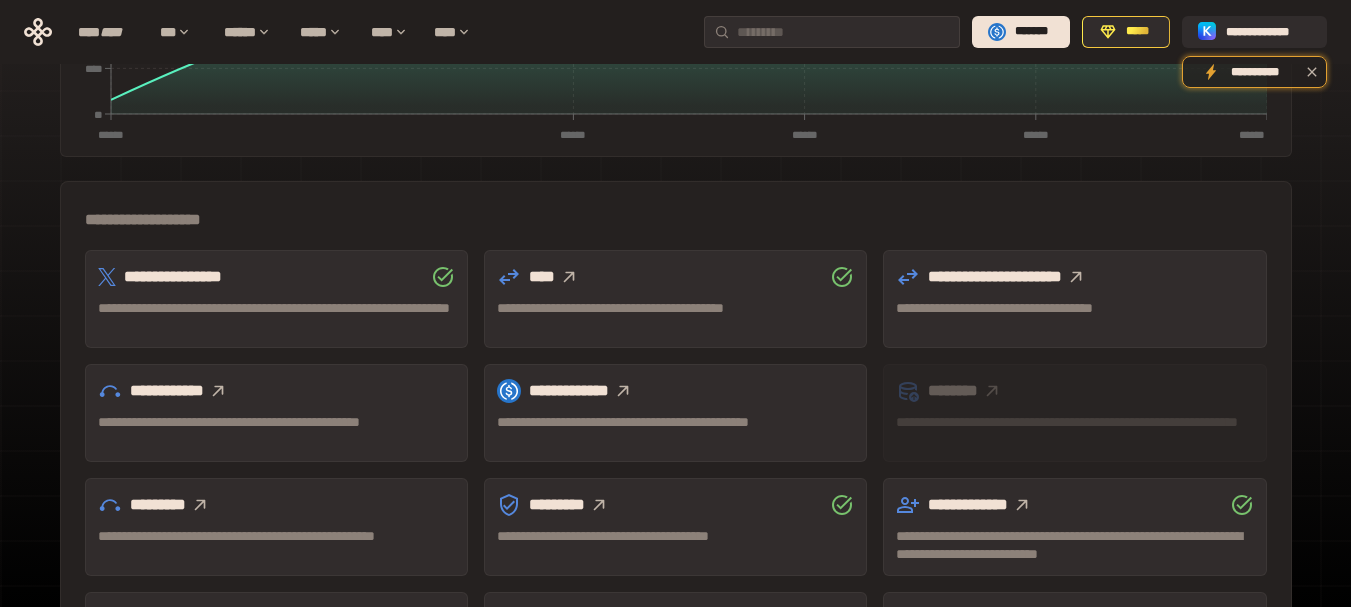 click 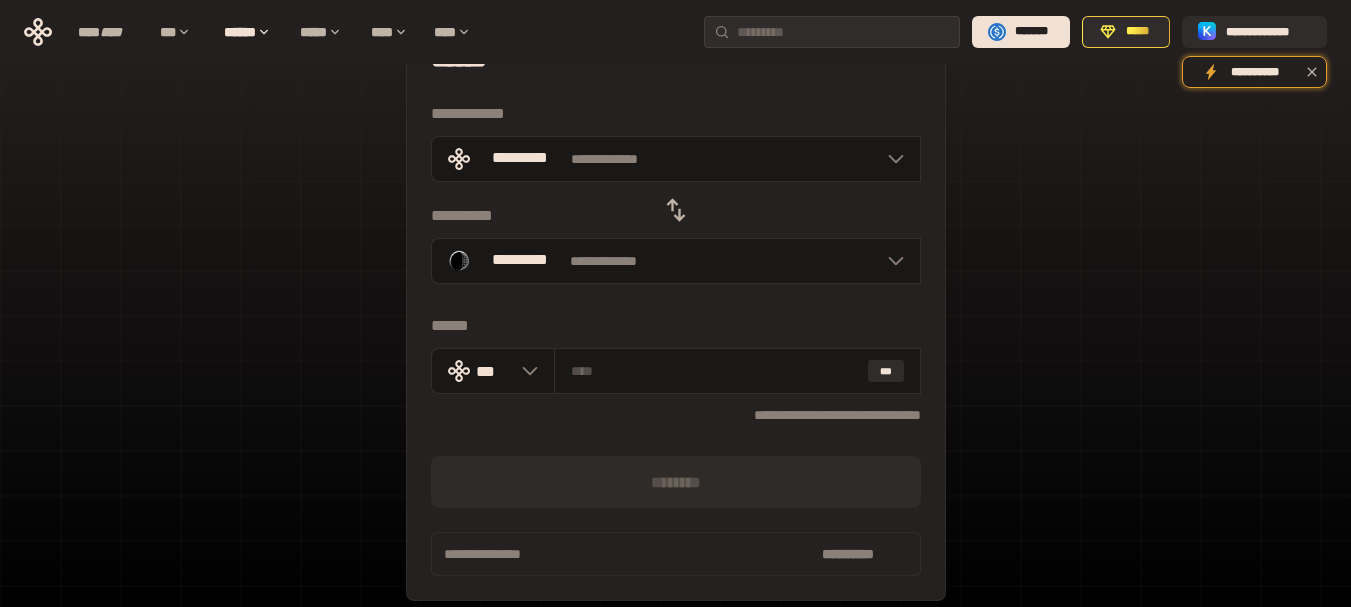 scroll, scrollTop: 67, scrollLeft: 0, axis: vertical 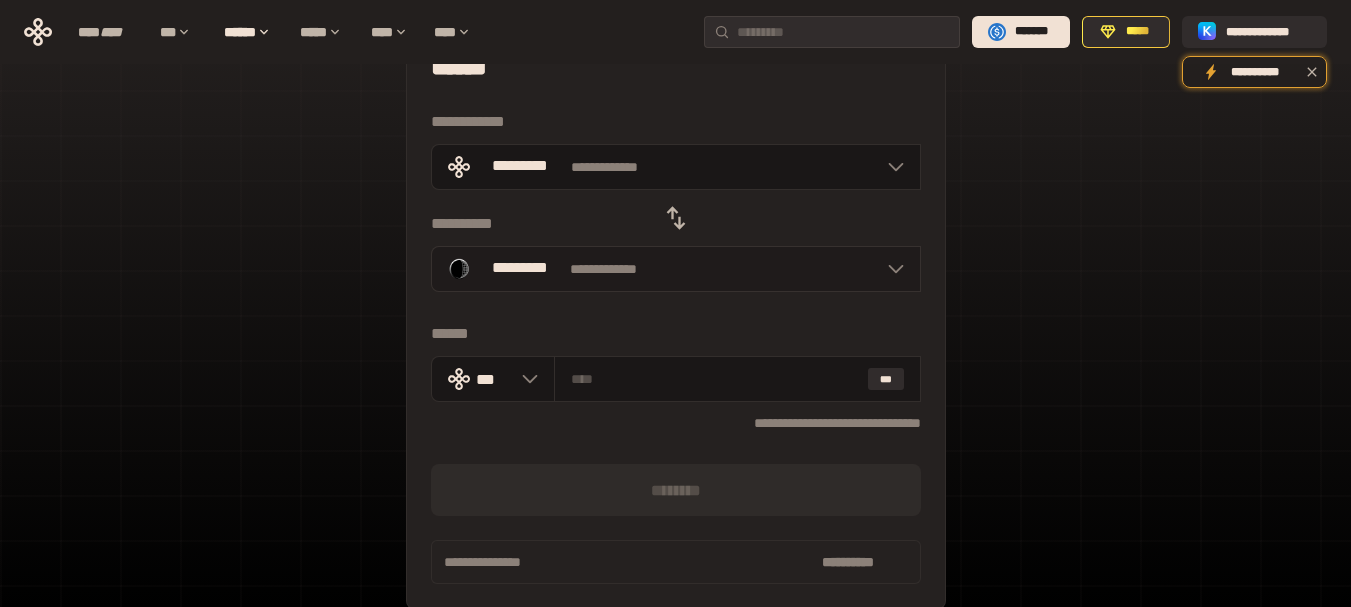 click on "**********" at bounding box center [676, 269] 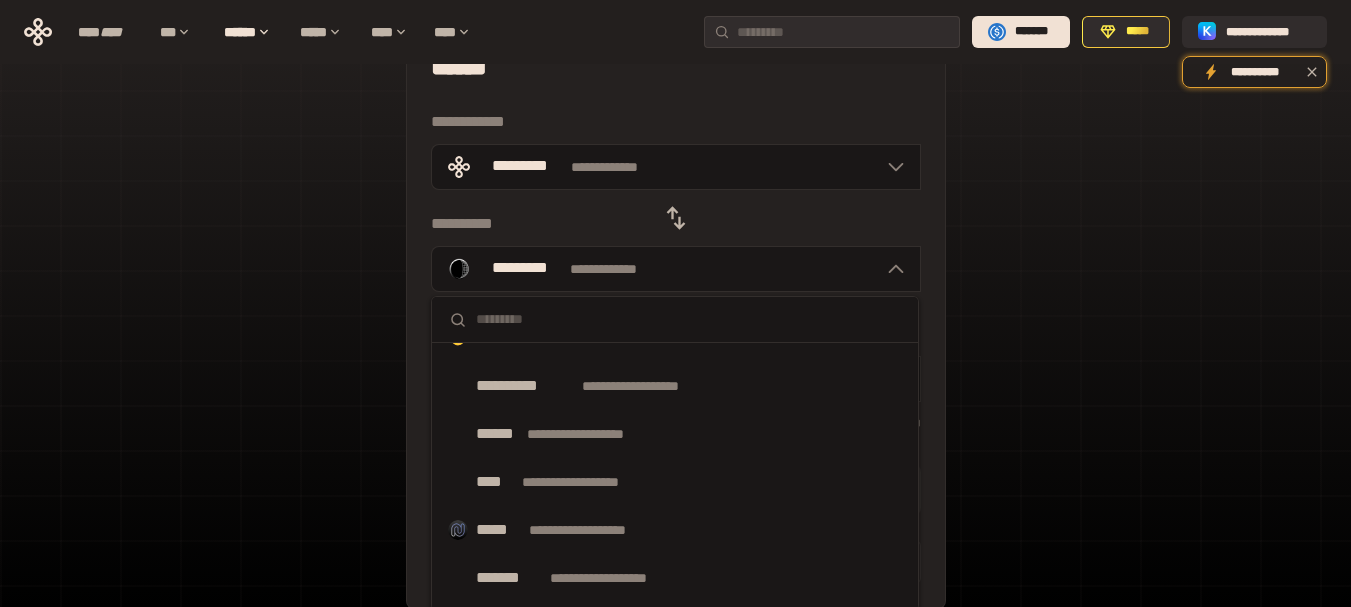 scroll, scrollTop: 1077, scrollLeft: 0, axis: vertical 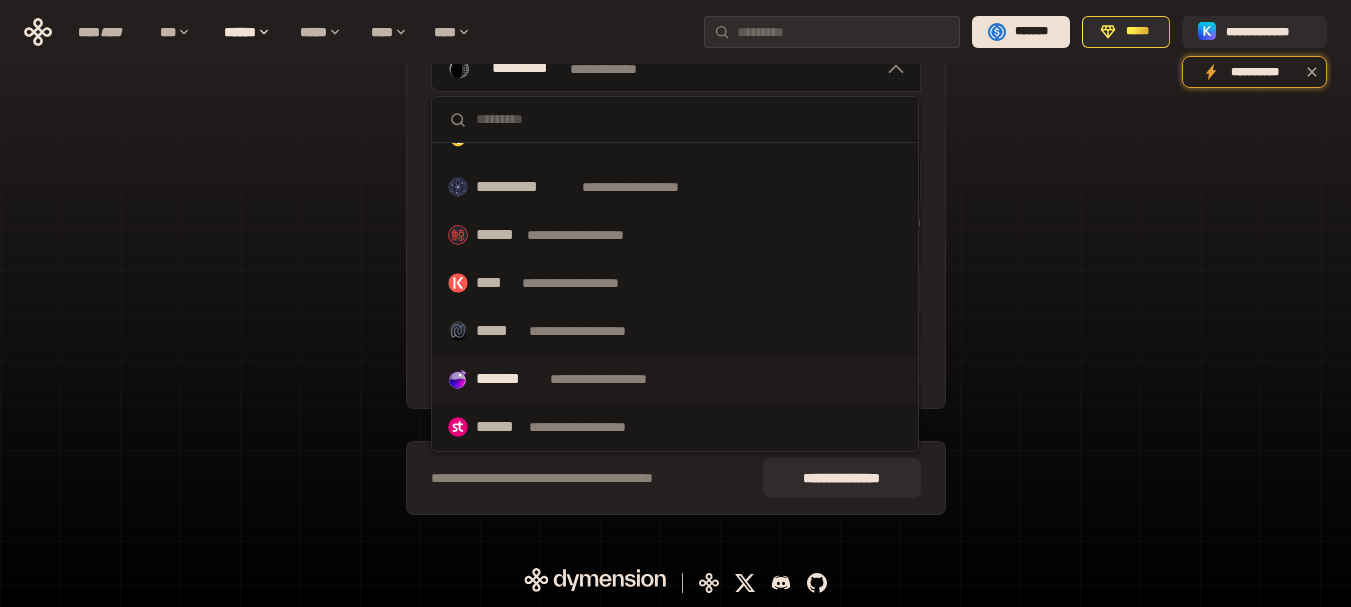 click on "**********" at bounding box center (617, 379) 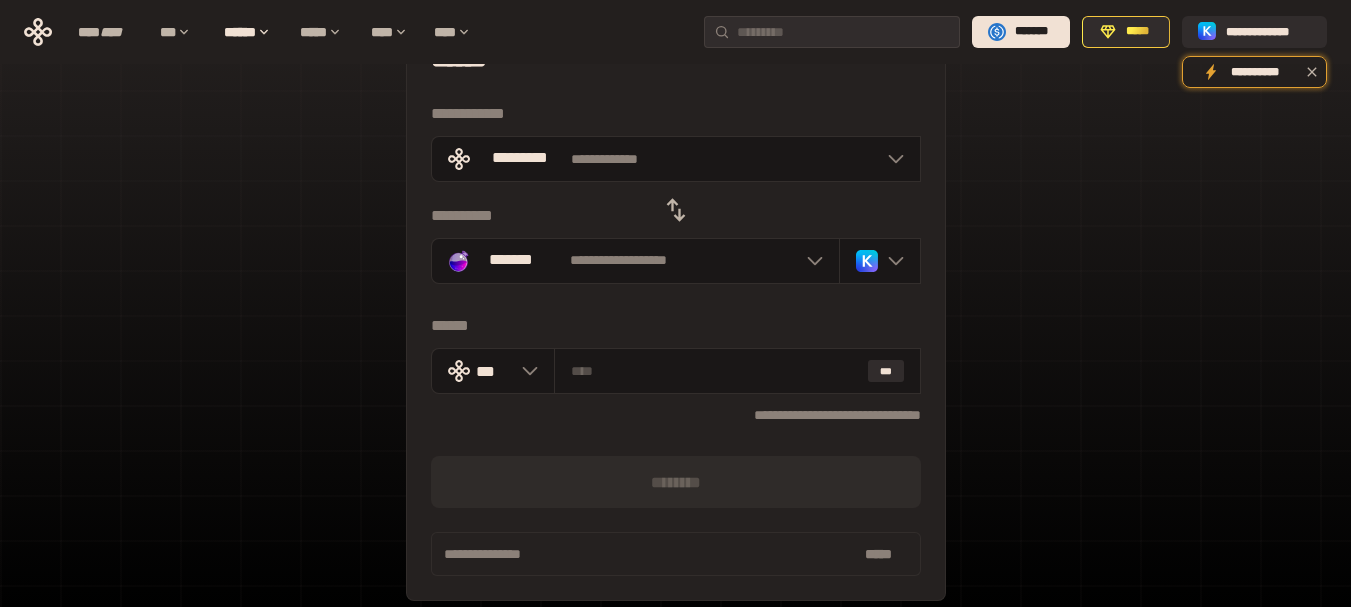 scroll, scrollTop: 67, scrollLeft: 0, axis: vertical 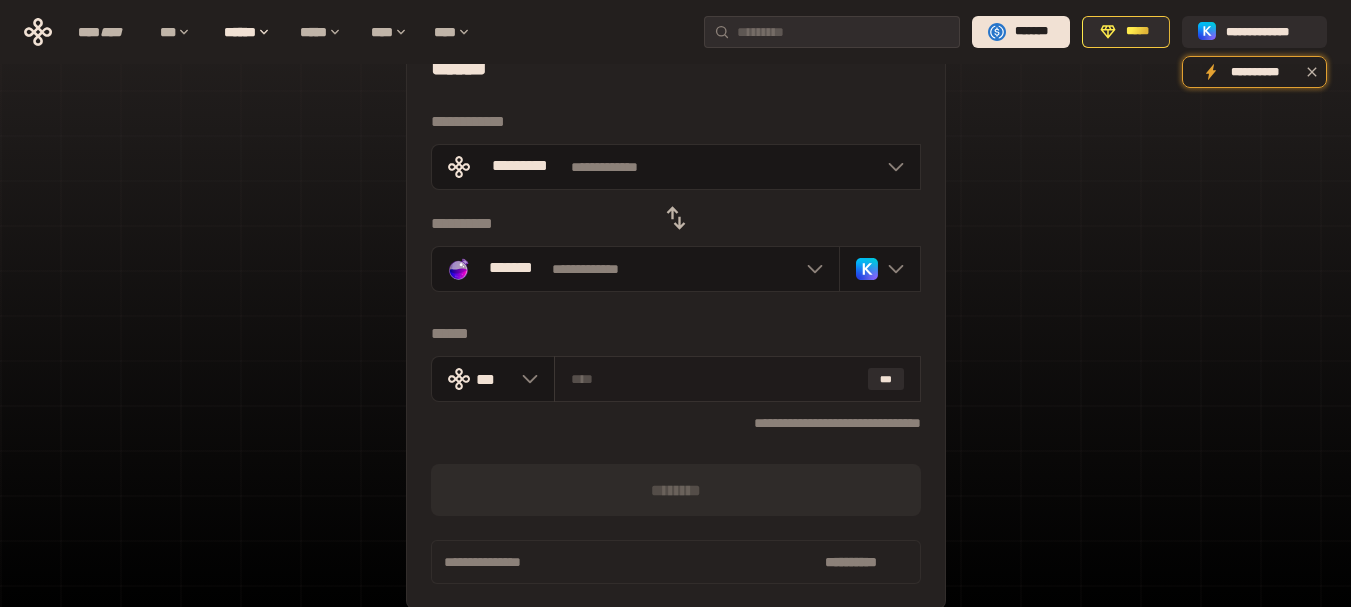 click at bounding box center [715, 379] 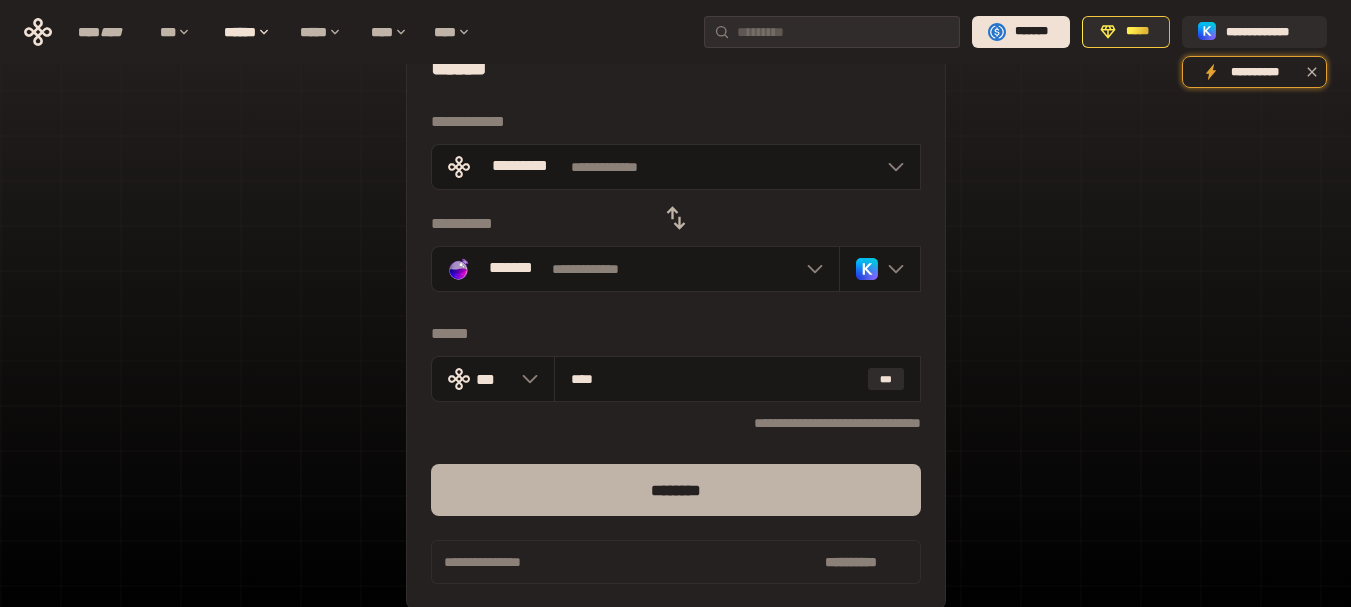 type on "****" 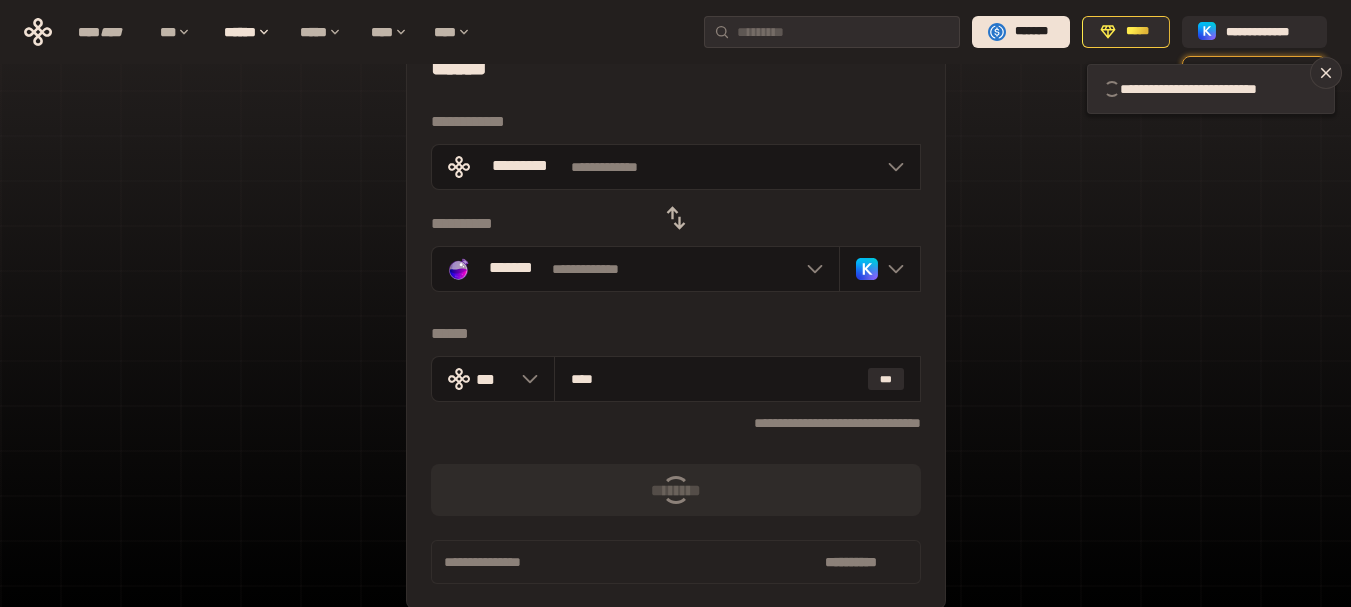 type 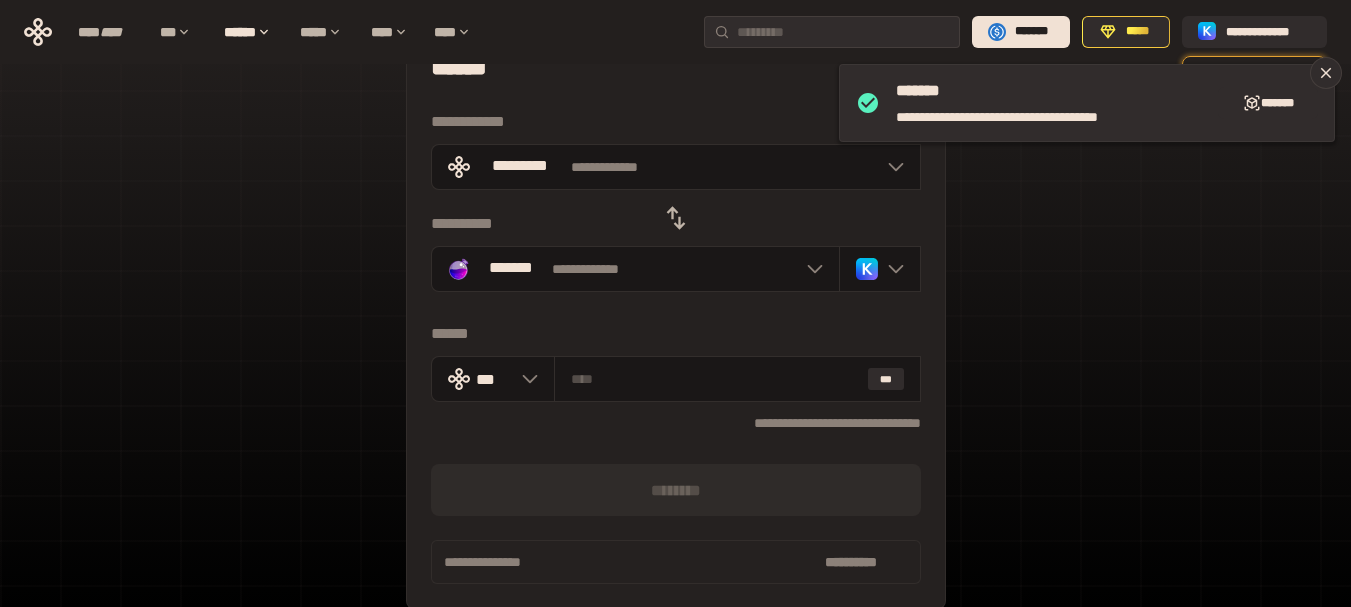 scroll, scrollTop: 24, scrollLeft: 0, axis: vertical 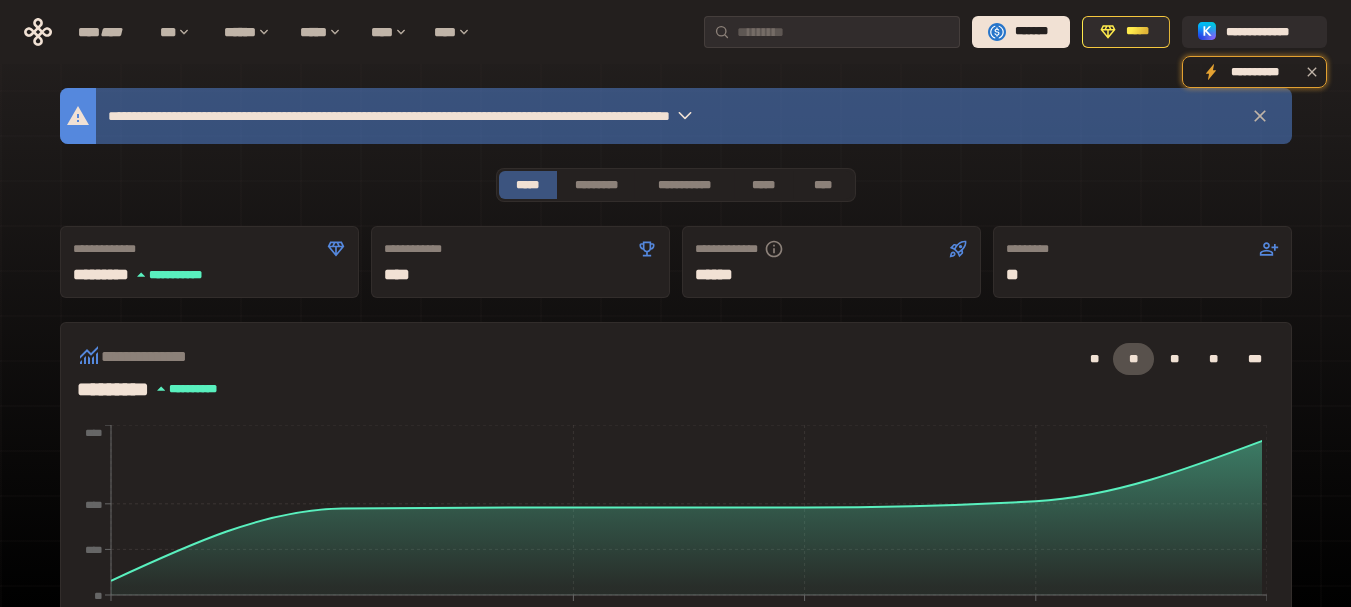 click on "**********" at bounding box center (675, 620) 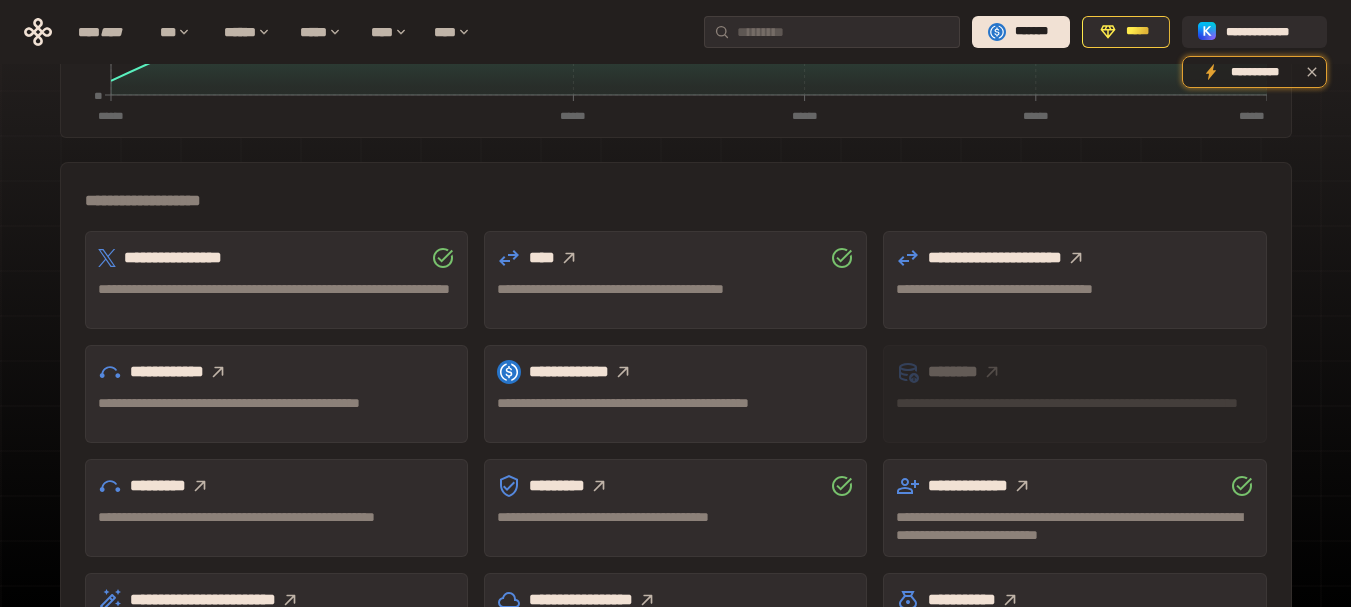 scroll, scrollTop: 600, scrollLeft: 0, axis: vertical 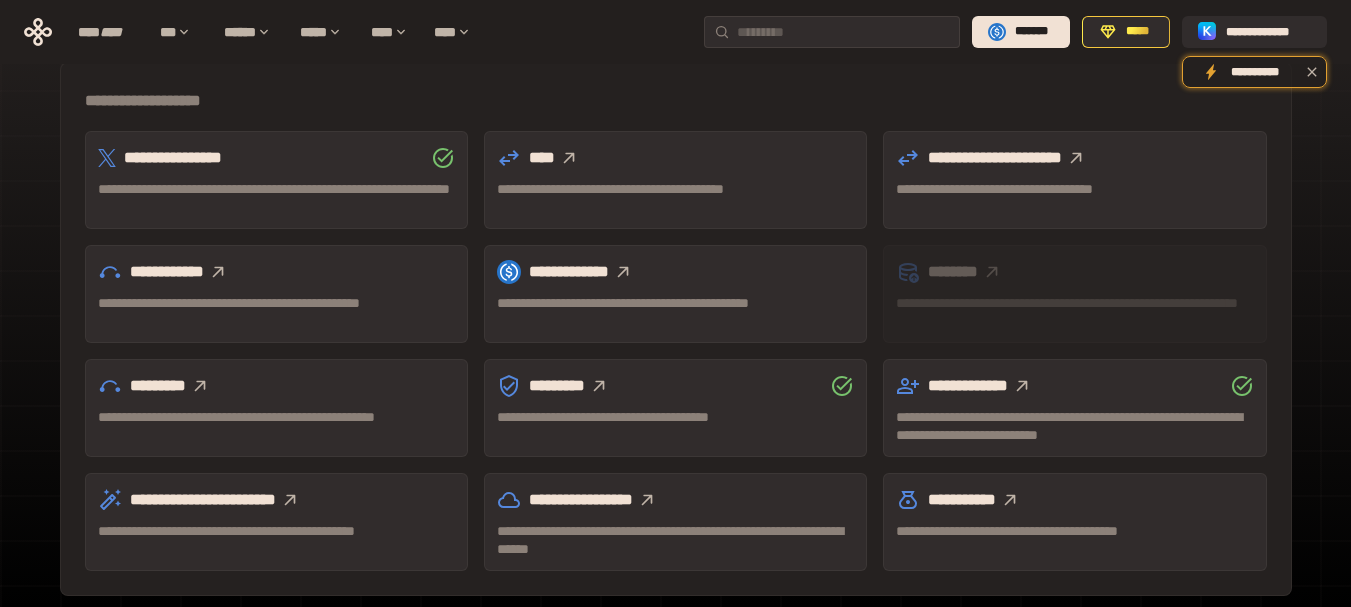 click on "**********" at bounding box center (276, 312) 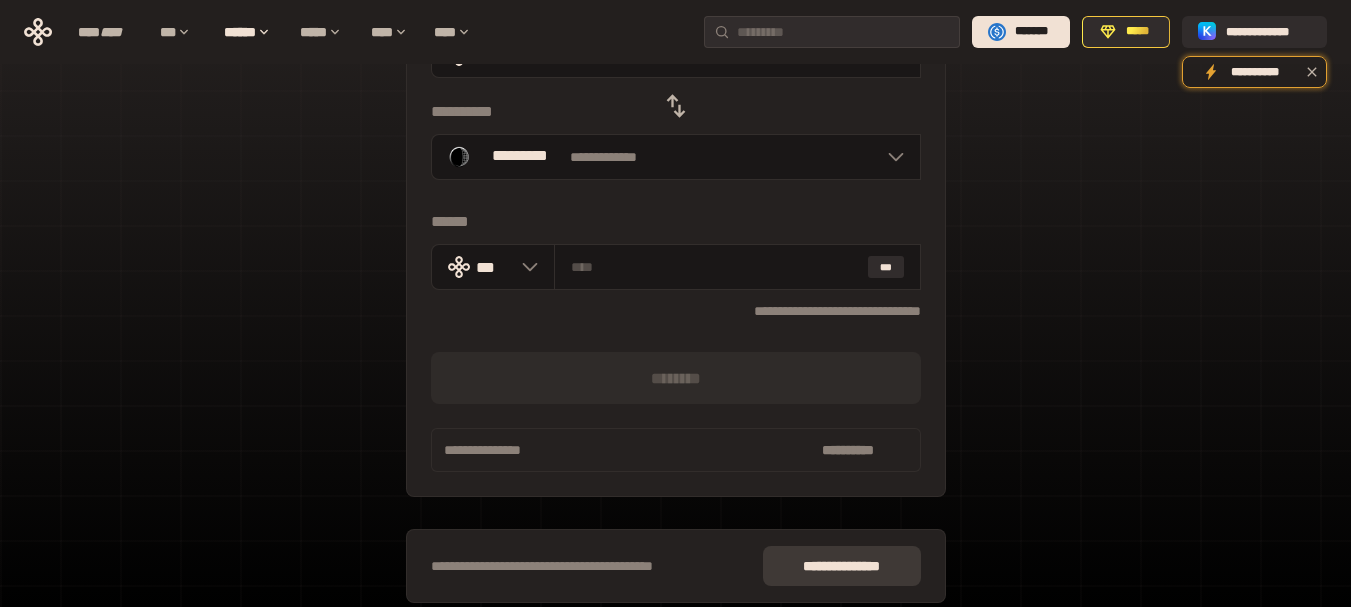 scroll, scrollTop: 67, scrollLeft: 0, axis: vertical 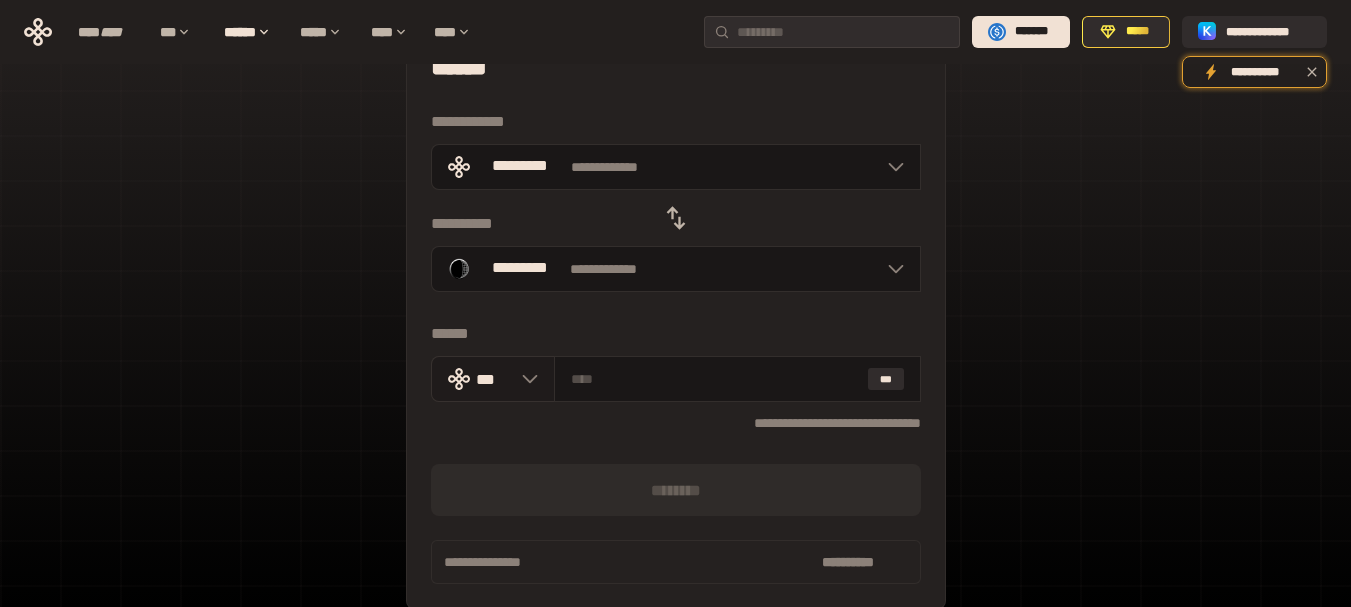 click 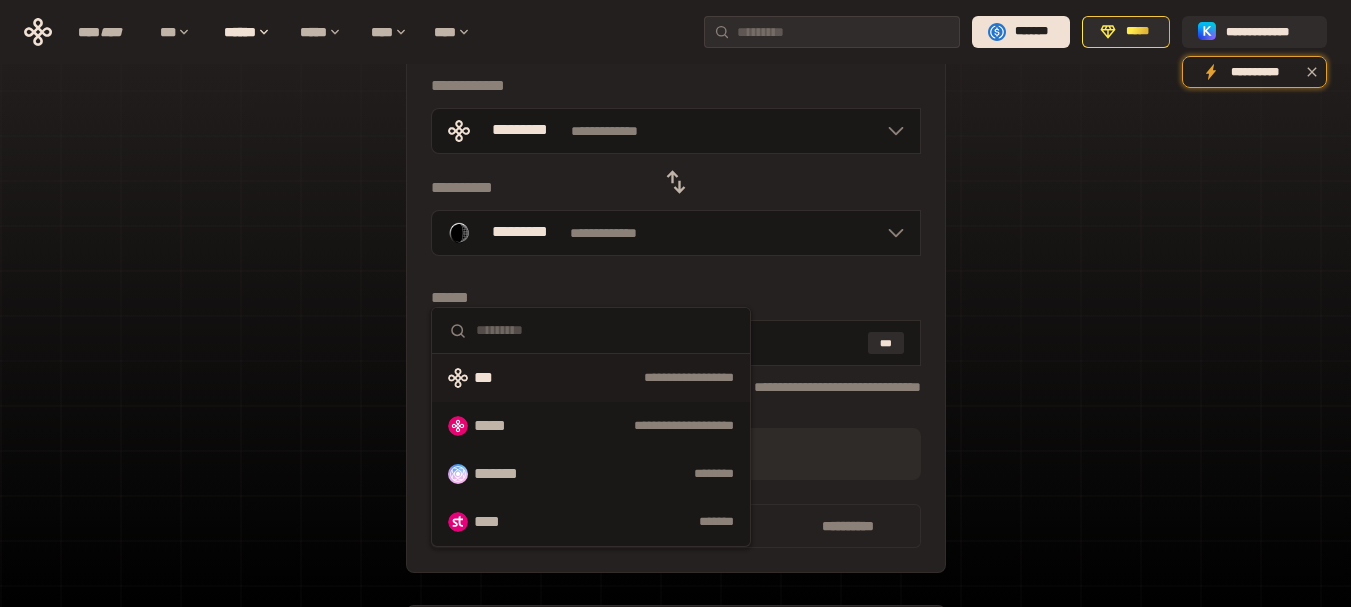 scroll, scrollTop: 67, scrollLeft: 0, axis: vertical 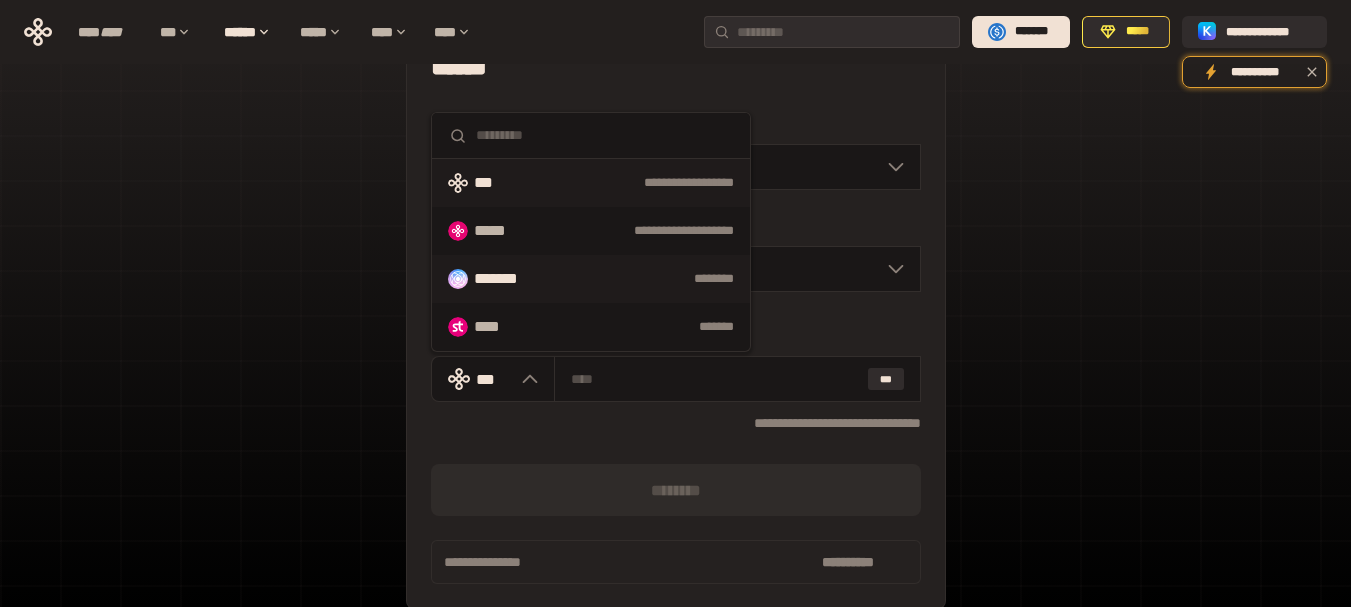 click on "******* ********" at bounding box center [591, 279] 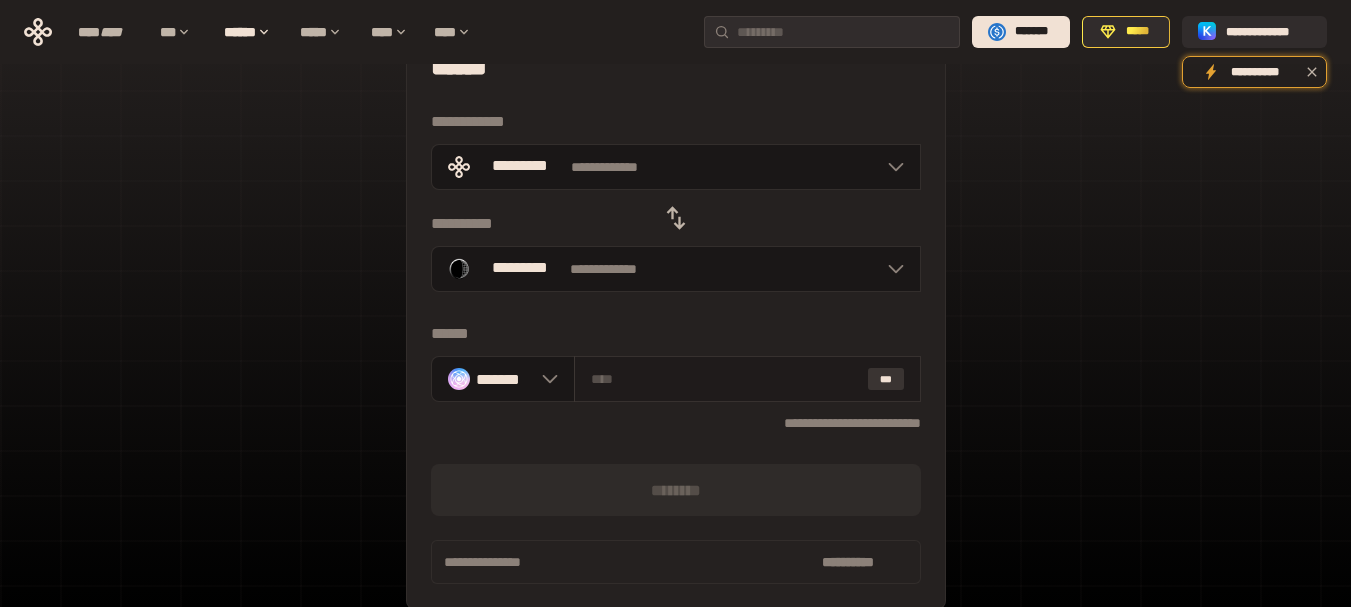 click on "***" at bounding box center [886, 379] 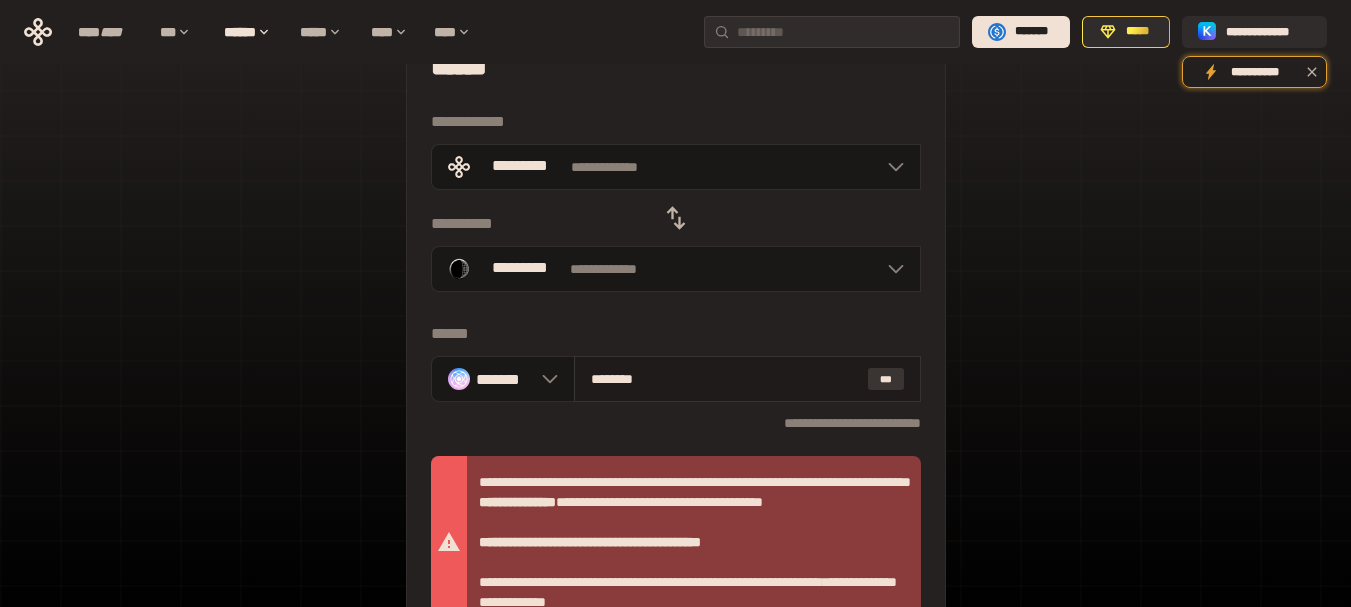 type on "********" 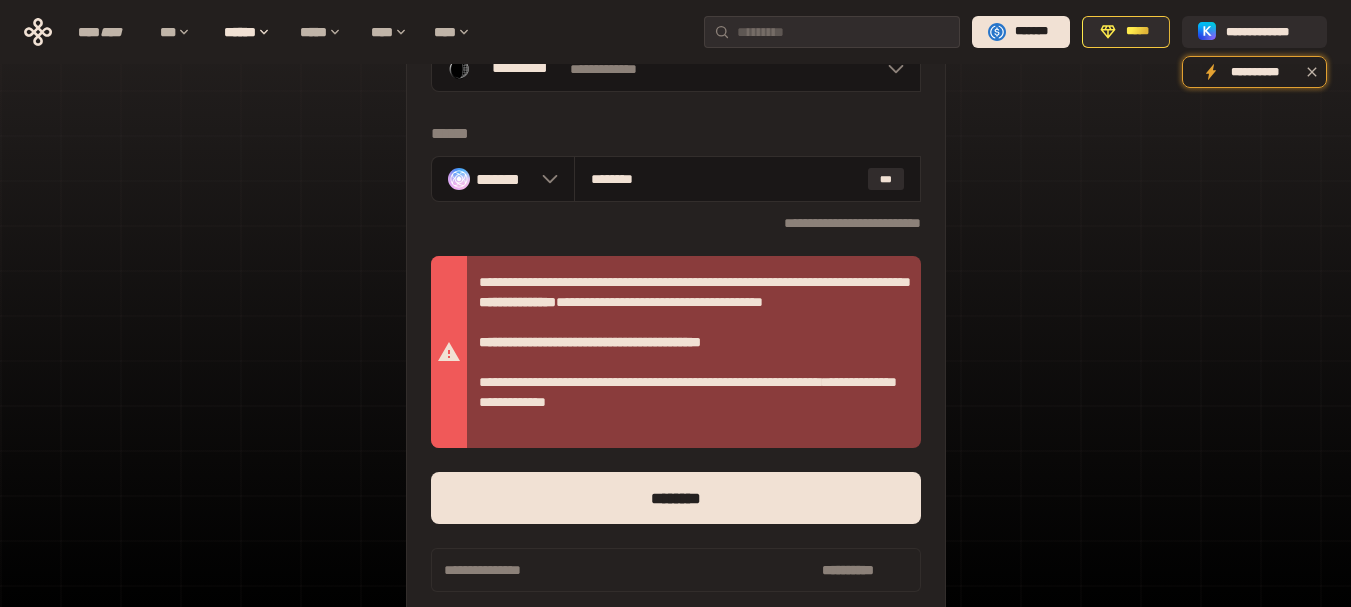 scroll, scrollTop: 0, scrollLeft: 0, axis: both 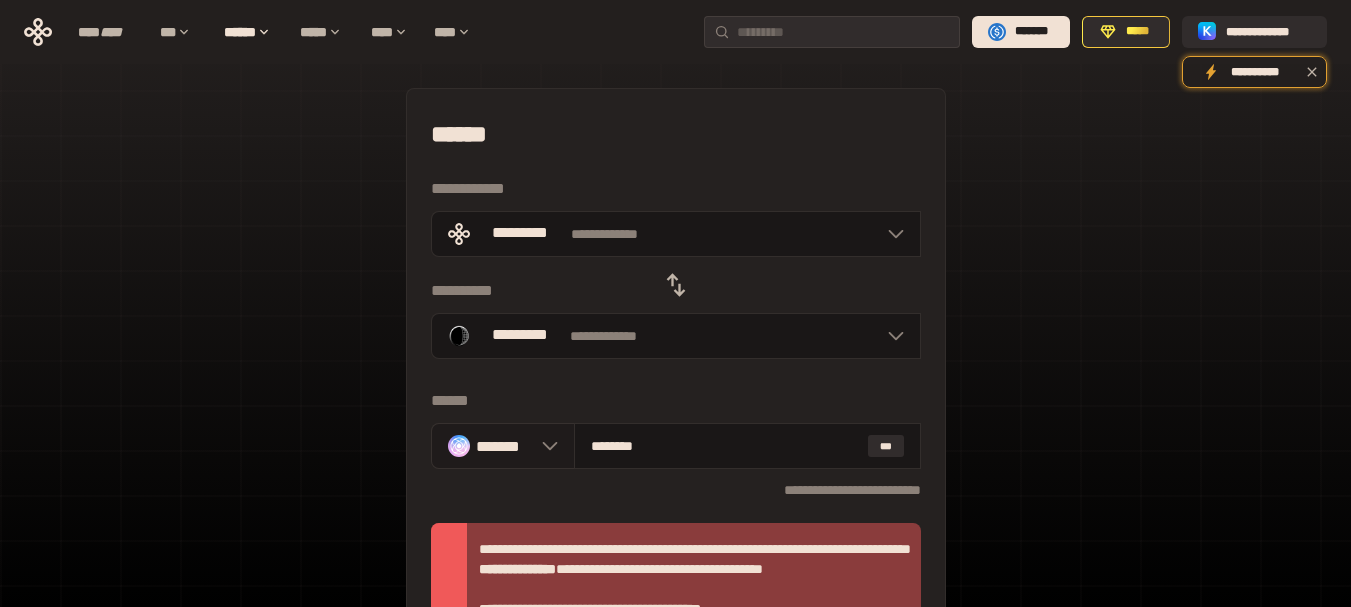 click on "*******" at bounding box center (503, 446) 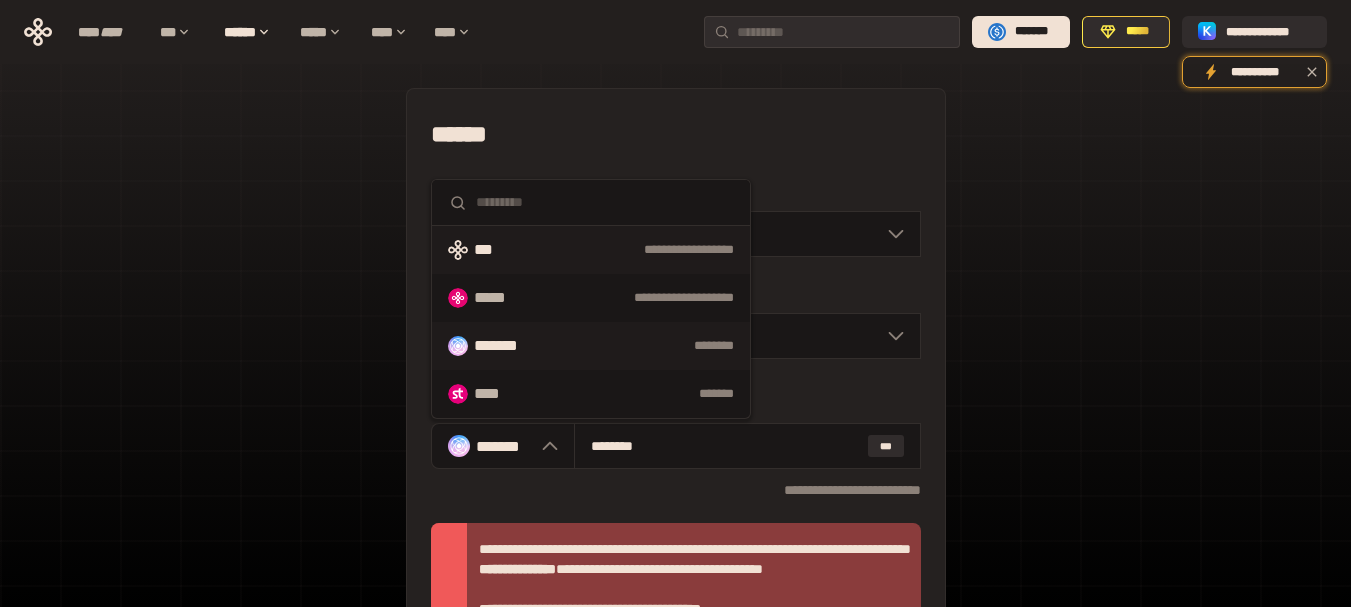 click on "**********" at bounding box center [633, 250] 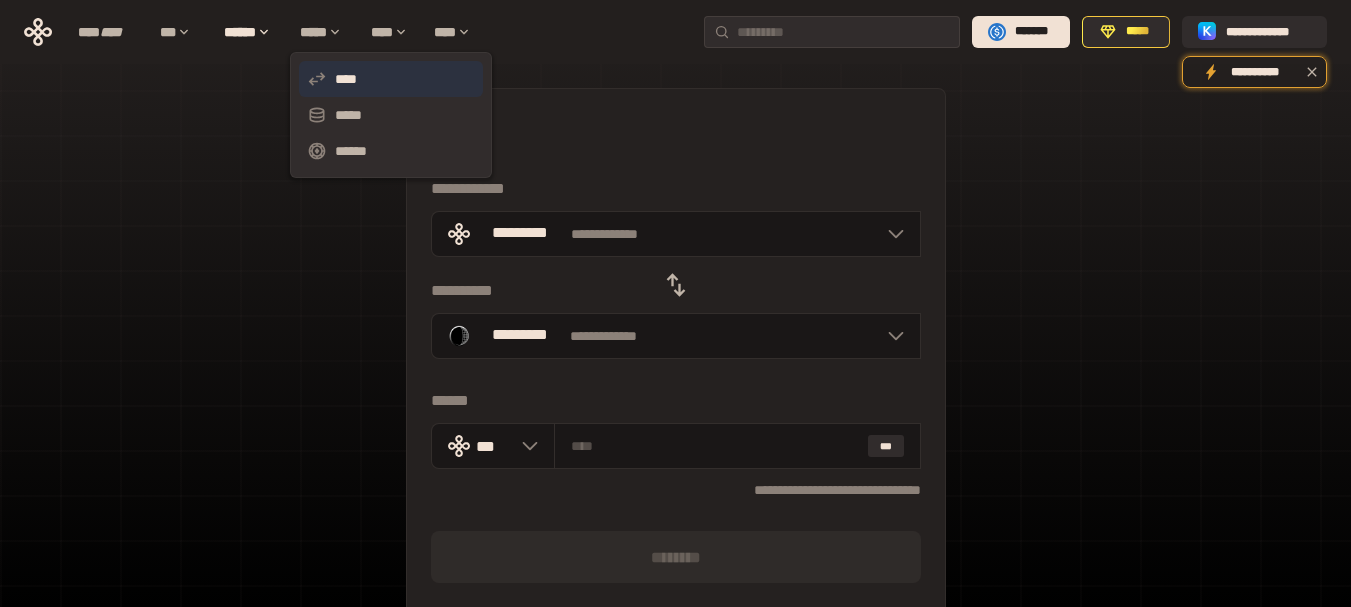 click on "****" at bounding box center (391, 79) 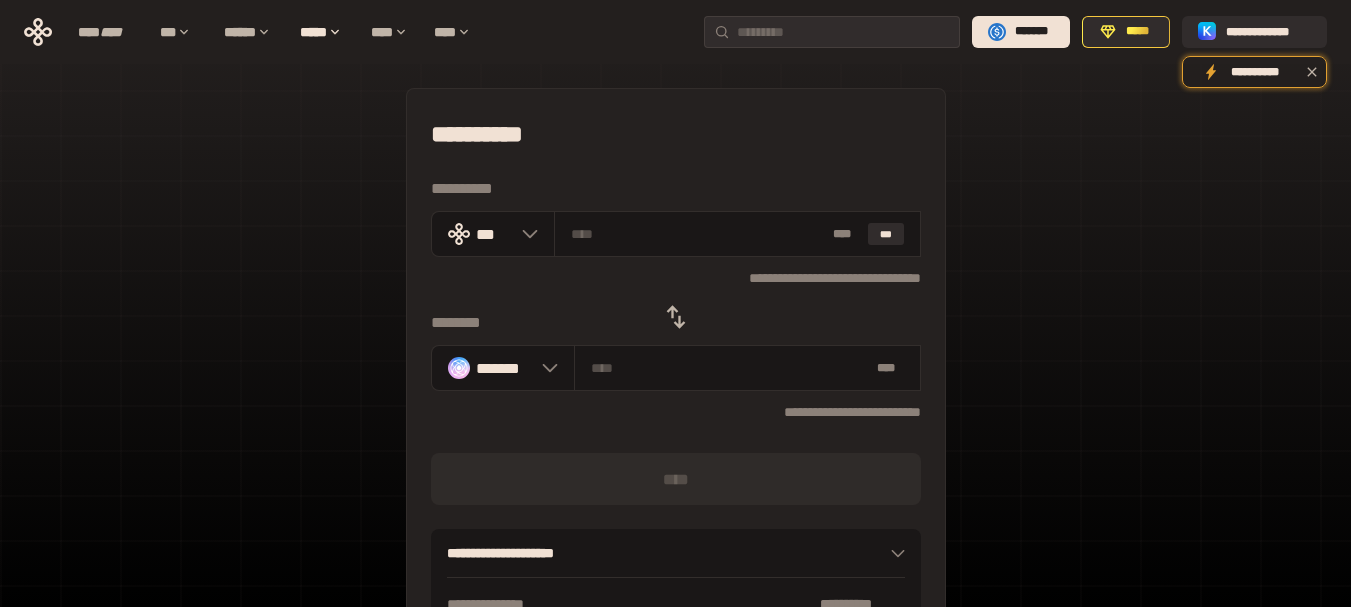 scroll, scrollTop: 100, scrollLeft: 0, axis: vertical 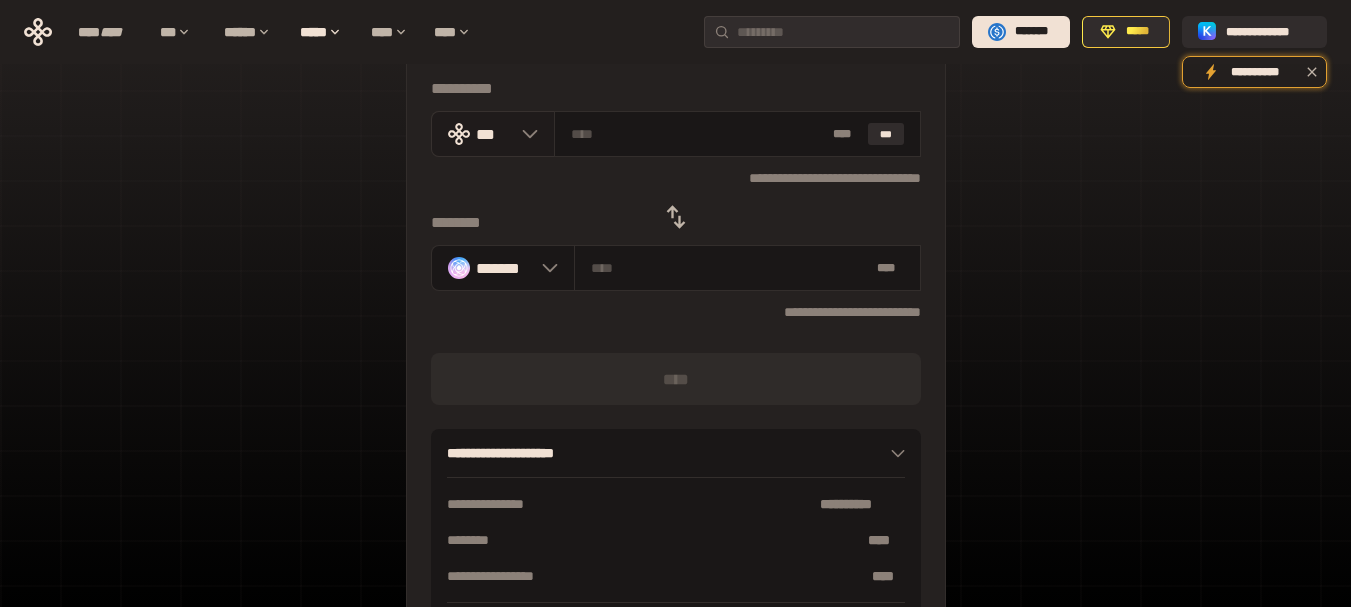 click 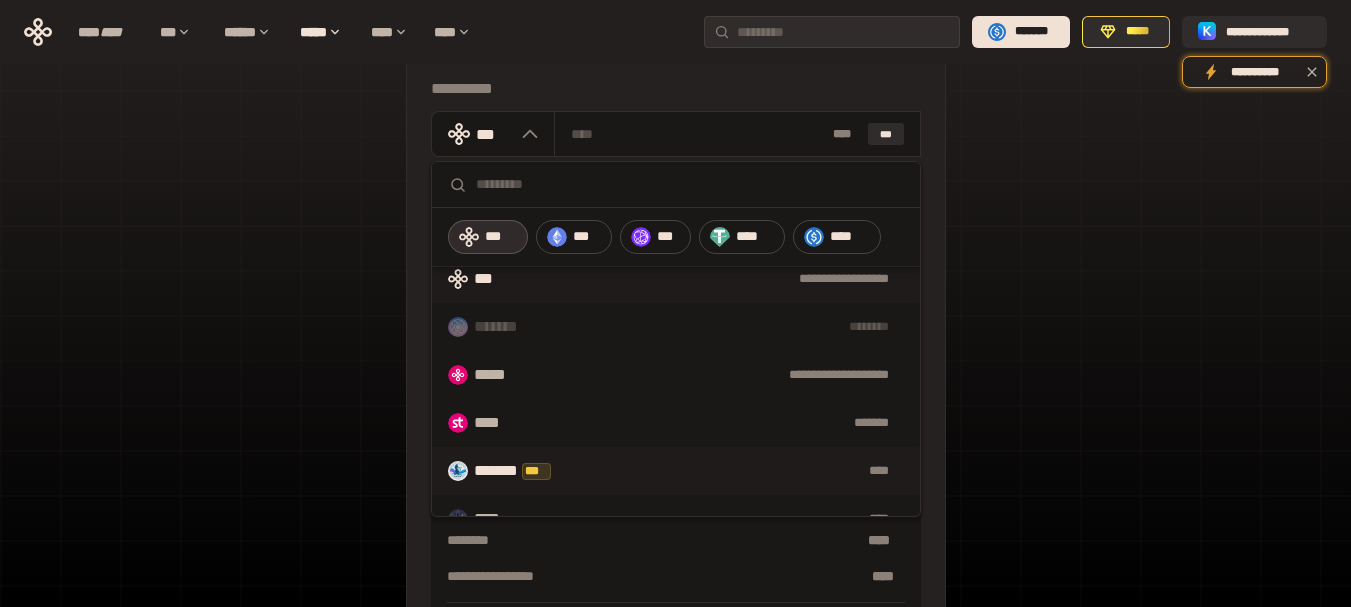 scroll, scrollTop: 0, scrollLeft: 0, axis: both 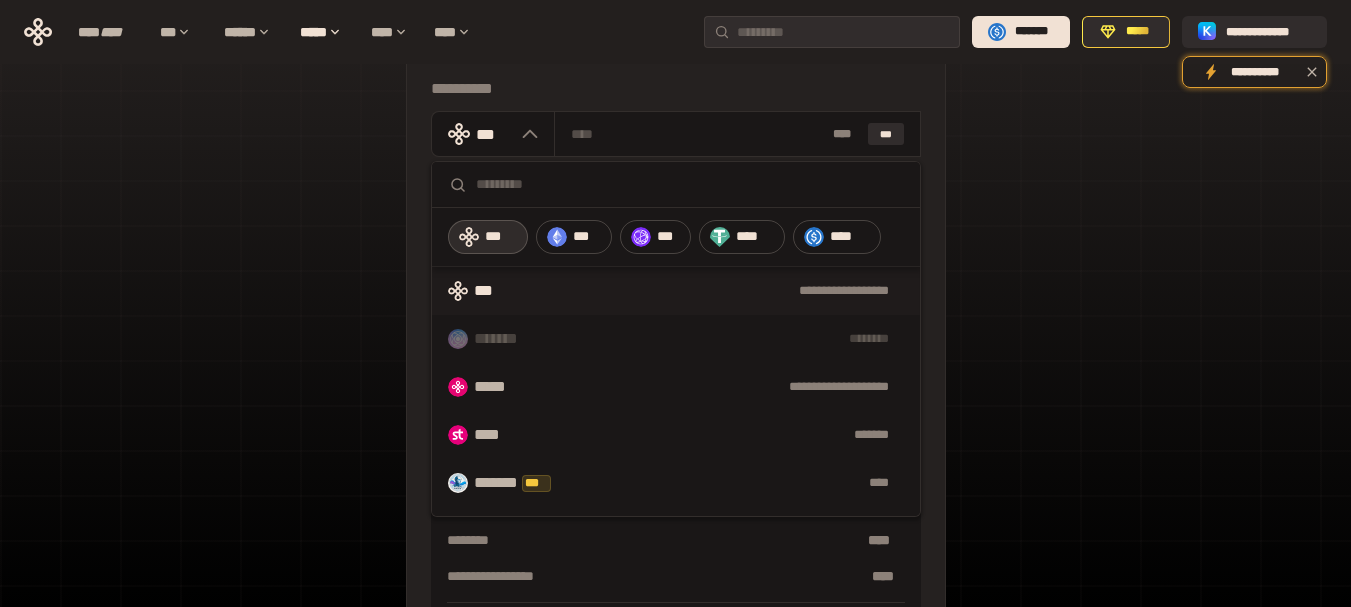 click on "**********" at bounding box center [675, 344] 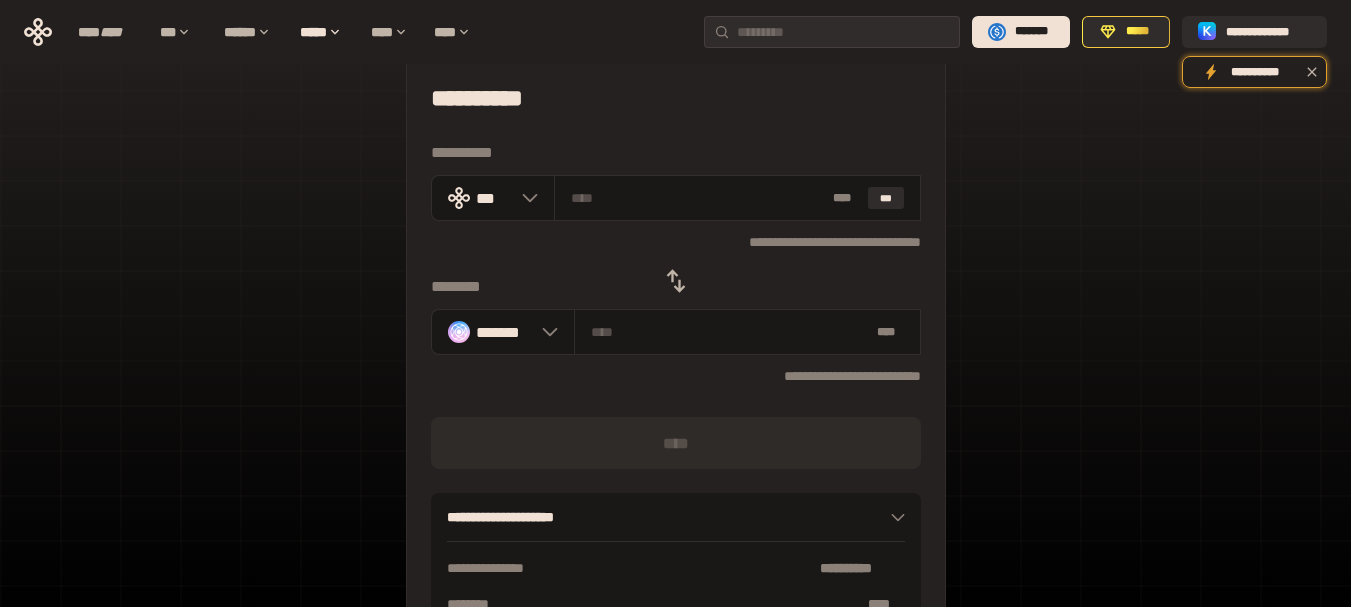 scroll, scrollTop: 0, scrollLeft: 0, axis: both 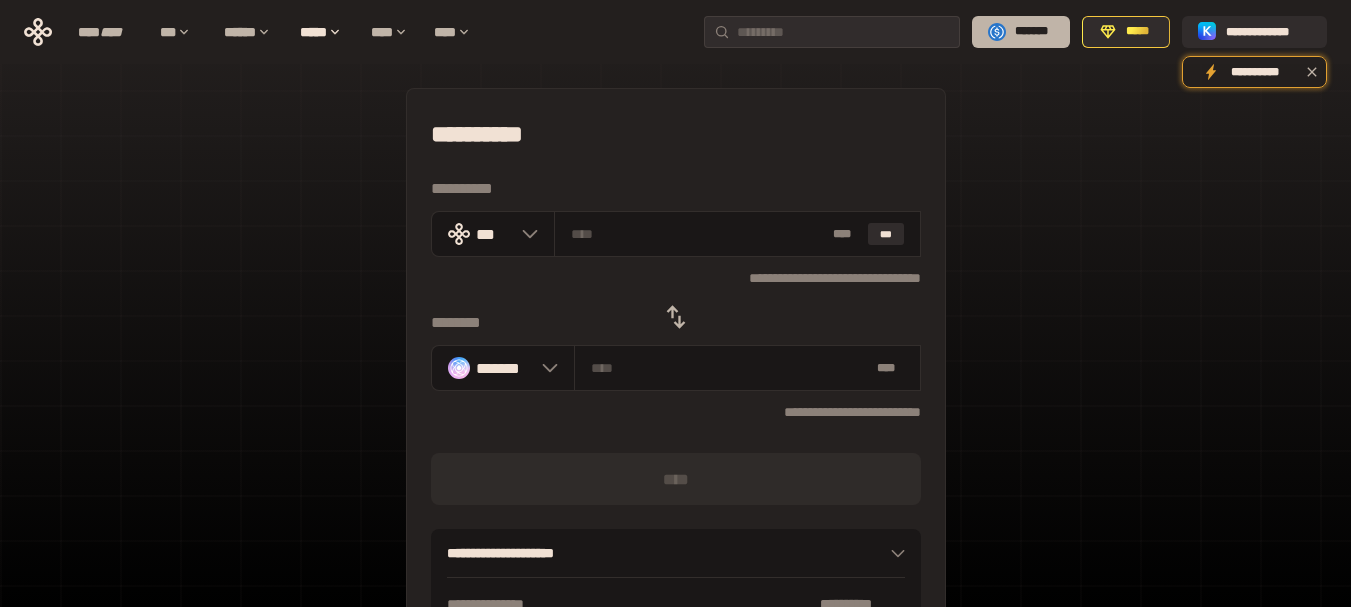 click on "*******" at bounding box center [1021, 32] 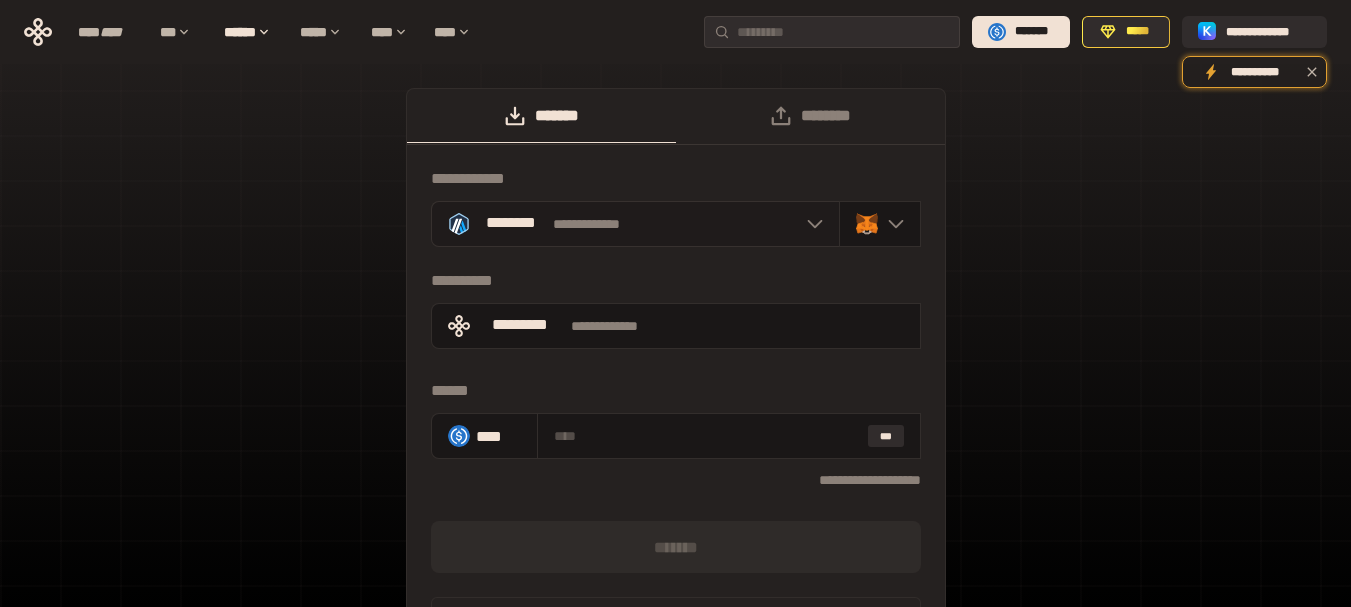 click 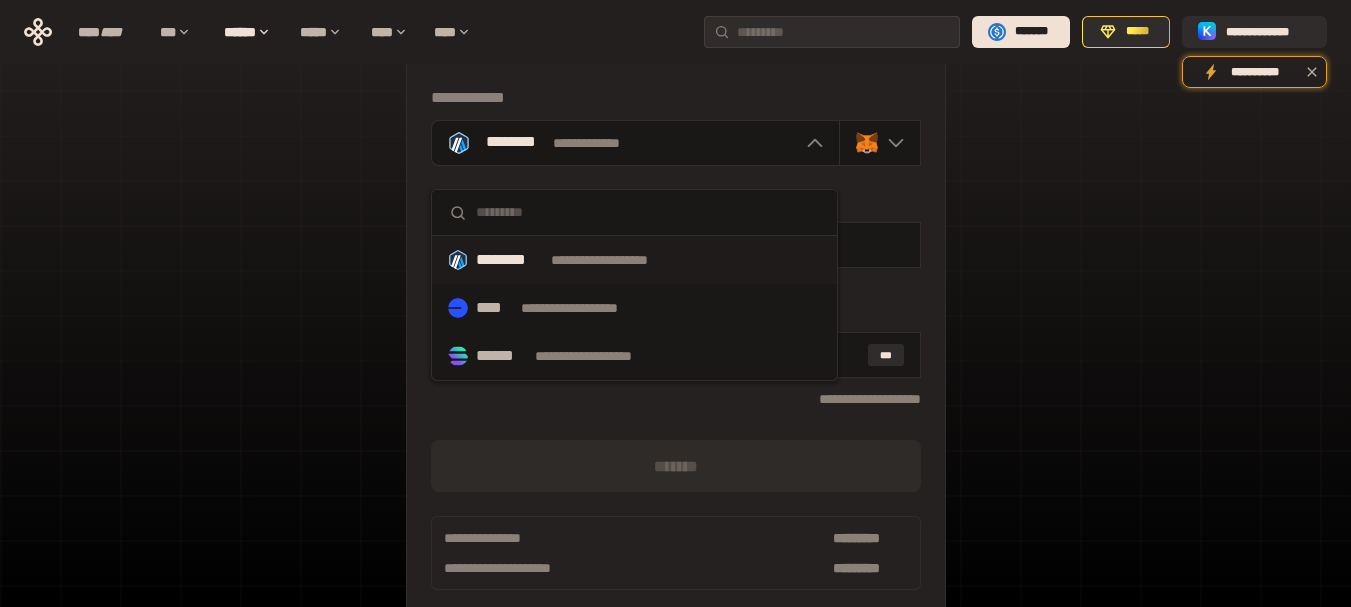 scroll, scrollTop: 0, scrollLeft: 0, axis: both 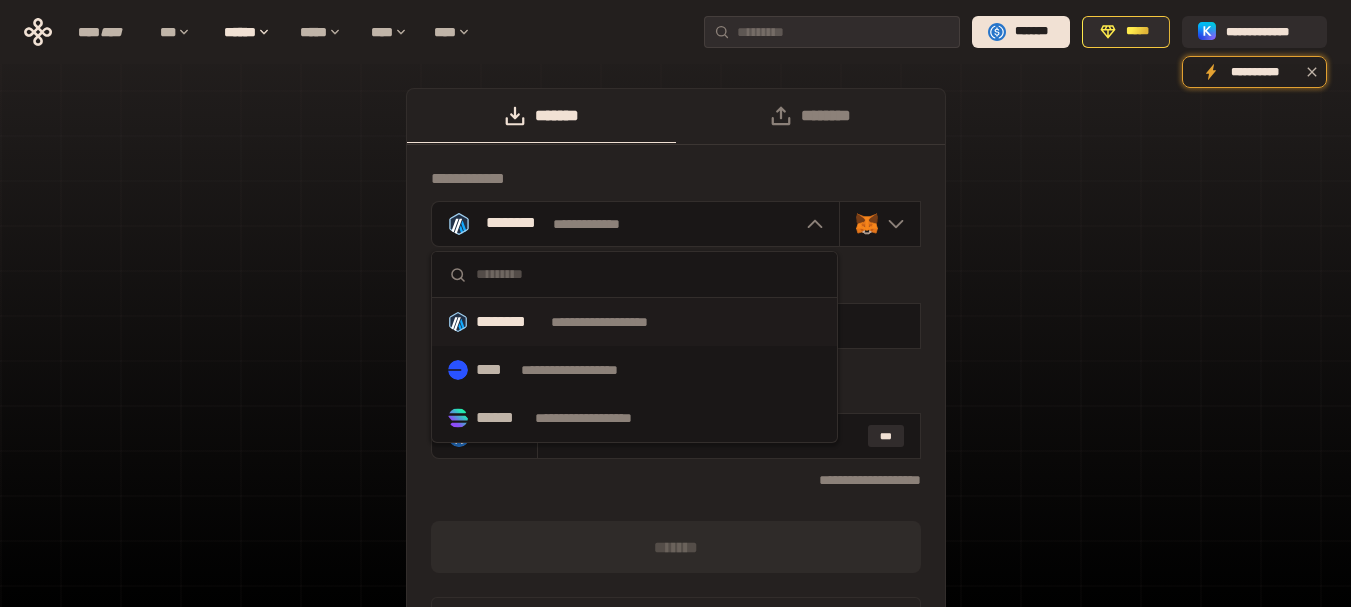 click on "**********" at bounding box center [675, 402] 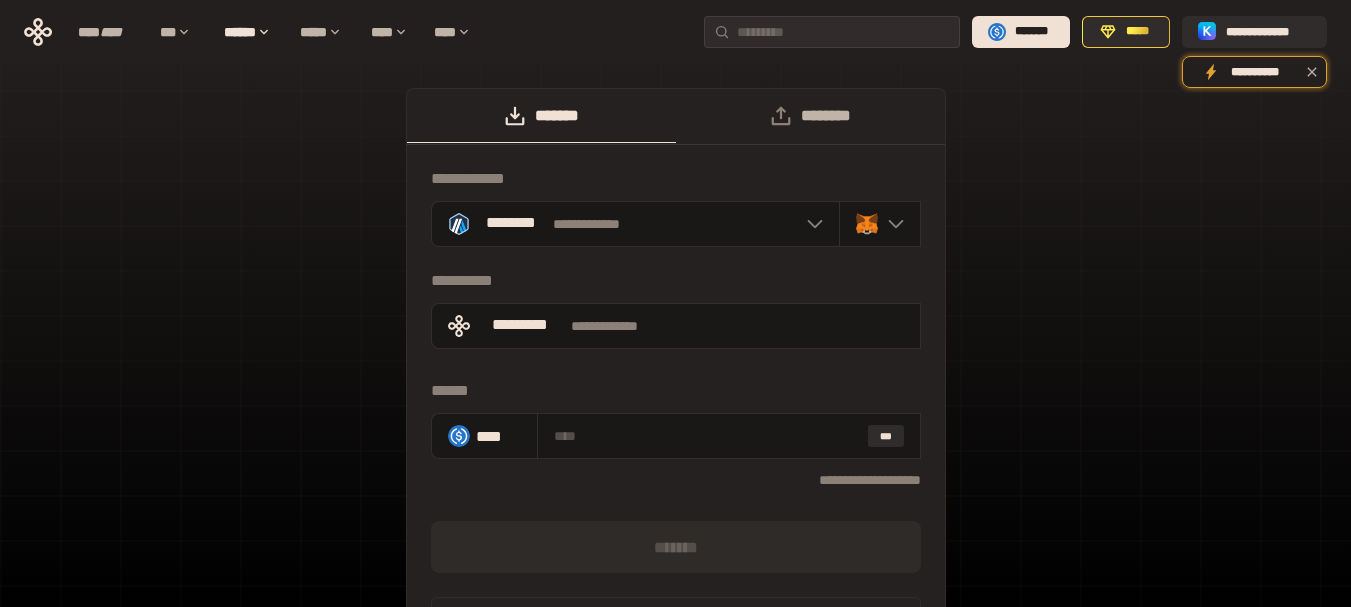 click on "********" at bounding box center [810, 116] 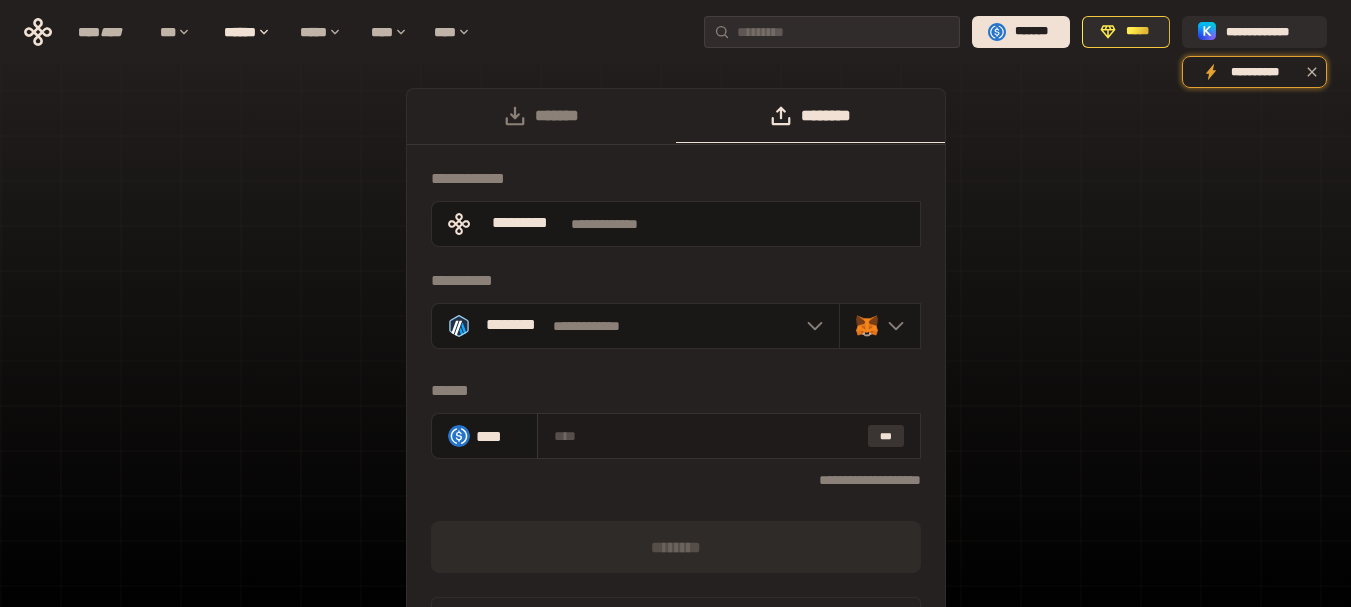 click on "***" at bounding box center (886, 436) 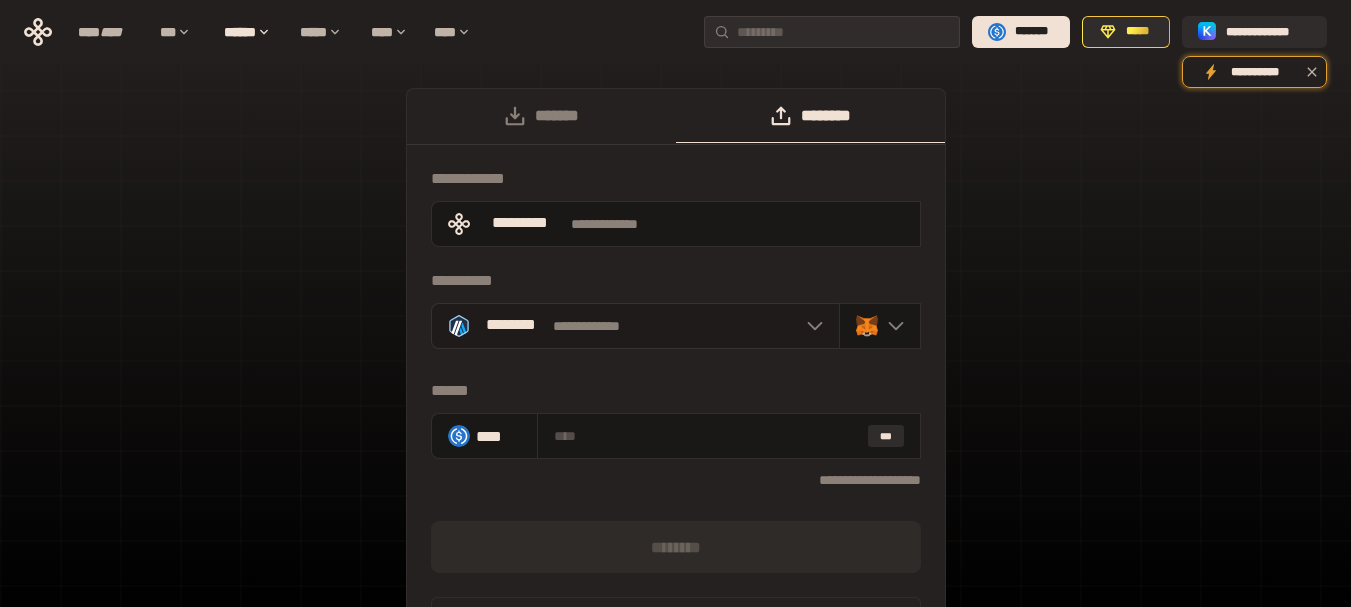 click at bounding box center (810, 326) 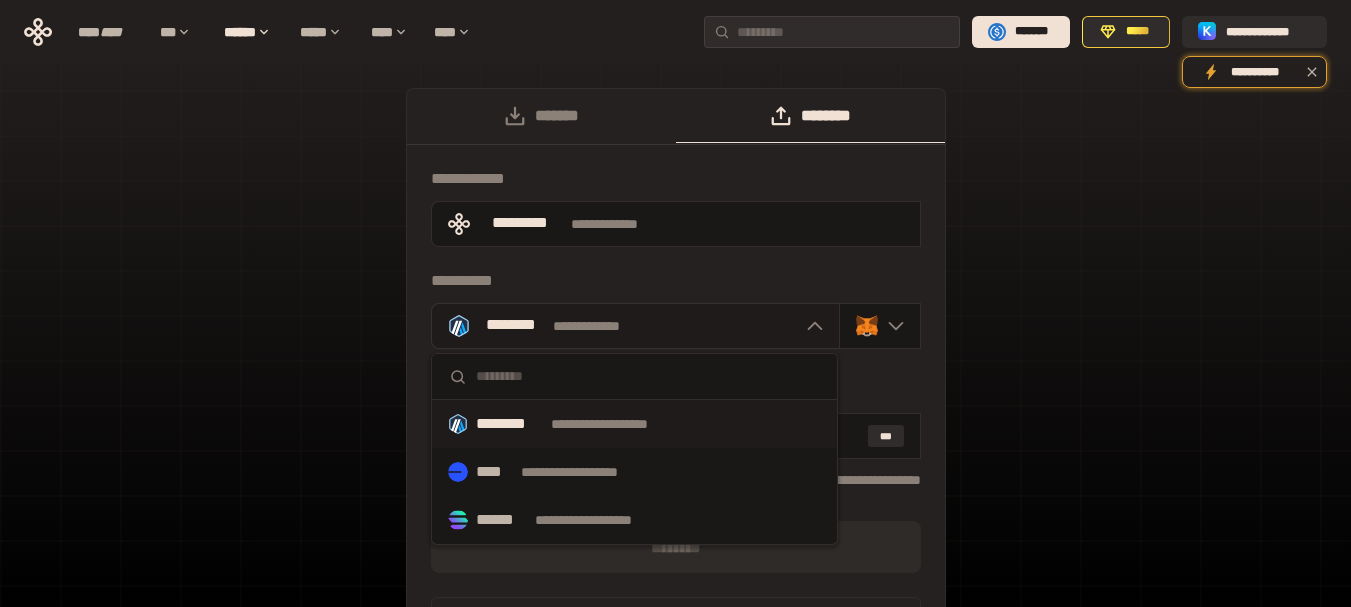 click at bounding box center (810, 326) 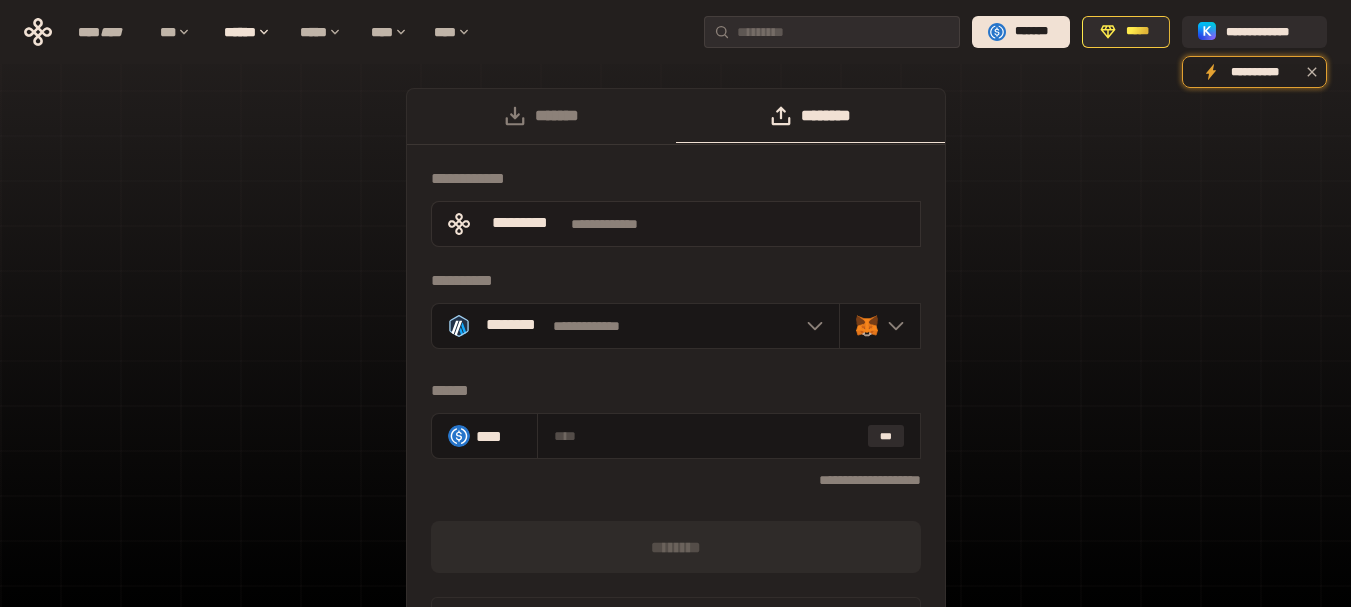 click on "**********" at bounding box center [676, 224] 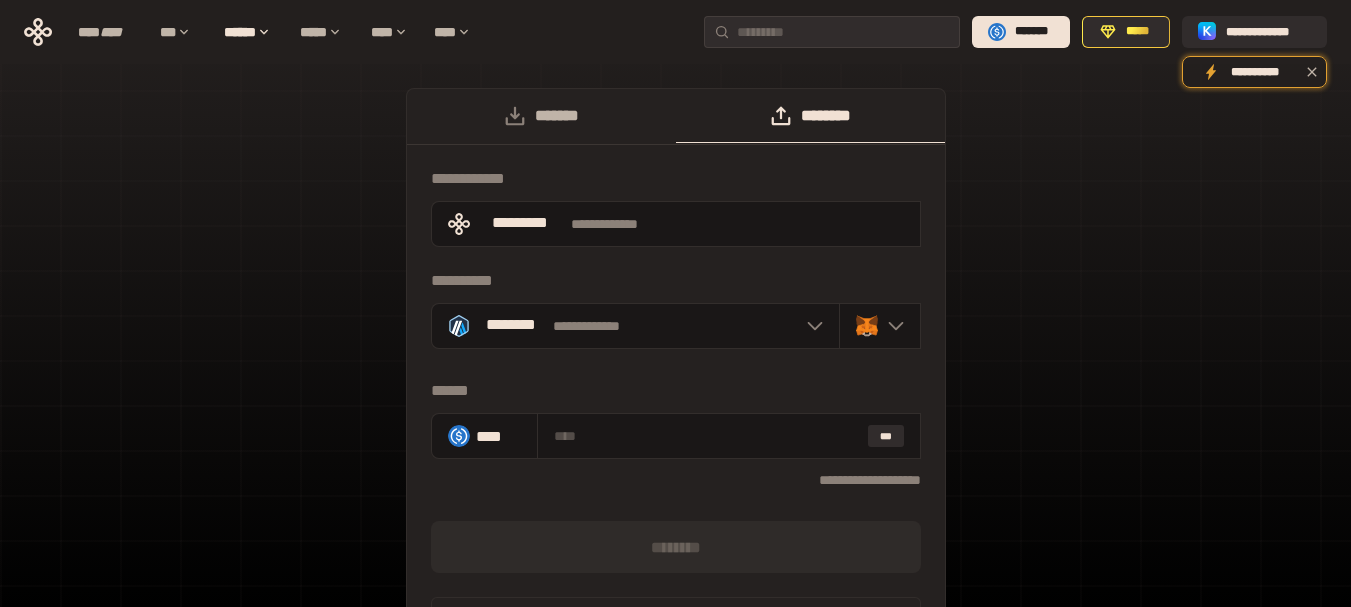 click on "*******" at bounding box center [541, 116] 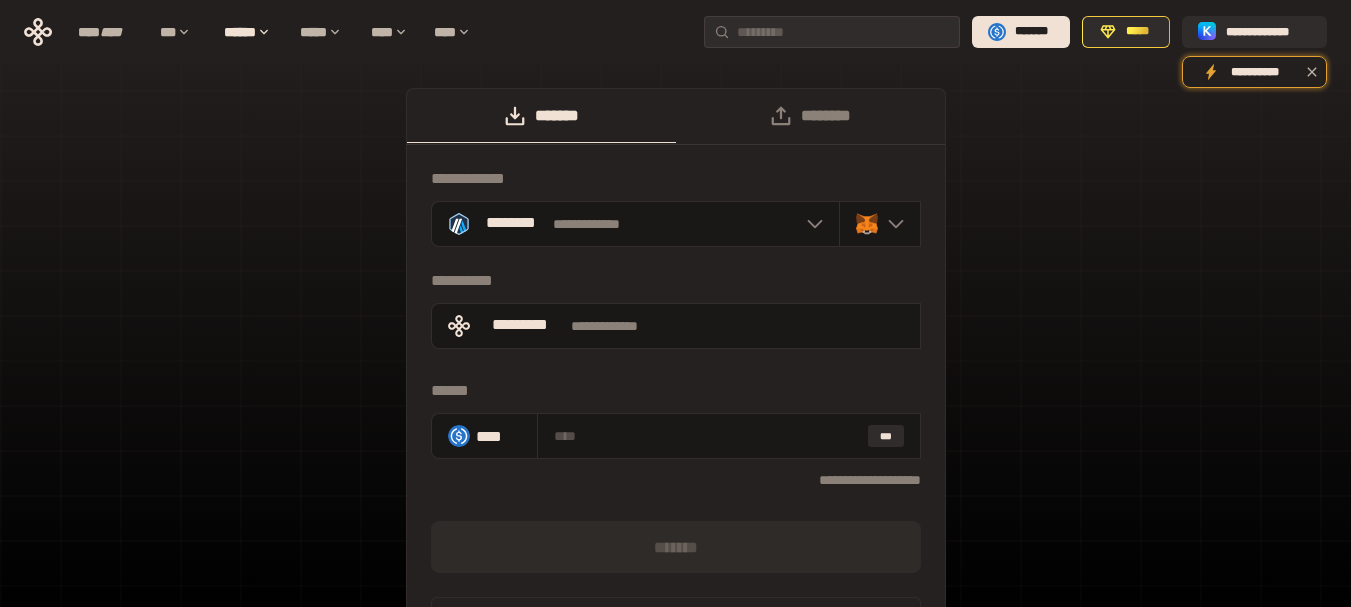 click on "**********" at bounding box center [675, 402] 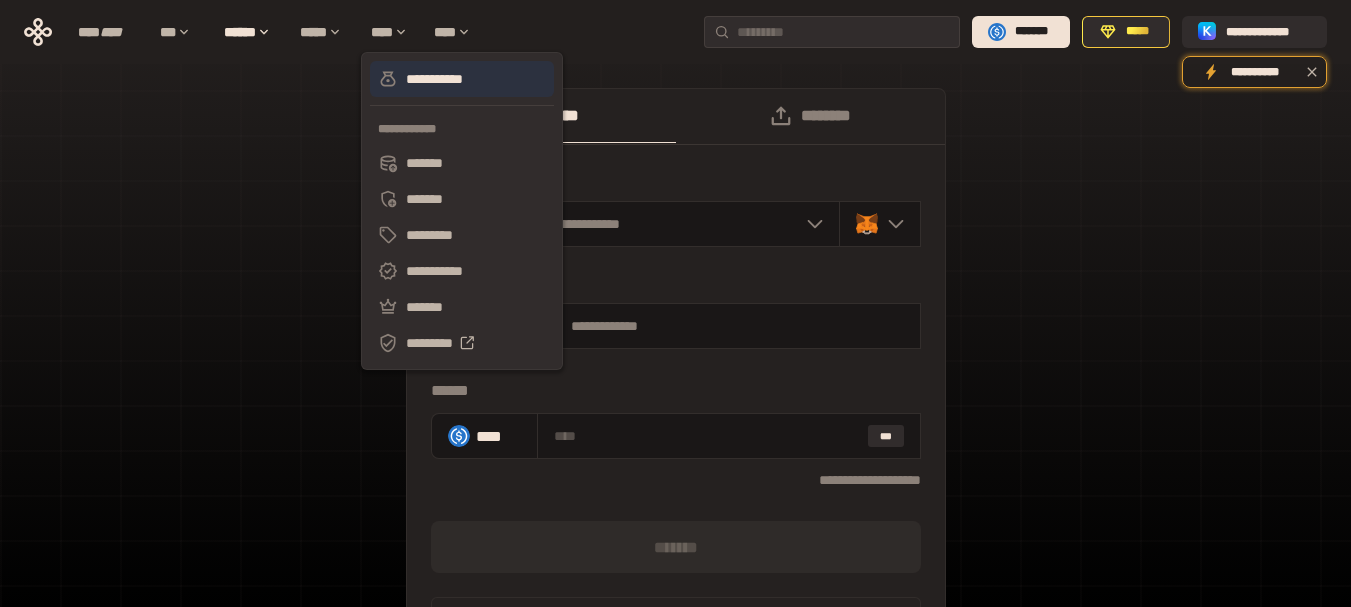 click on "**********" at bounding box center (462, 79) 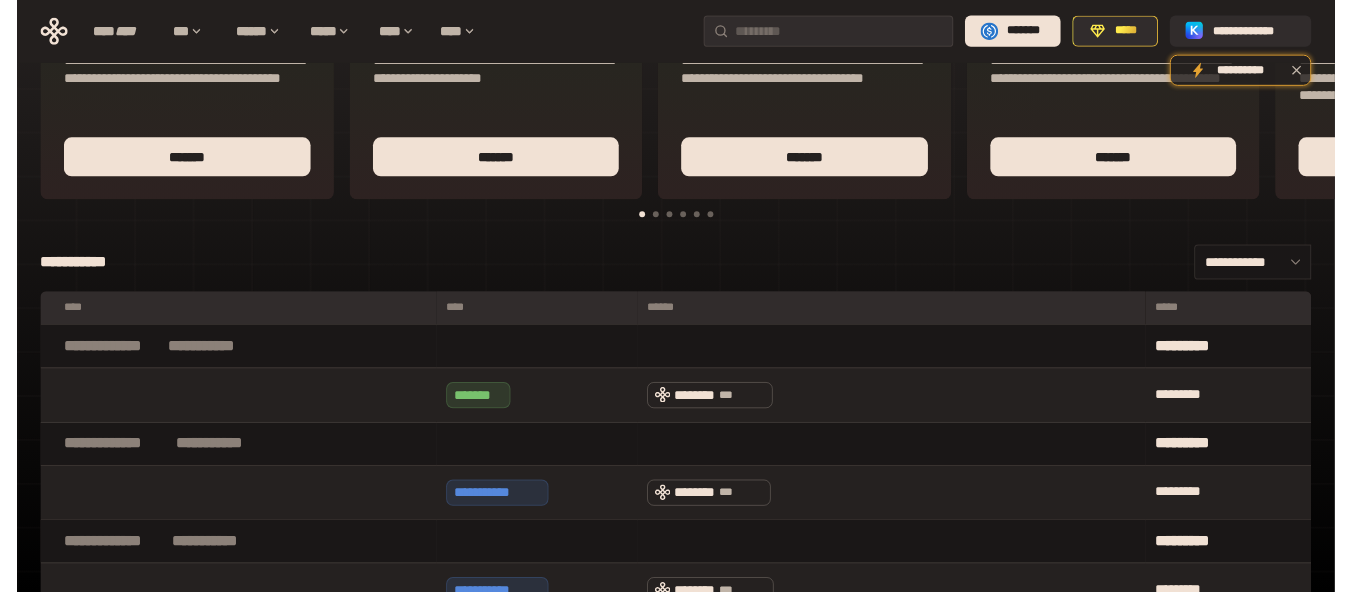 scroll, scrollTop: 0, scrollLeft: 0, axis: both 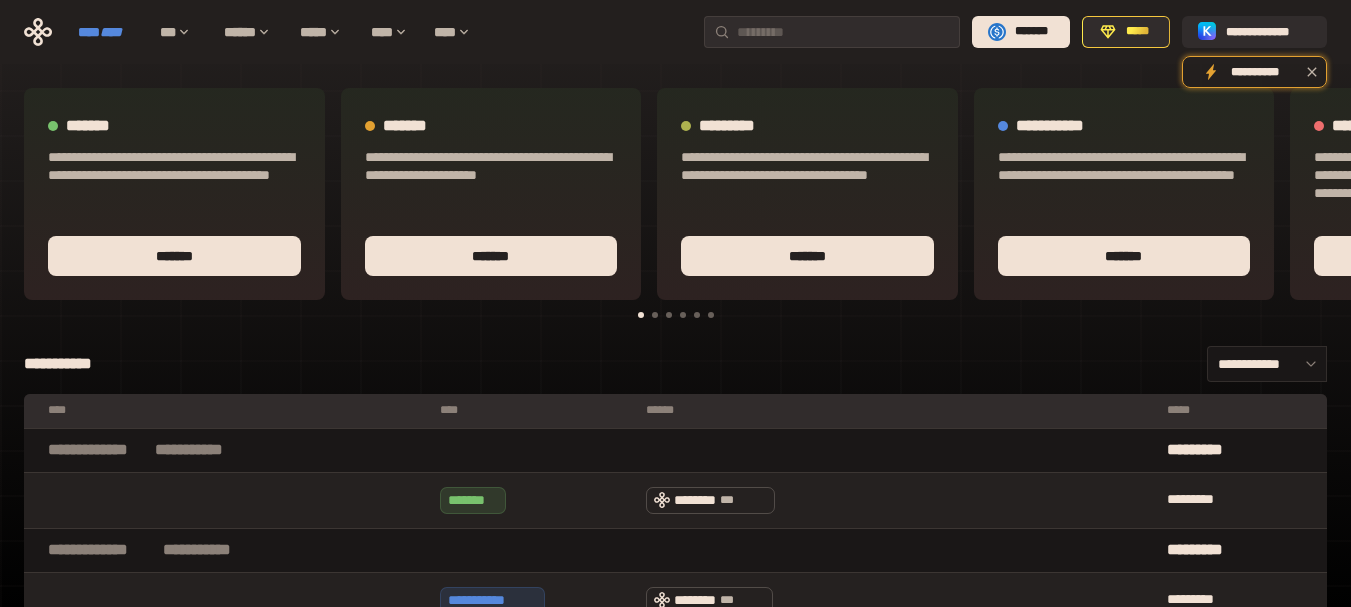 click on "****" at bounding box center (111, 32) 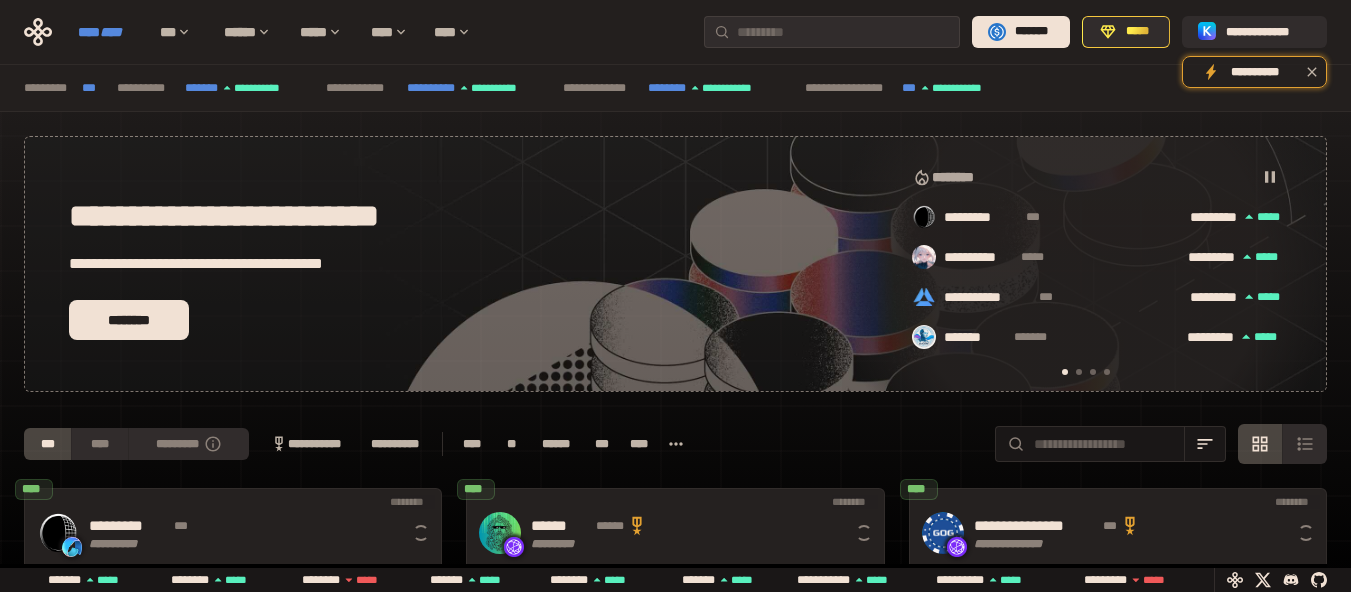 scroll, scrollTop: 0, scrollLeft: 16, axis: horizontal 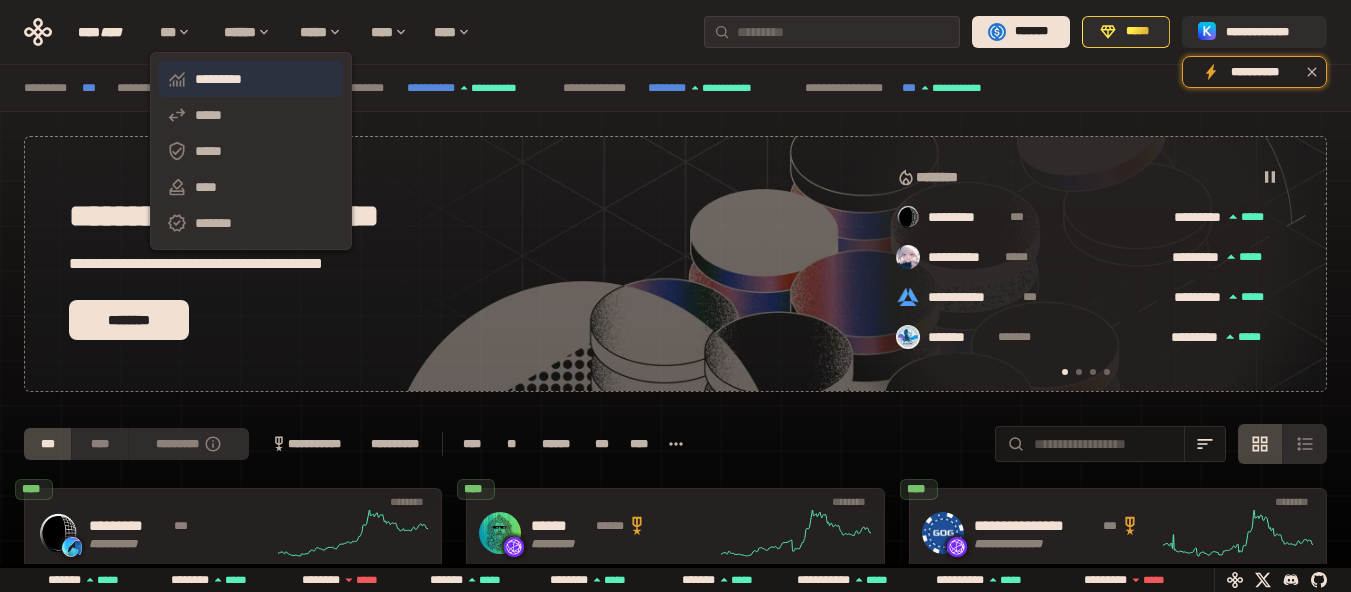 click on "*********" at bounding box center (251, 79) 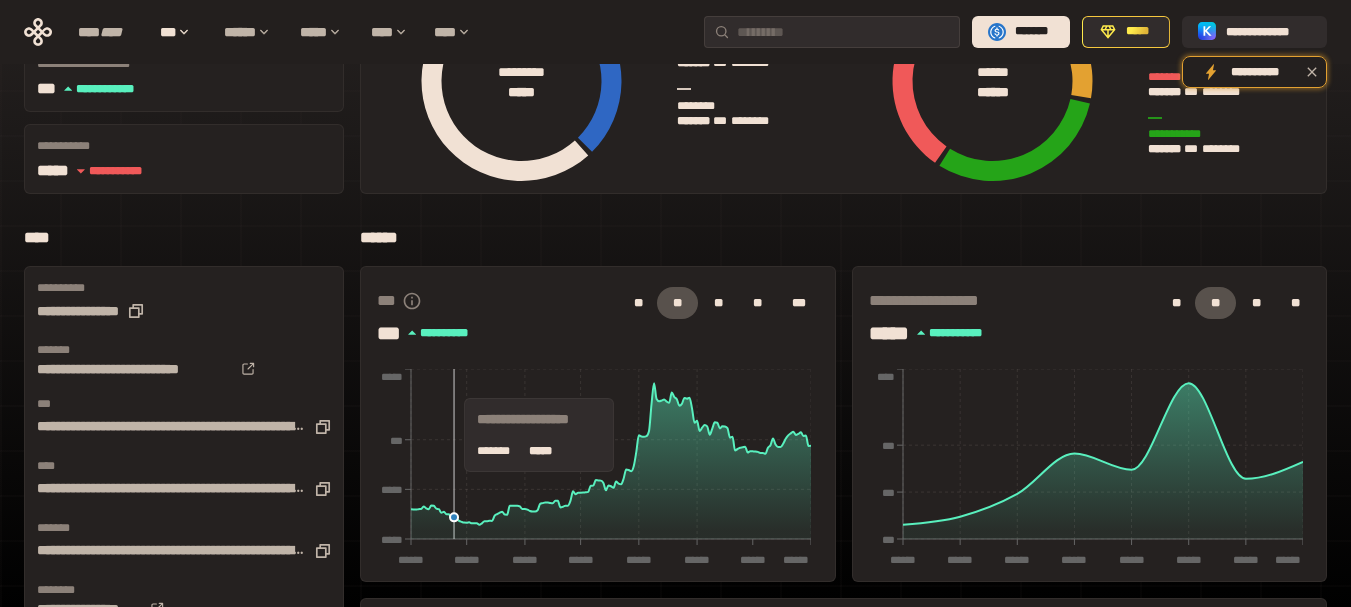 scroll, scrollTop: 0, scrollLeft: 0, axis: both 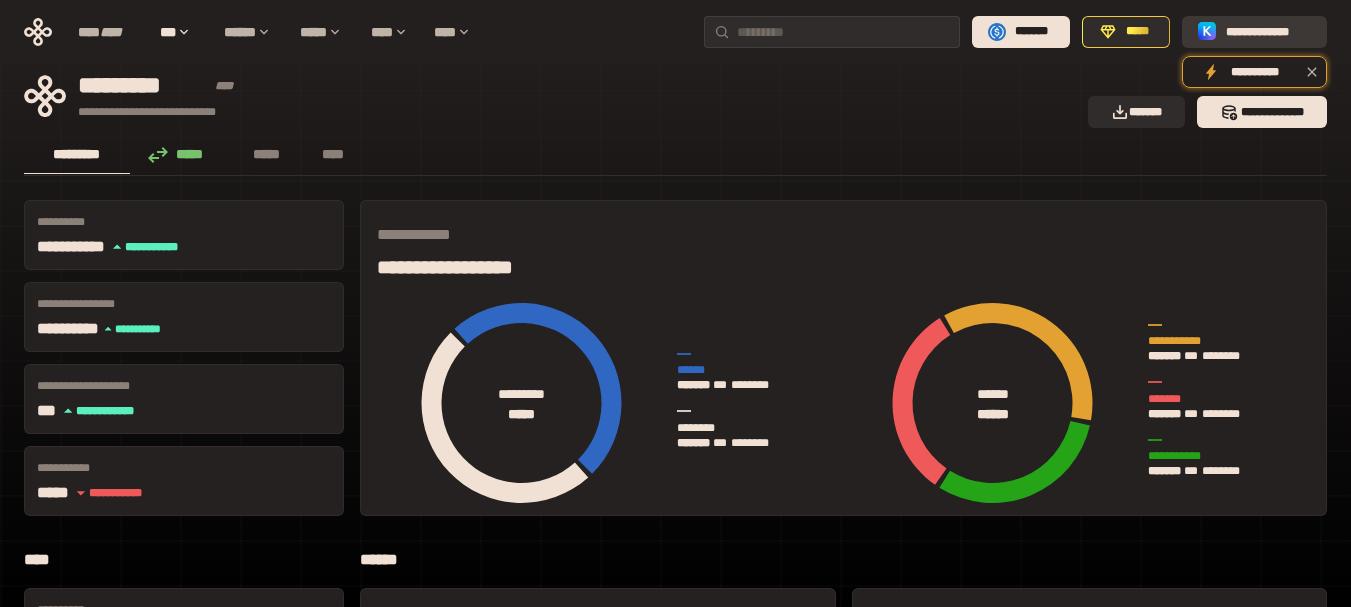 click on "**********" at bounding box center (1268, 32) 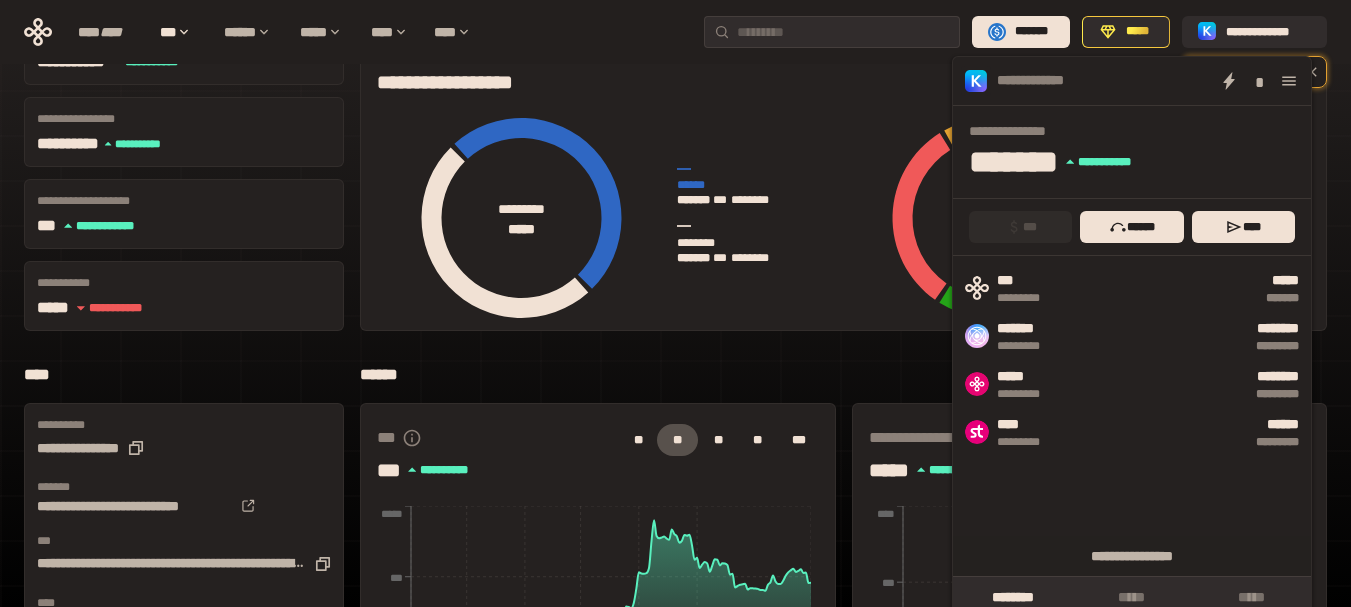 scroll, scrollTop: 200, scrollLeft: 0, axis: vertical 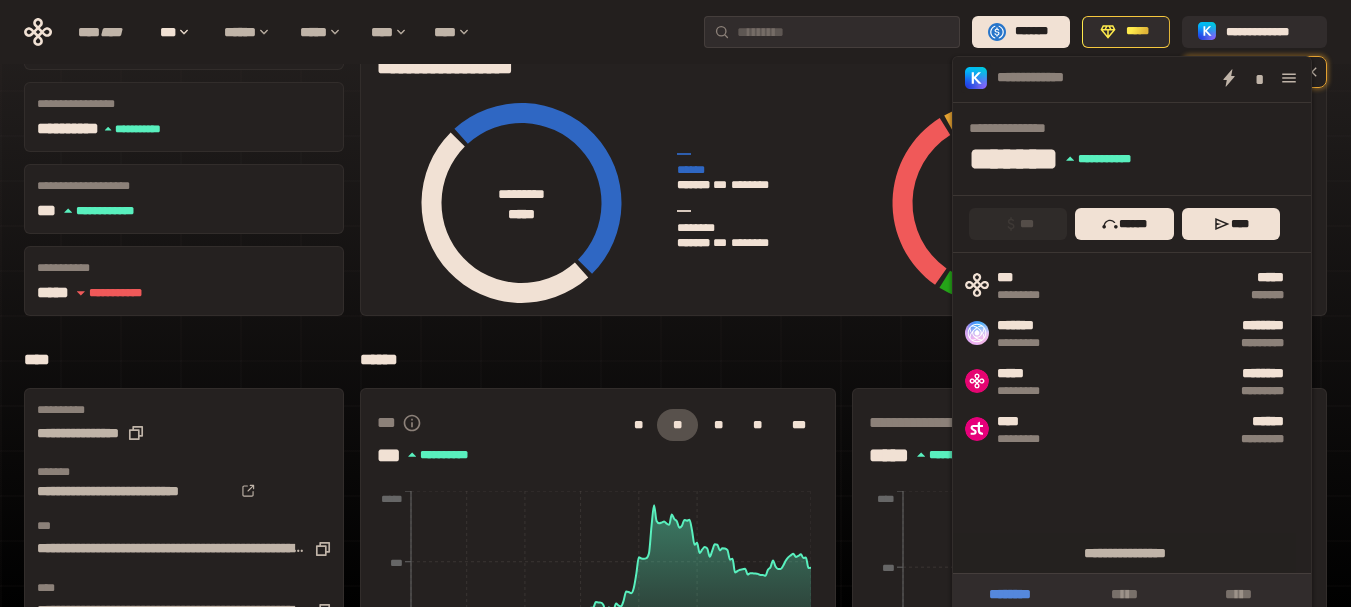 click on "********" at bounding box center [1010, 594] 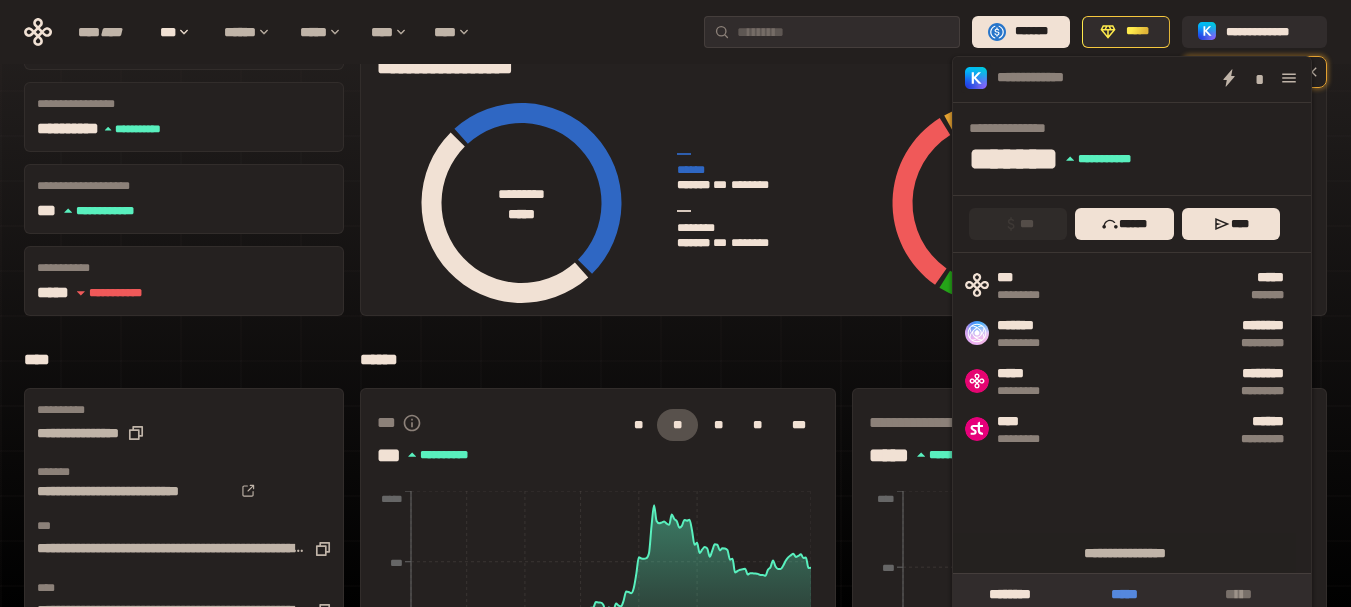 click on "*****" at bounding box center (1124, 594) 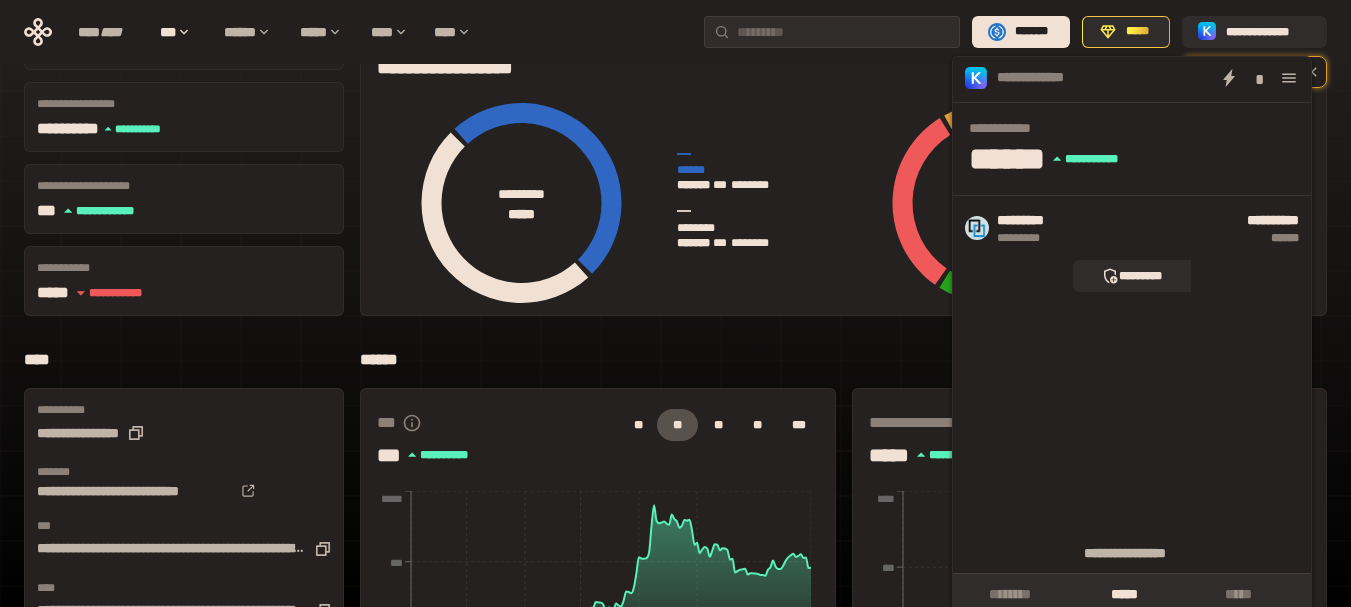 scroll, scrollTop: 252, scrollLeft: 0, axis: vertical 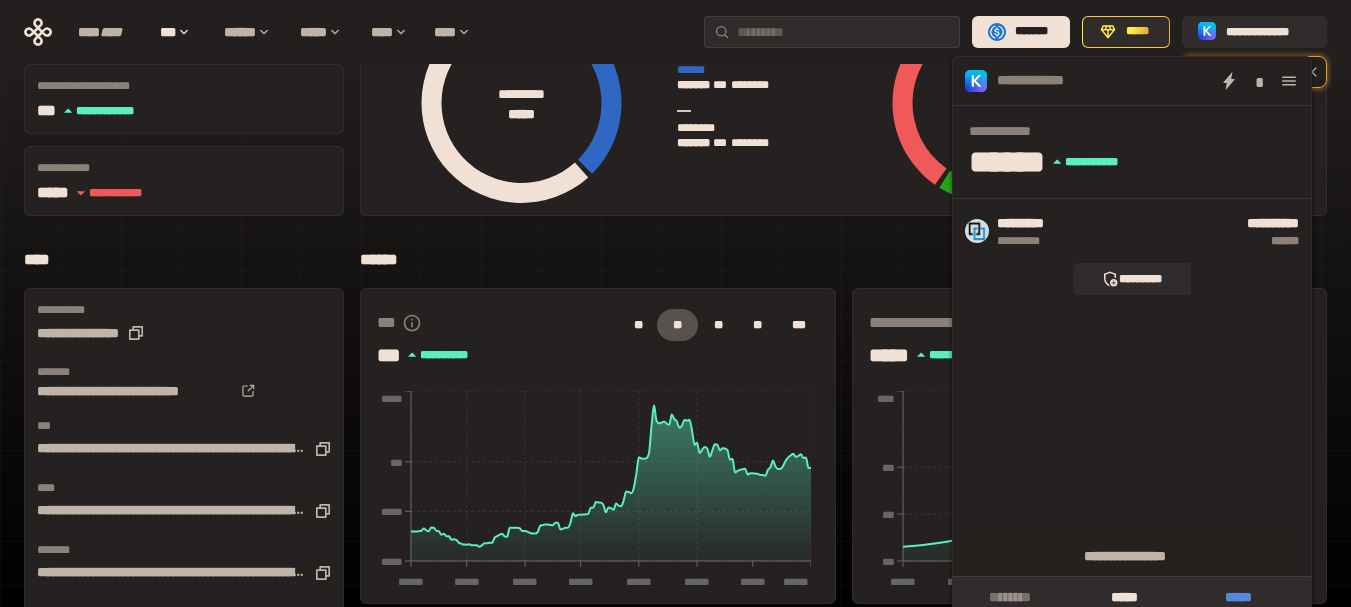 click on "*****" at bounding box center (1239, 597) 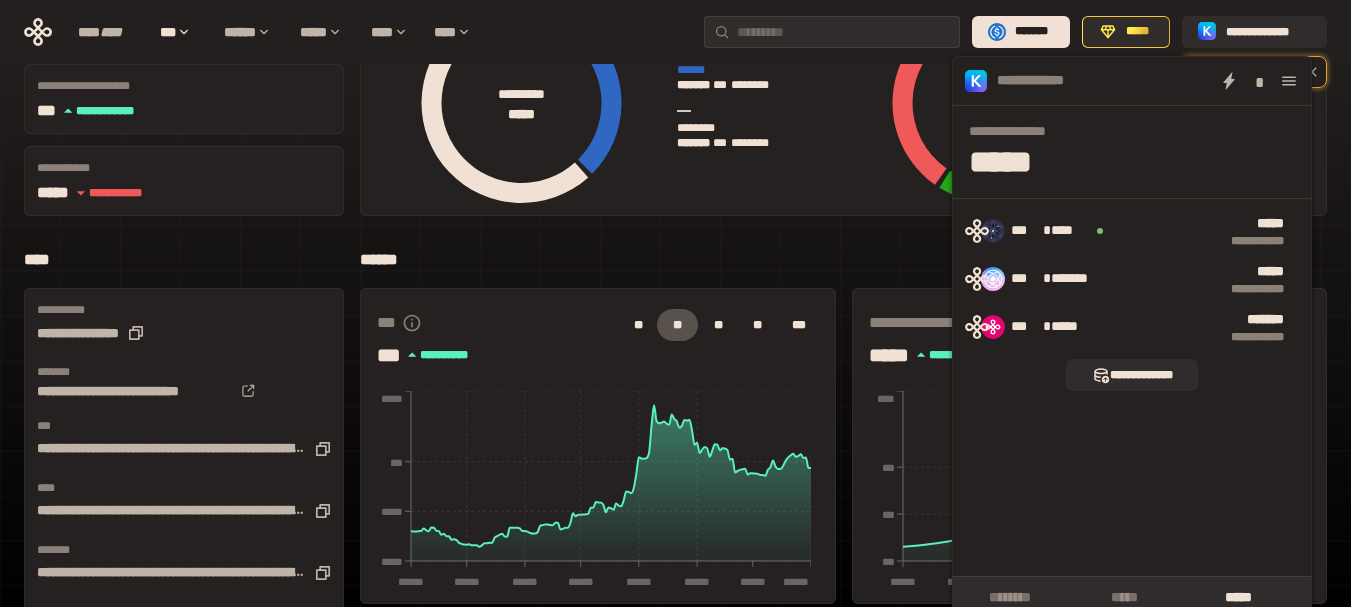 click on "**********" at bounding box center (843, 58) 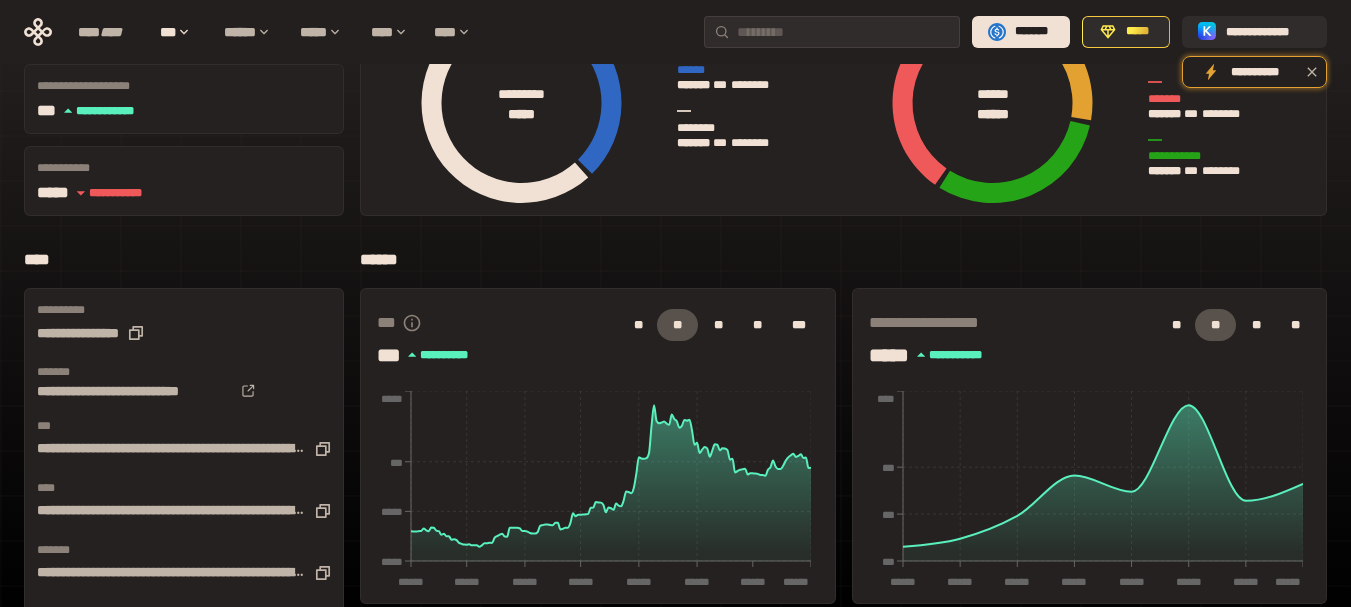 scroll, scrollTop: 0, scrollLeft: 0, axis: both 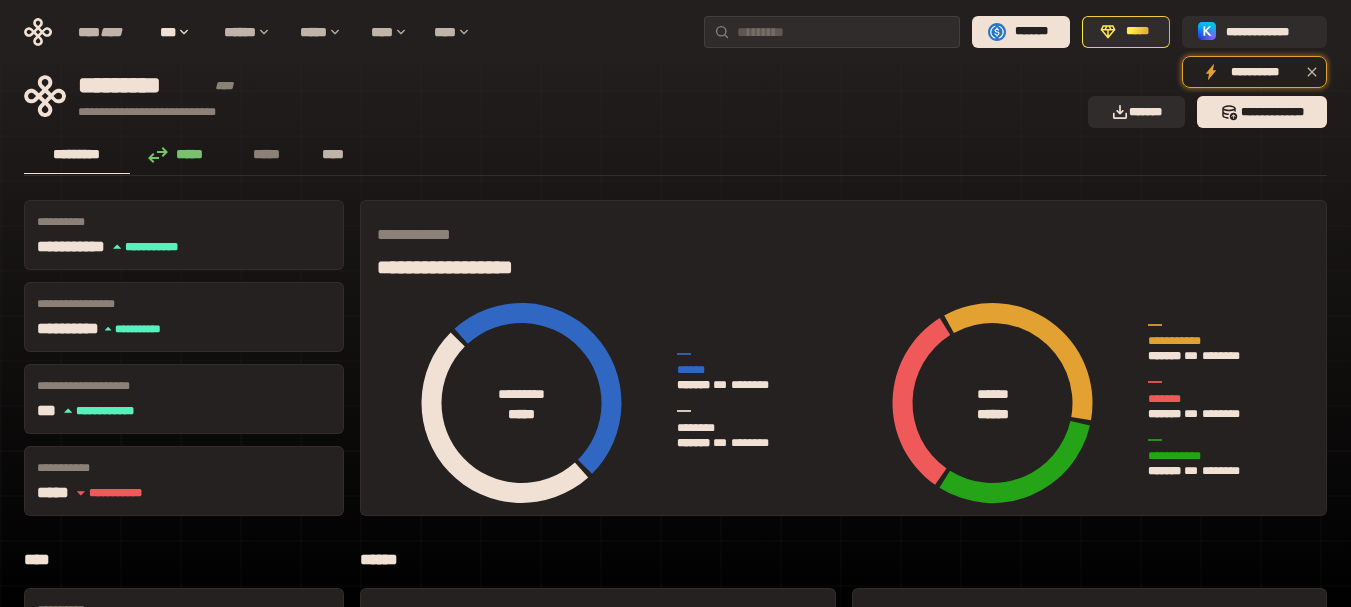 click on "****" at bounding box center [333, 154] 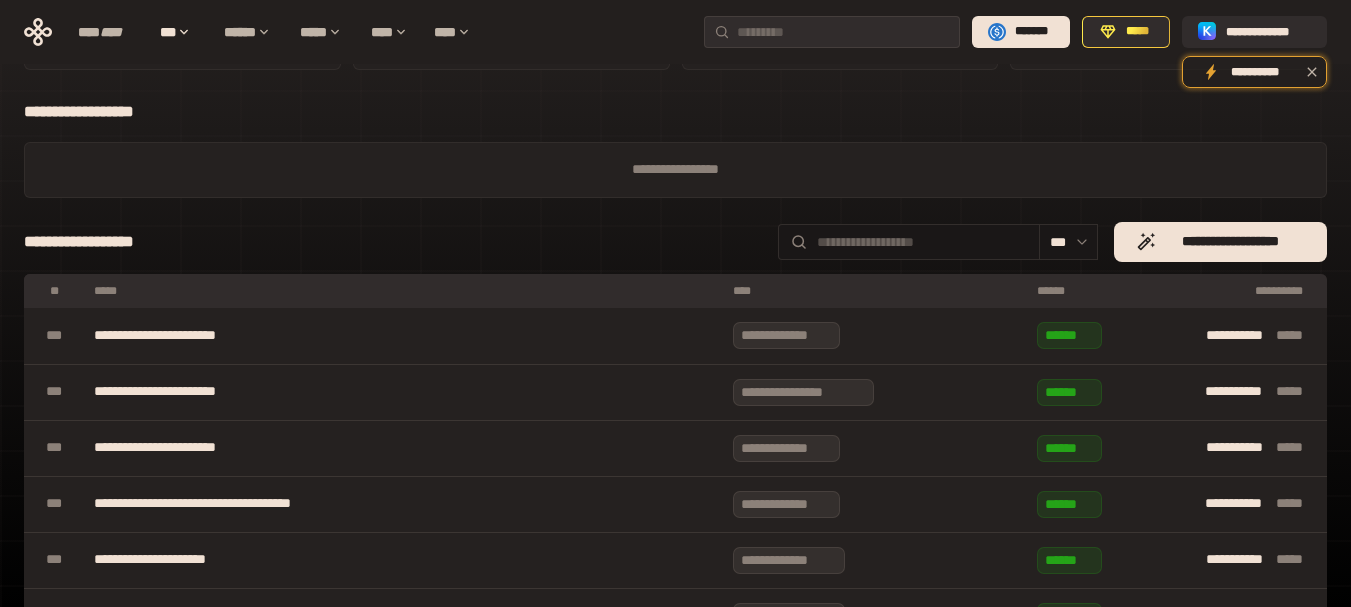 scroll, scrollTop: 0, scrollLeft: 0, axis: both 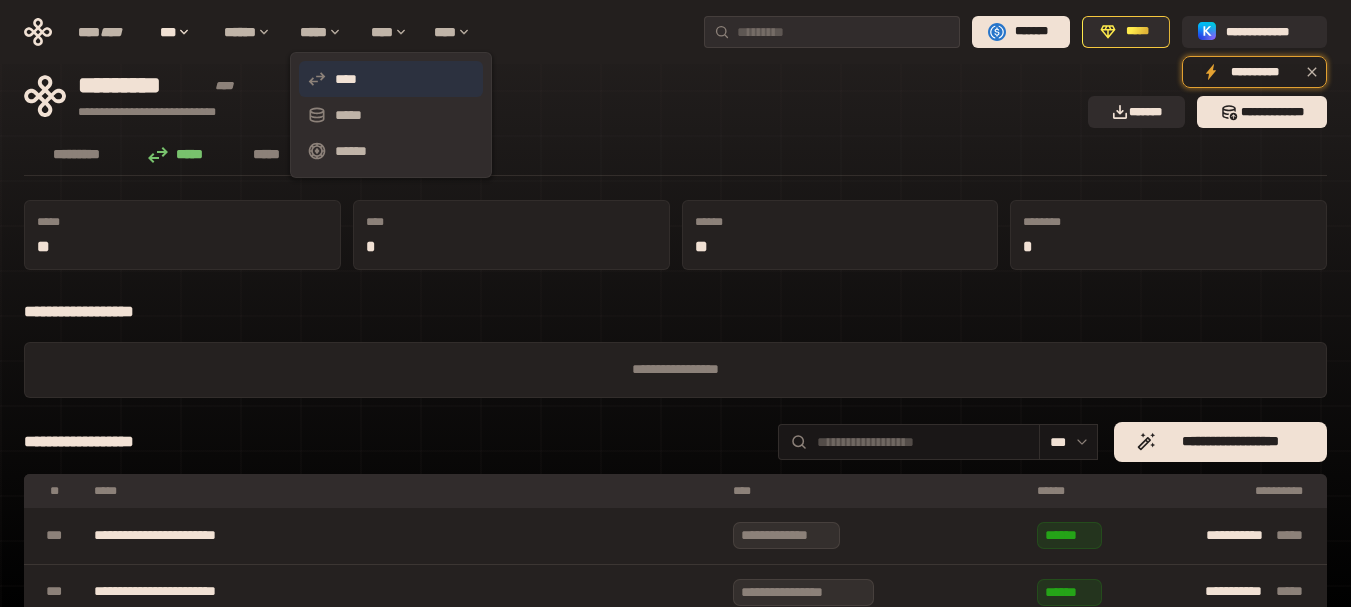 click on "****" at bounding box center [391, 79] 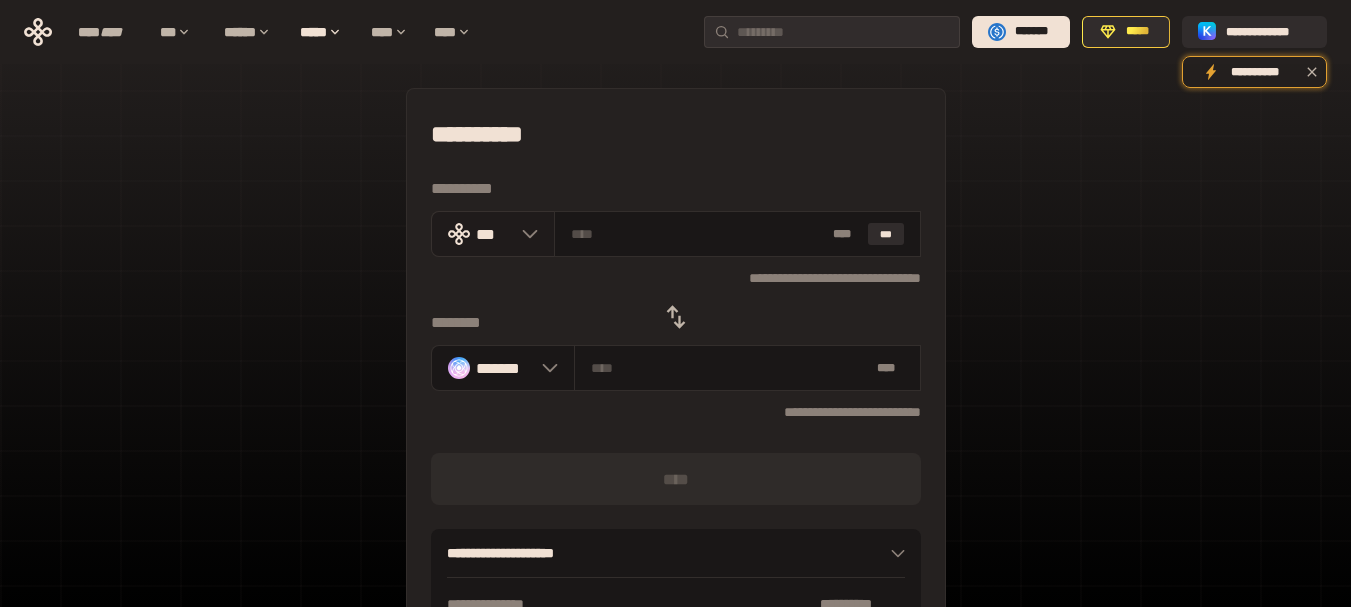 click at bounding box center (525, 234) 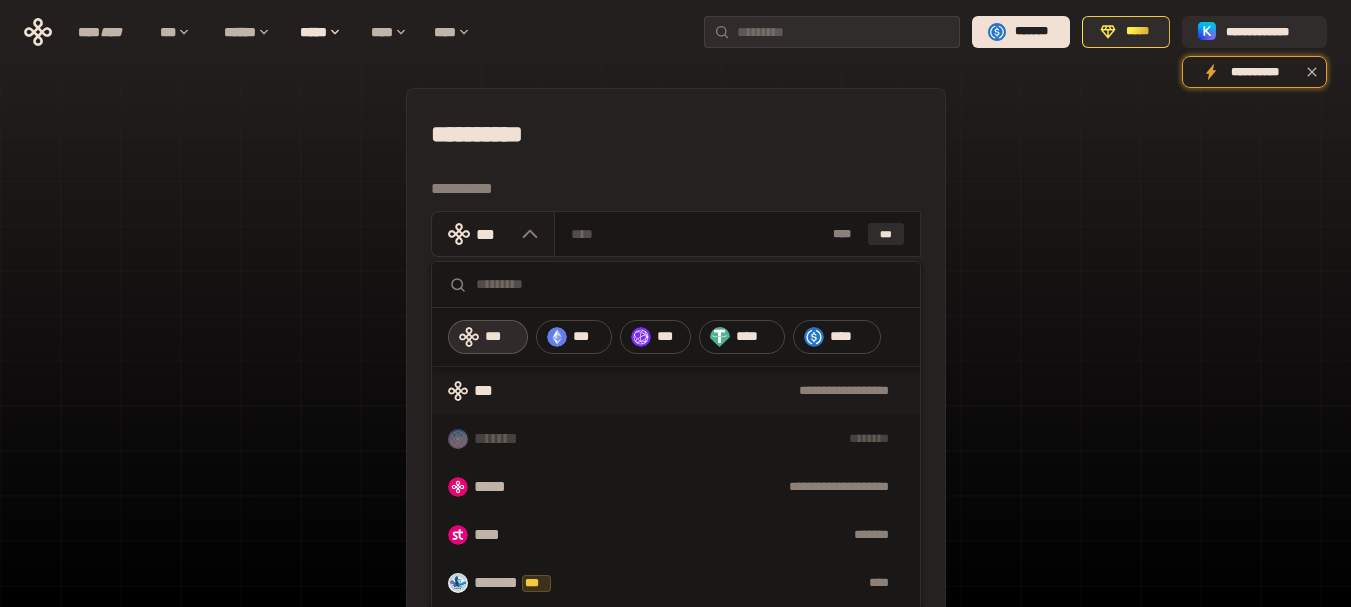 click at bounding box center [525, 234] 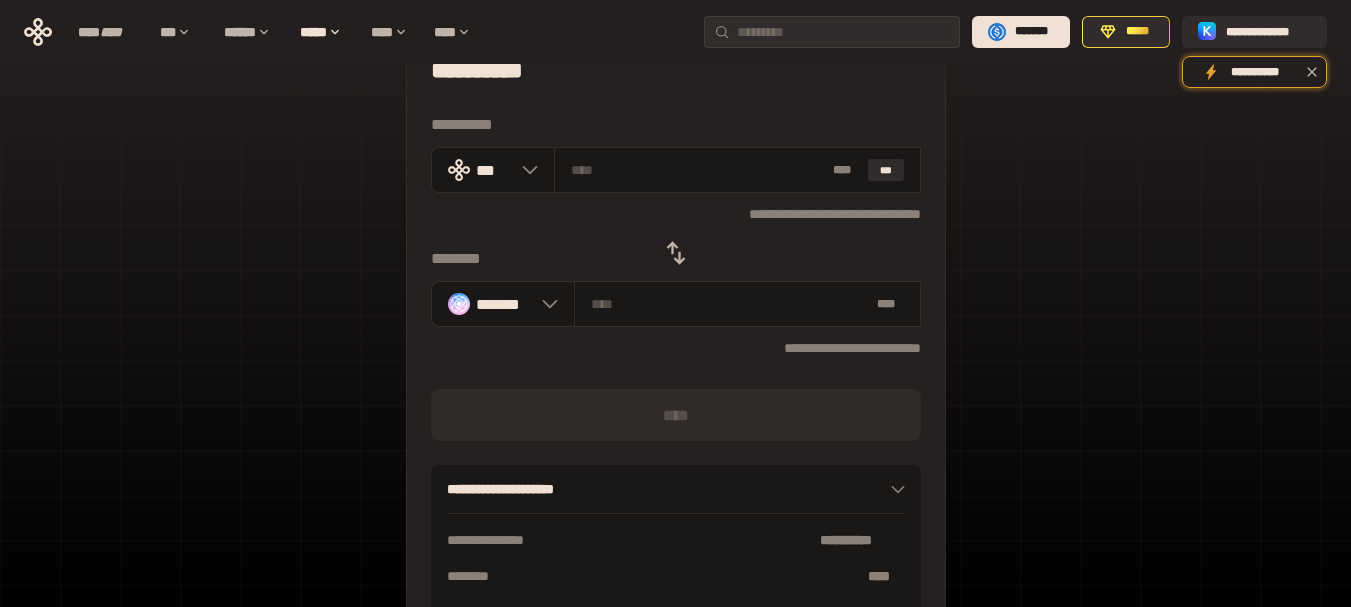 scroll, scrollTop: 100, scrollLeft: 0, axis: vertical 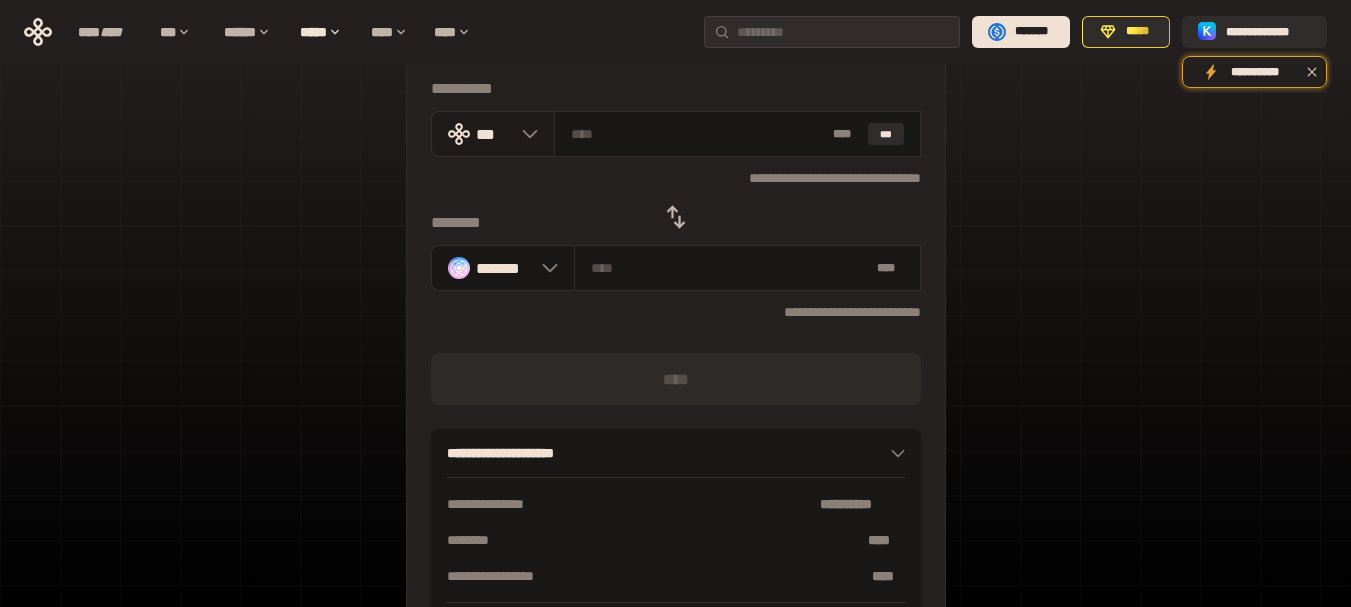 click on "***" at bounding box center [493, 134] 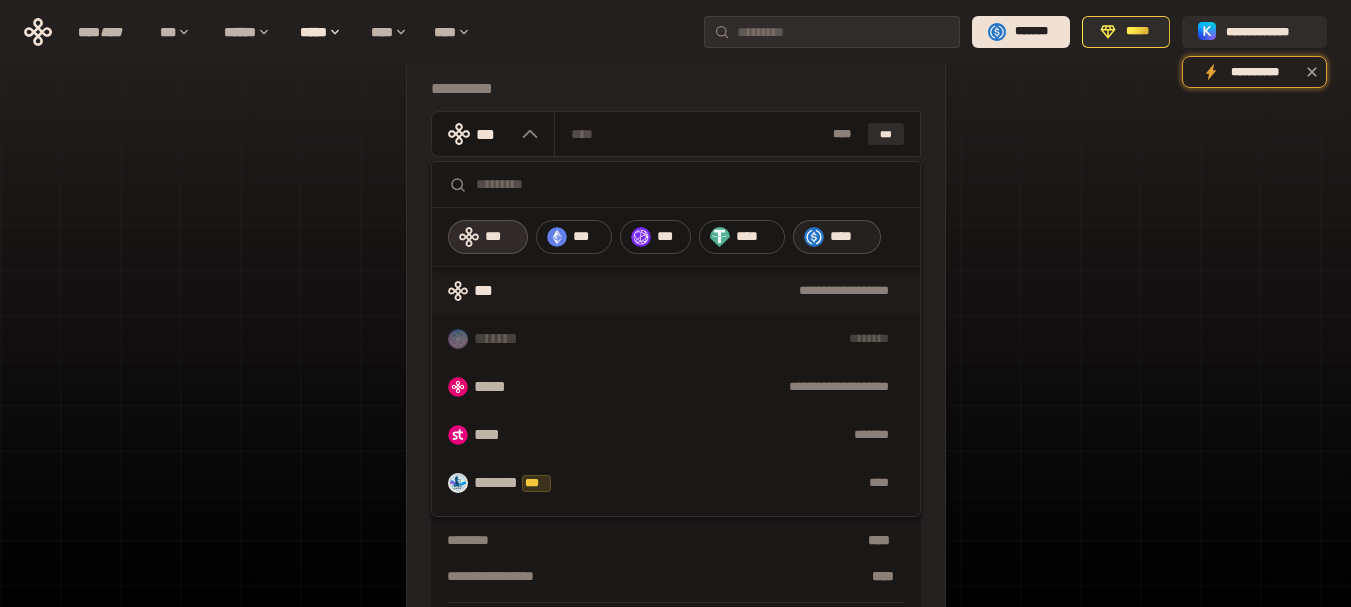 click on "****" at bounding box center (837, 237) 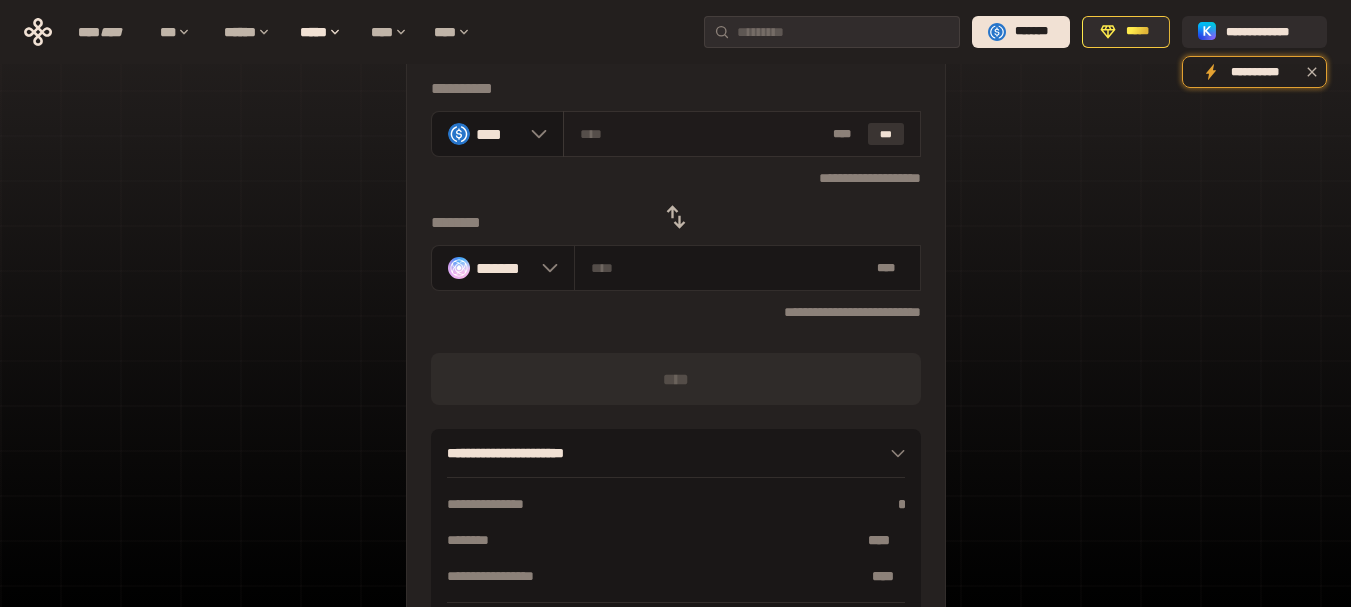 click on "***" at bounding box center (886, 134) 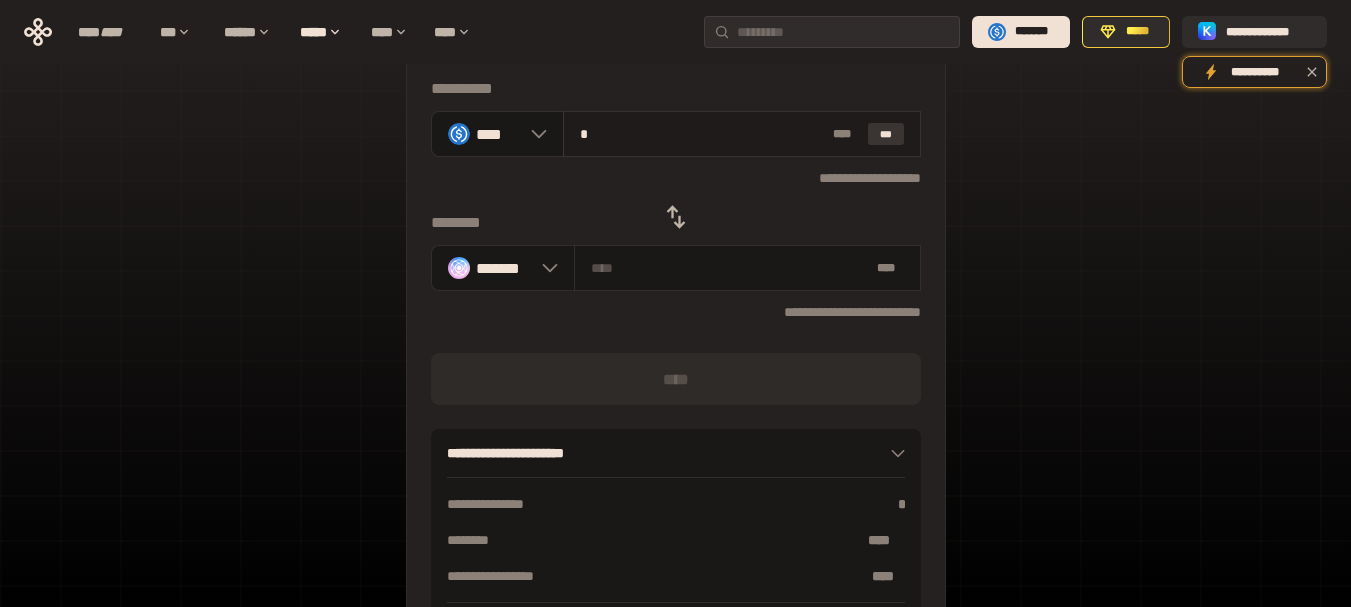 type 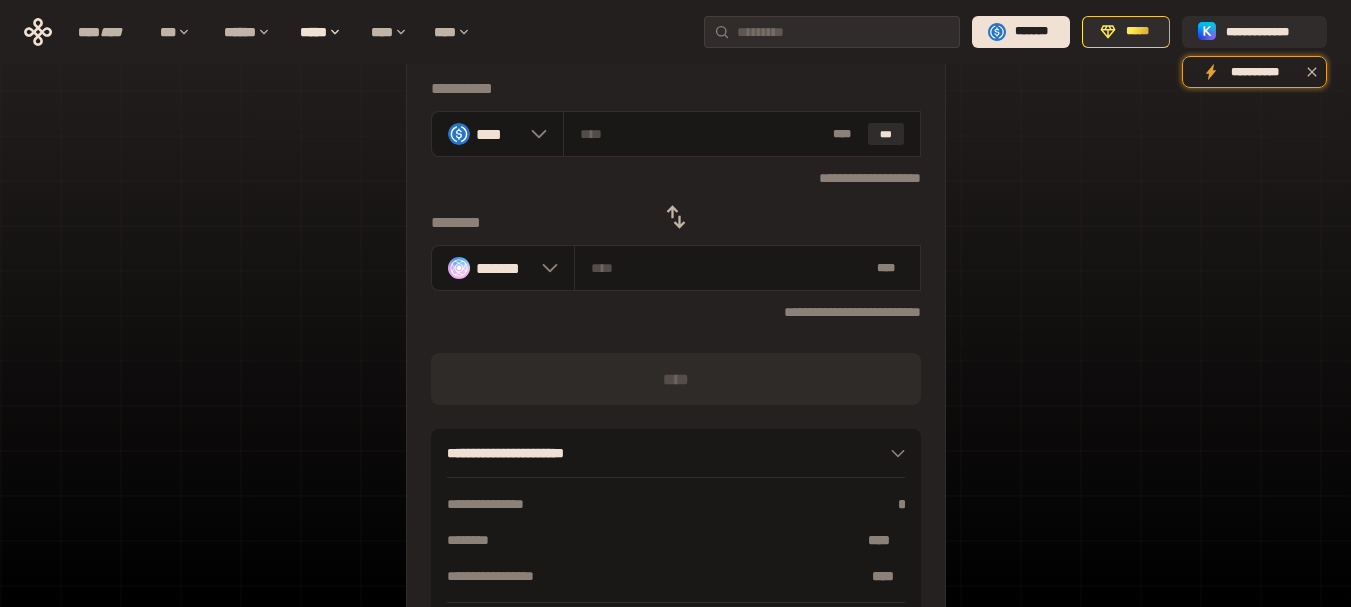 scroll, scrollTop: 0, scrollLeft: 0, axis: both 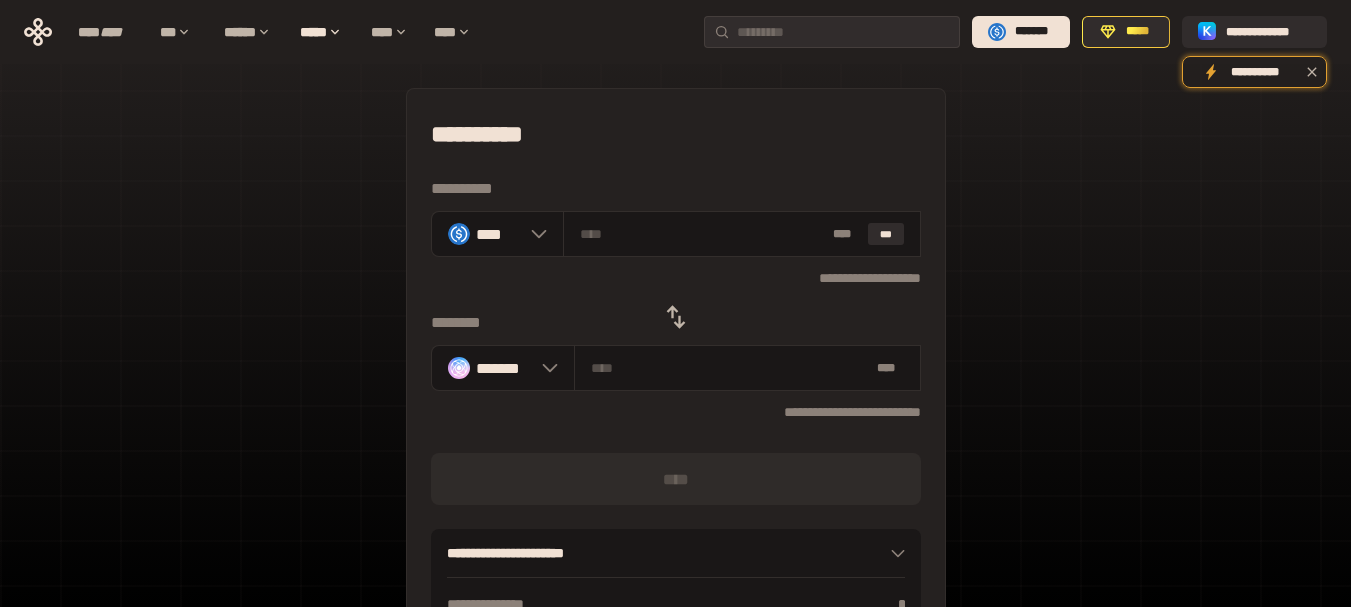 click on "**********" at bounding box center [675, 444] 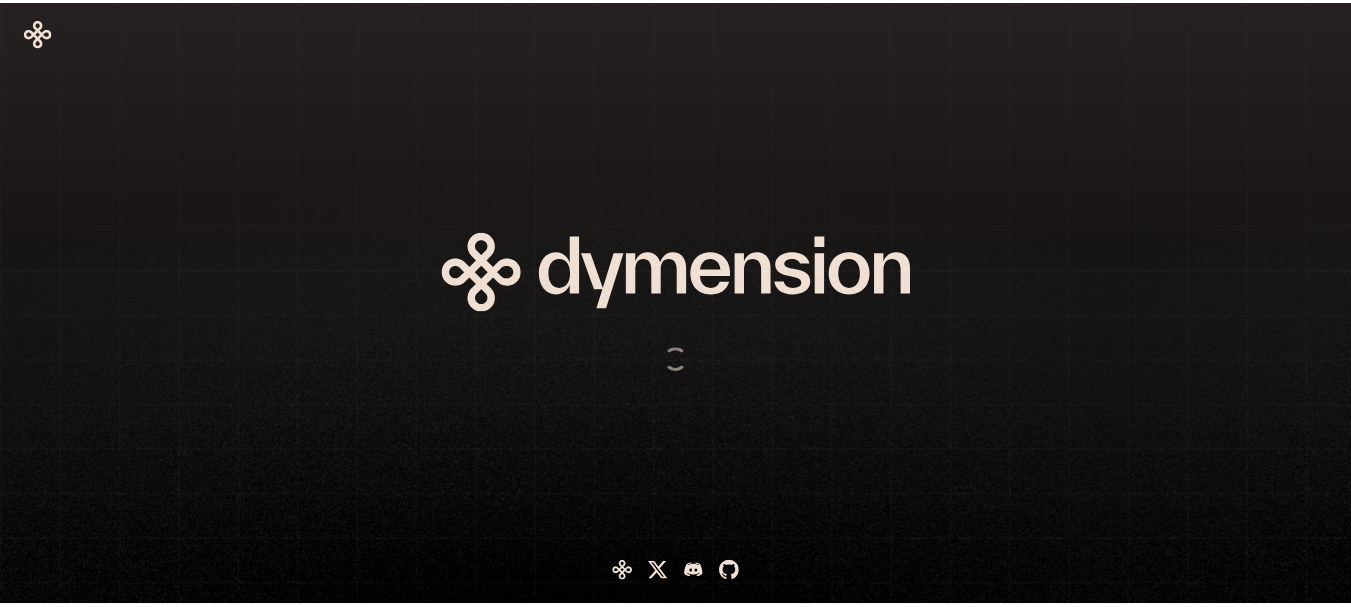 scroll, scrollTop: 0, scrollLeft: 0, axis: both 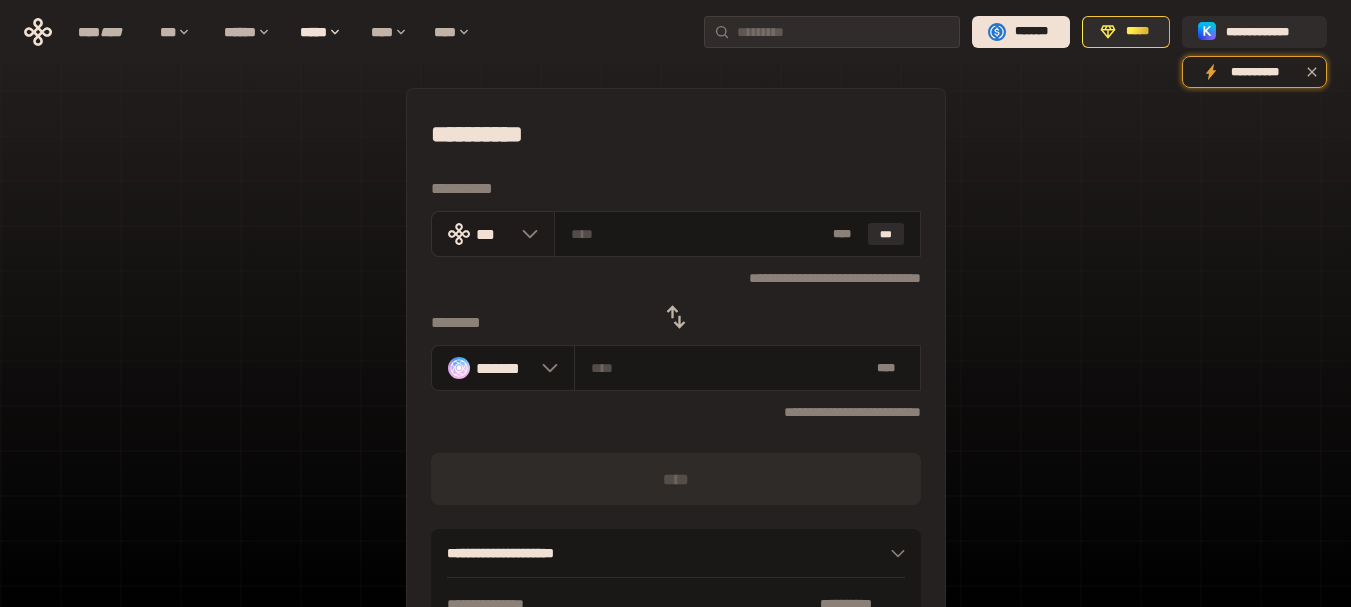 click on "***" at bounding box center [493, 234] 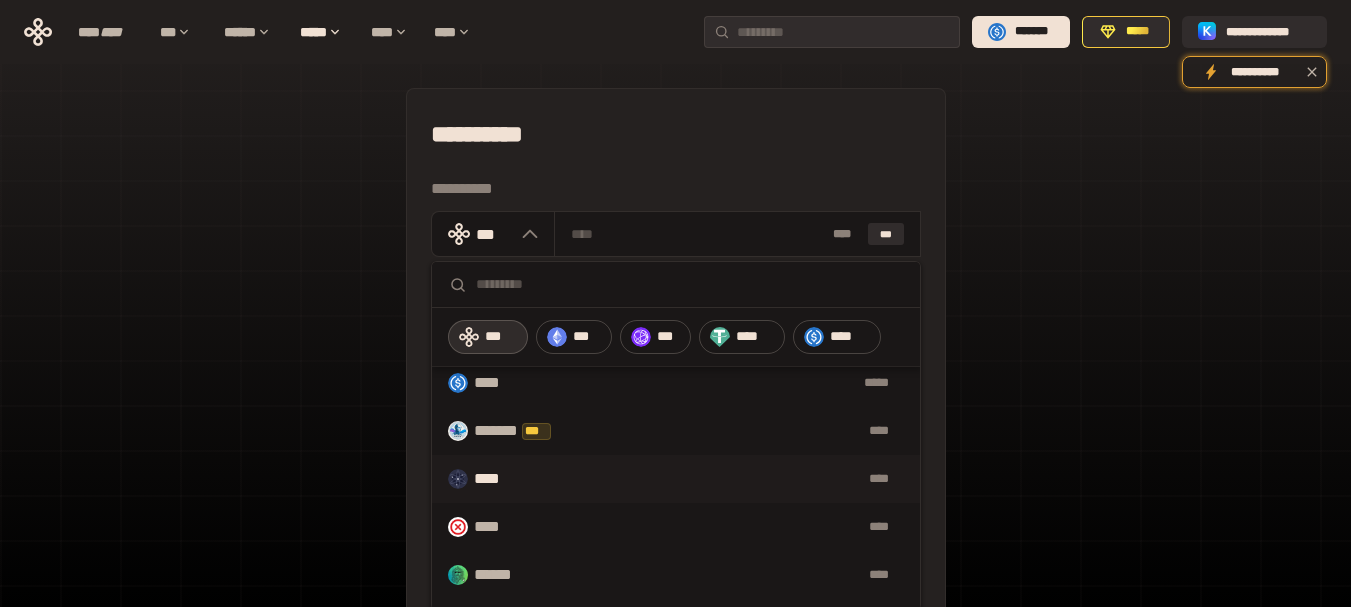 scroll, scrollTop: 100, scrollLeft: 0, axis: vertical 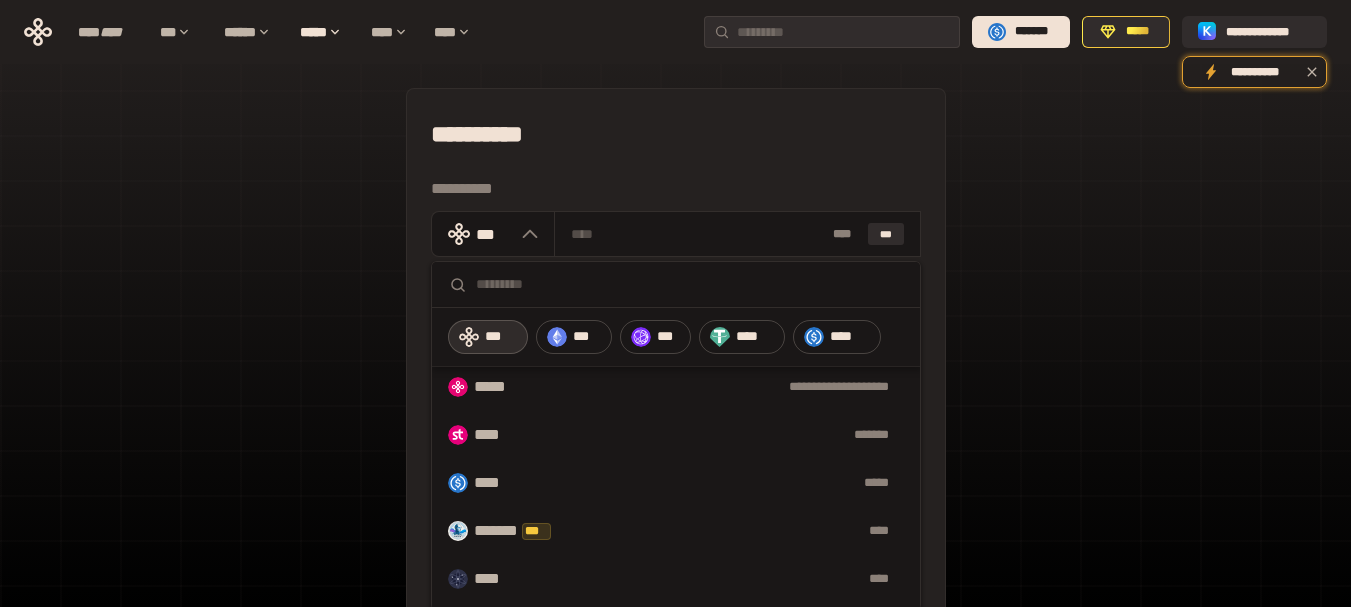click on "[NUMBER] [STREET], [CITY], [STATE] [ZIP]" at bounding box center [675, 444] 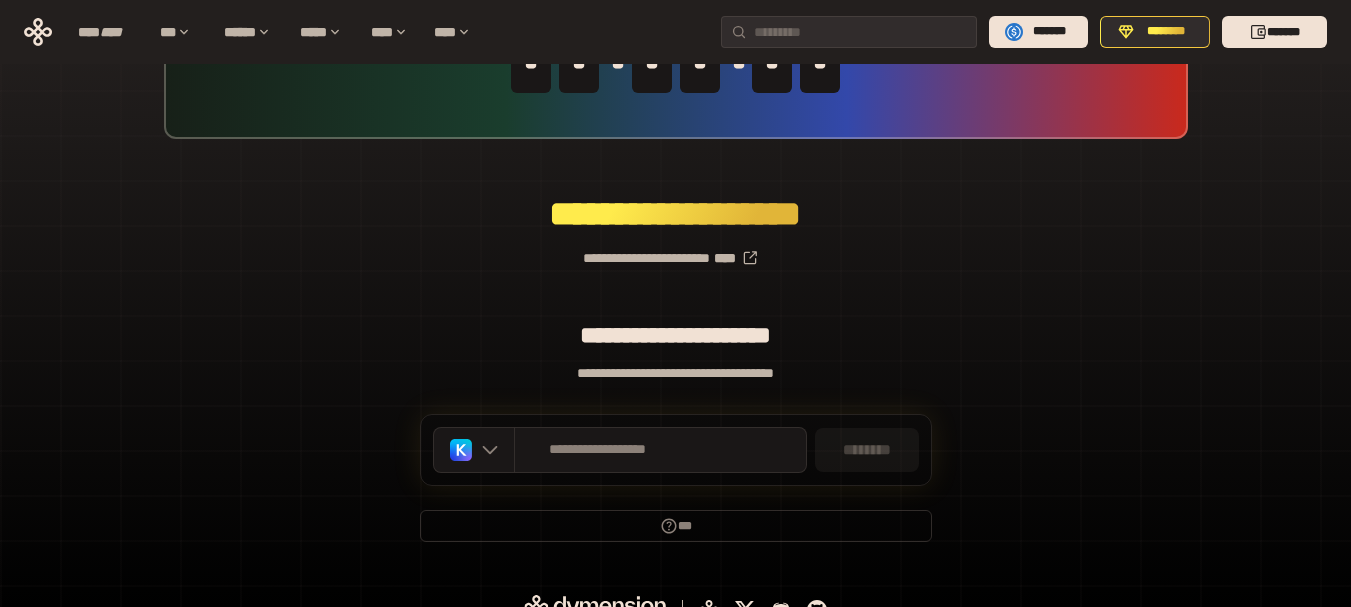 scroll, scrollTop: 176, scrollLeft: 0, axis: vertical 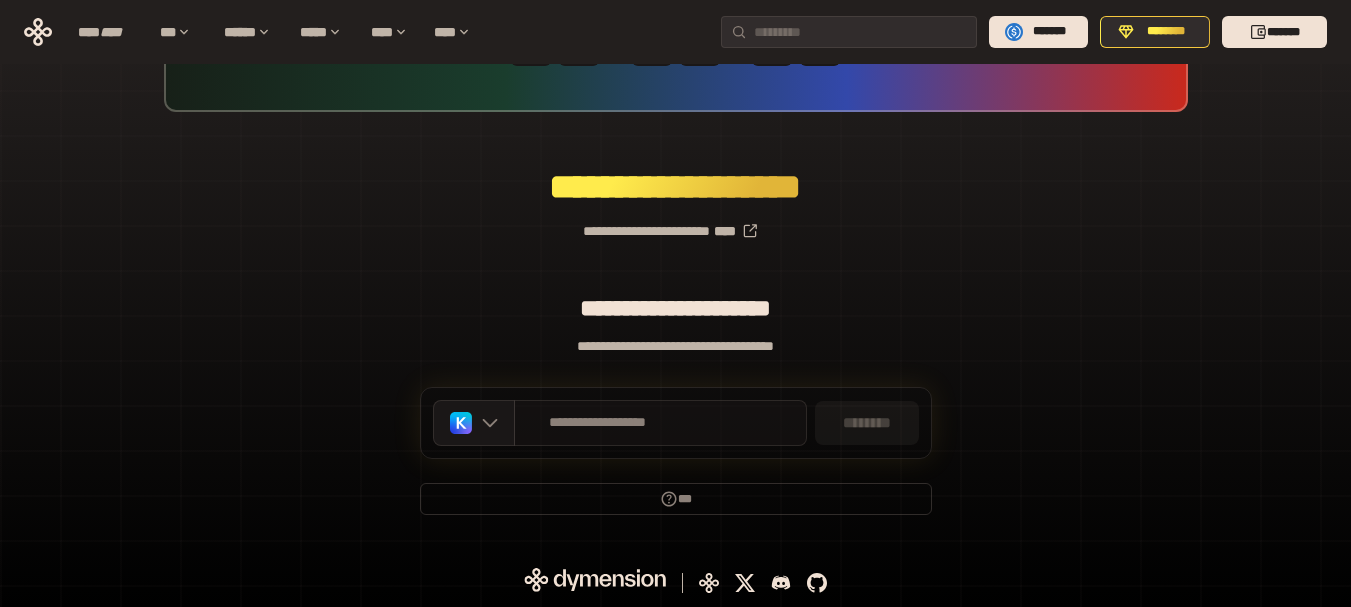 click on "**********" at bounding box center [660, 423] 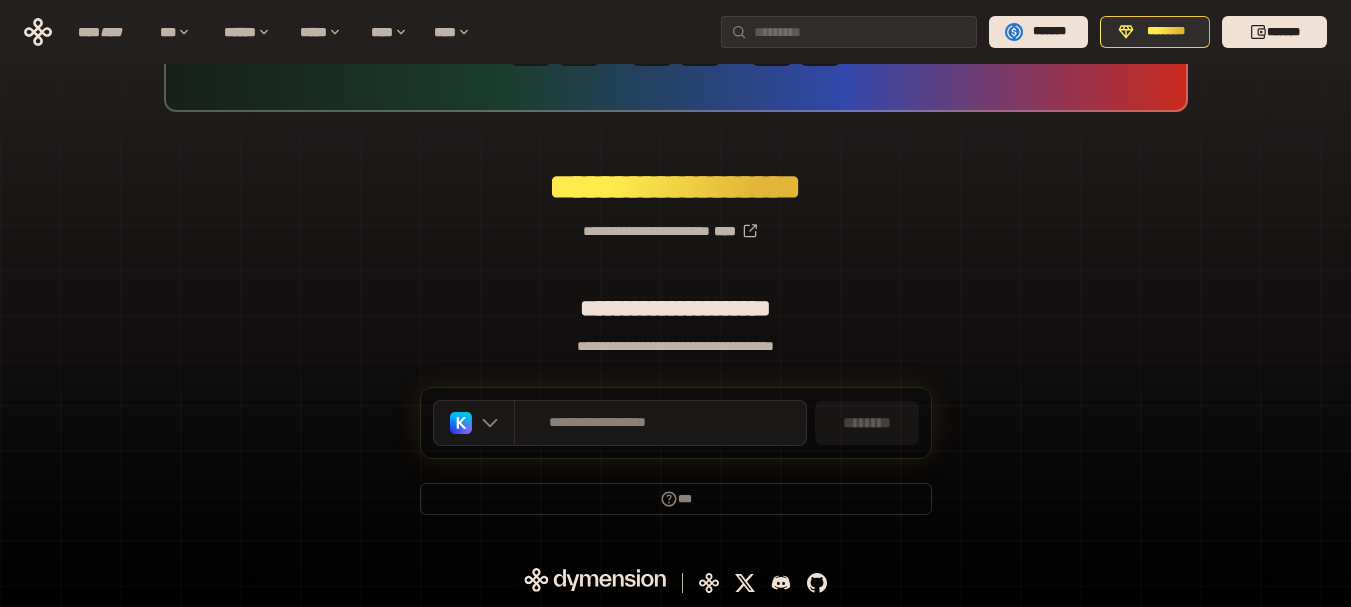 scroll, scrollTop: 0, scrollLeft: 0, axis: both 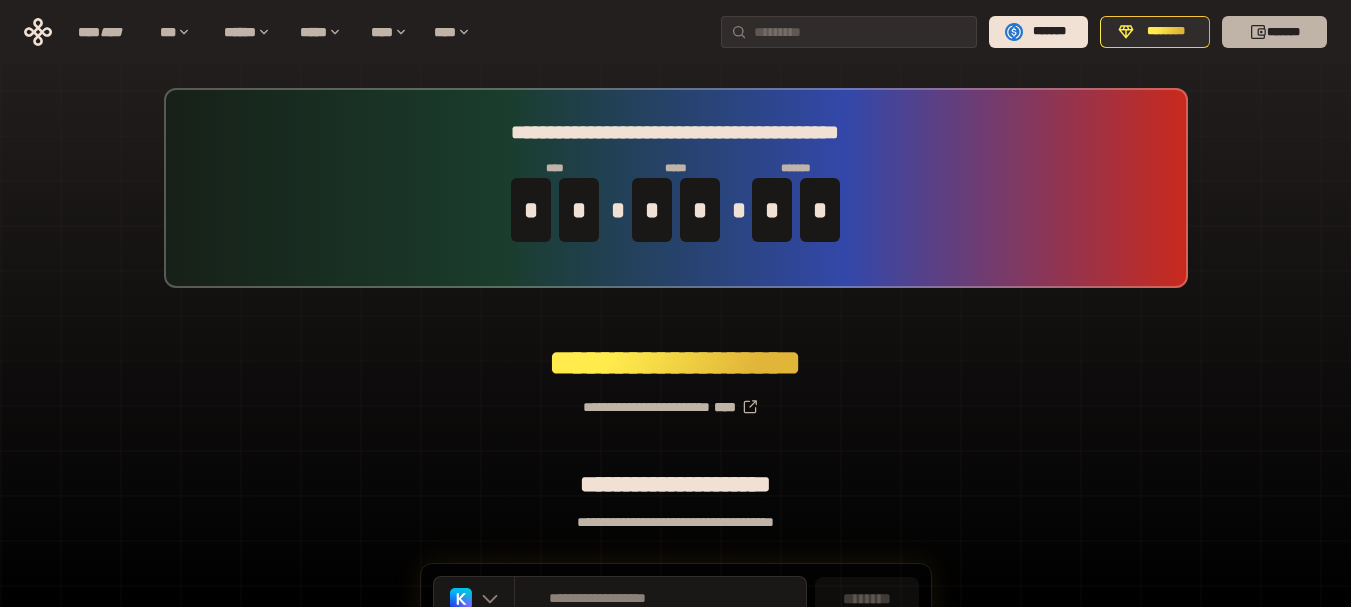 click on "*******" at bounding box center (1274, 32) 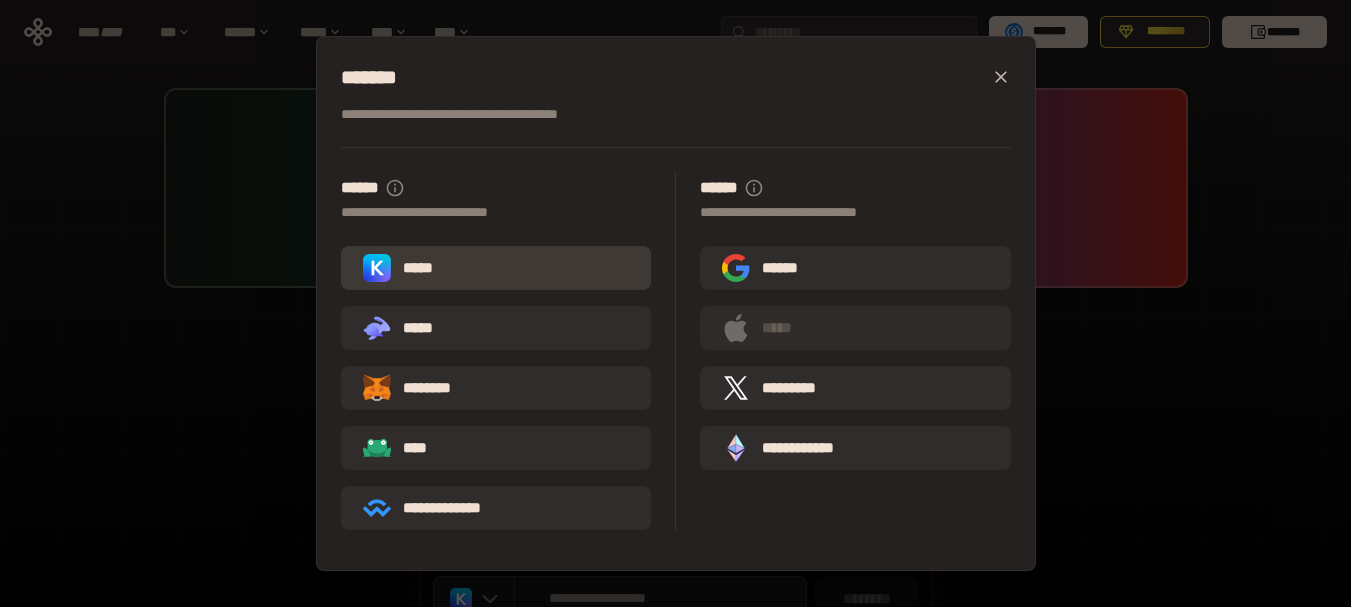 click on "*****" at bounding box center (496, 268) 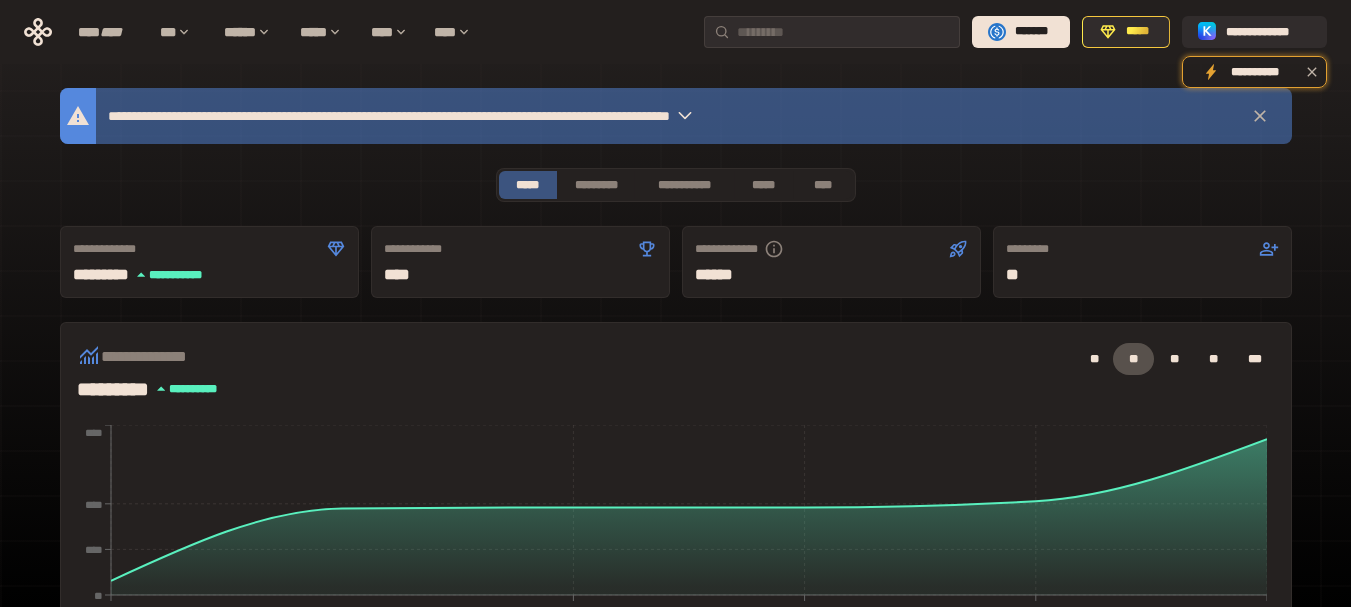 scroll, scrollTop: 100, scrollLeft: 0, axis: vertical 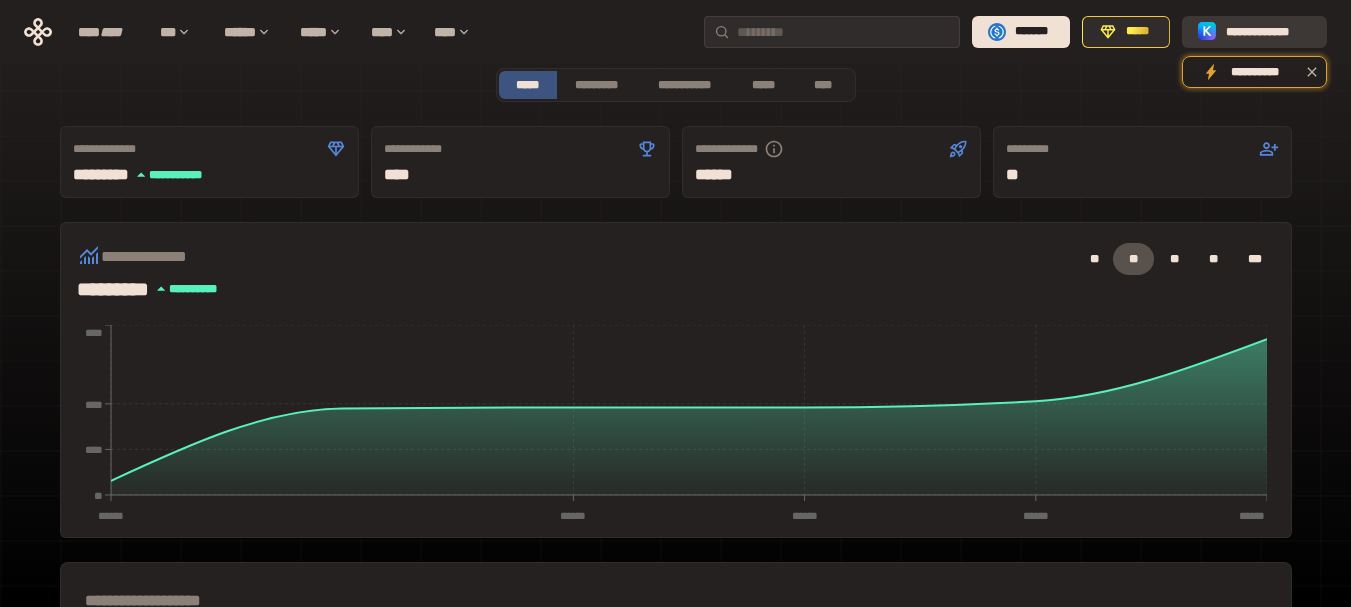 click on "**********" at bounding box center (1268, 32) 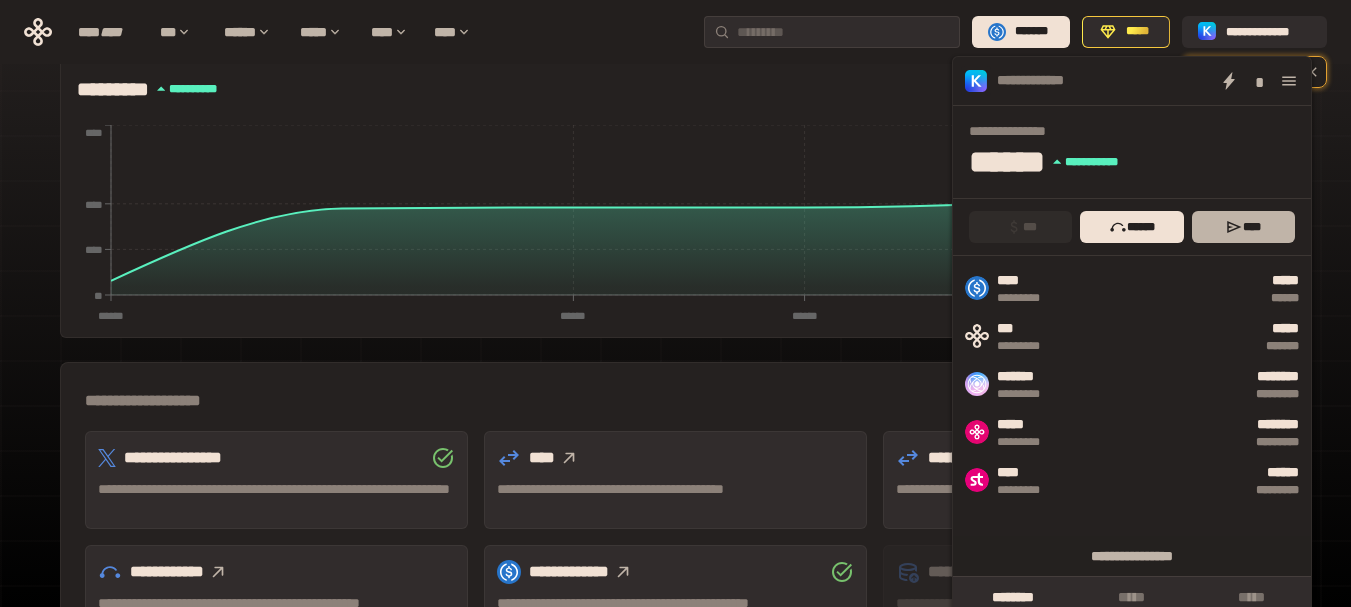 scroll, scrollTop: 0, scrollLeft: 0, axis: both 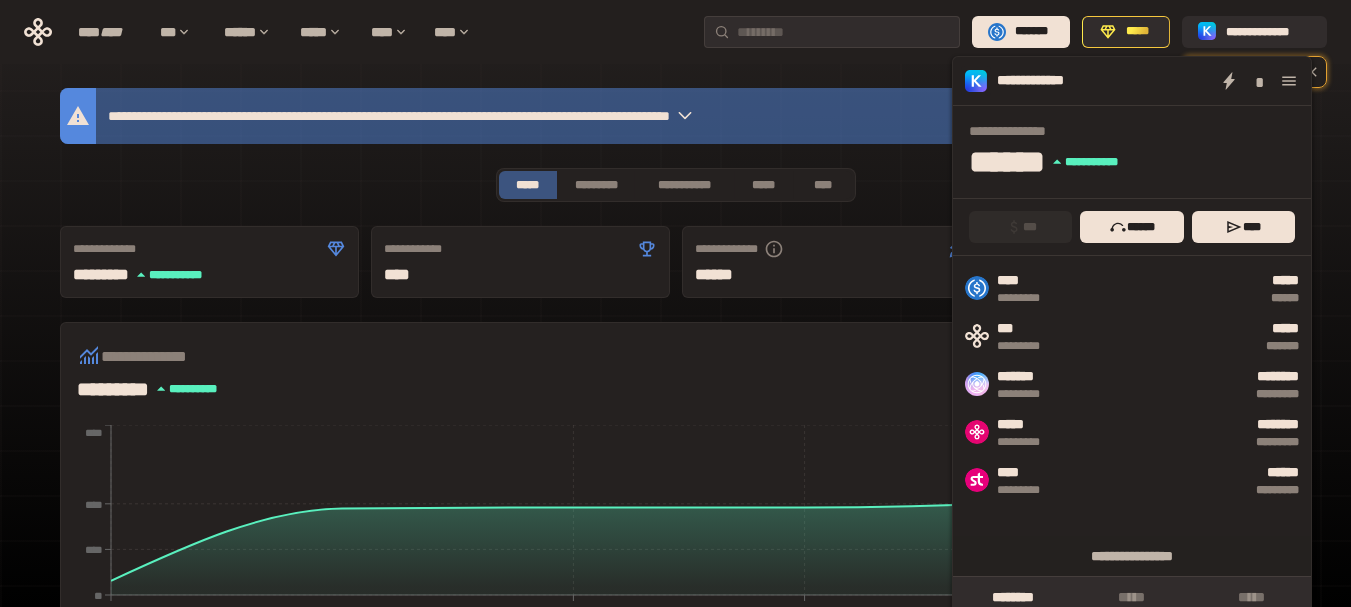drag, startPoint x: 1294, startPoint y: 79, endPoint x: 1039, endPoint y: 78, distance: 255.00197 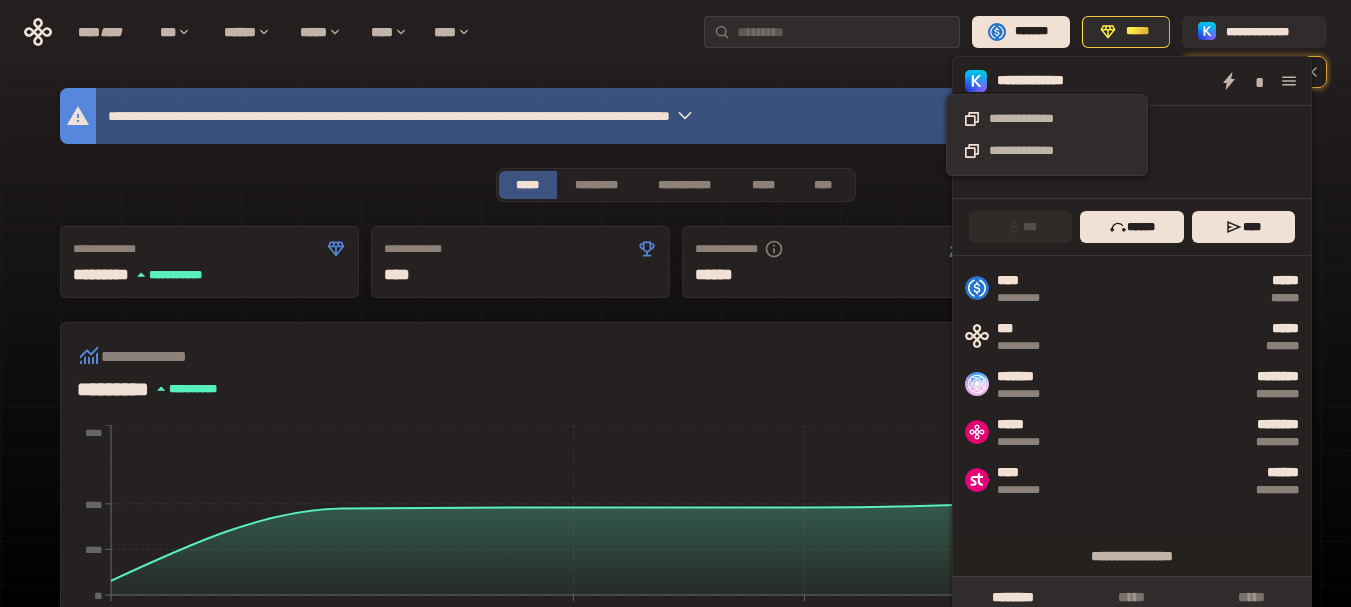 click on "**********" at bounding box center [1046, 81] 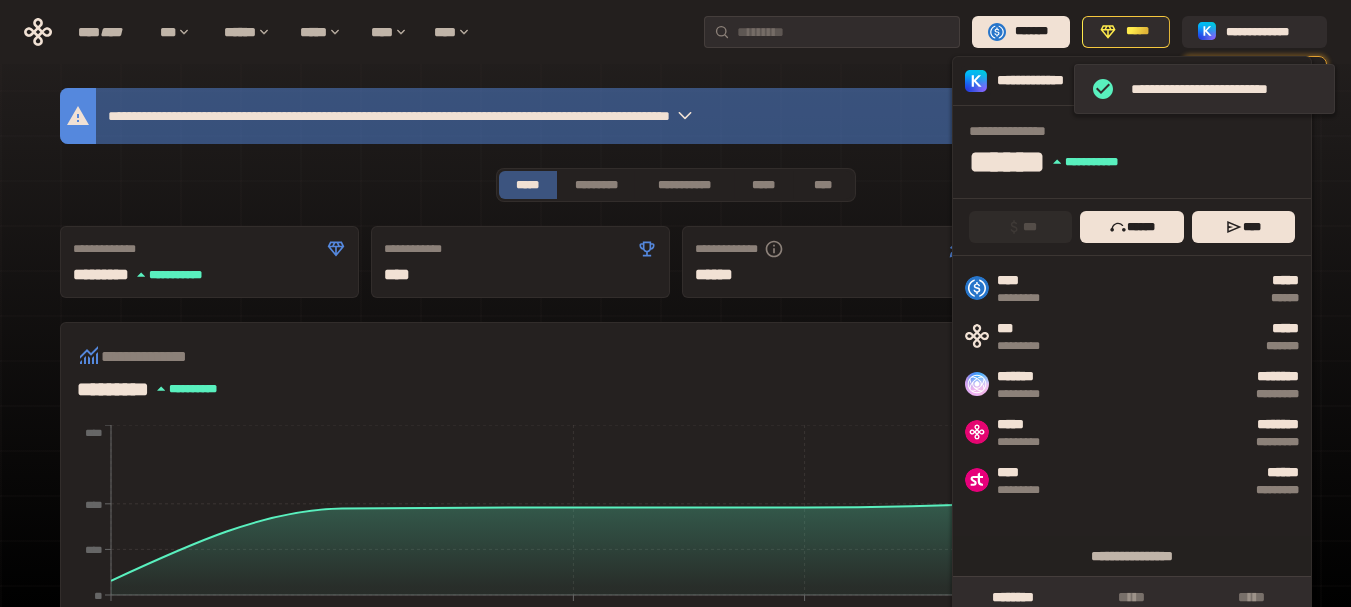 click on "**********" at bounding box center (1046, 81) 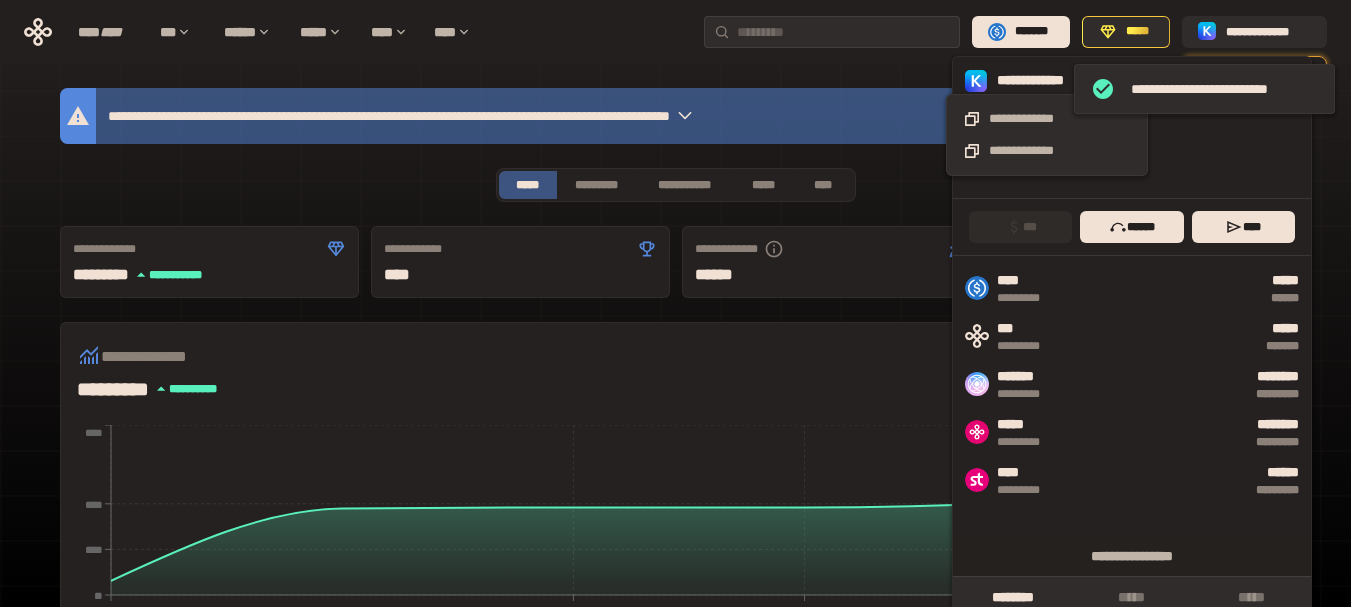 click on "**********" at bounding box center (1046, 81) 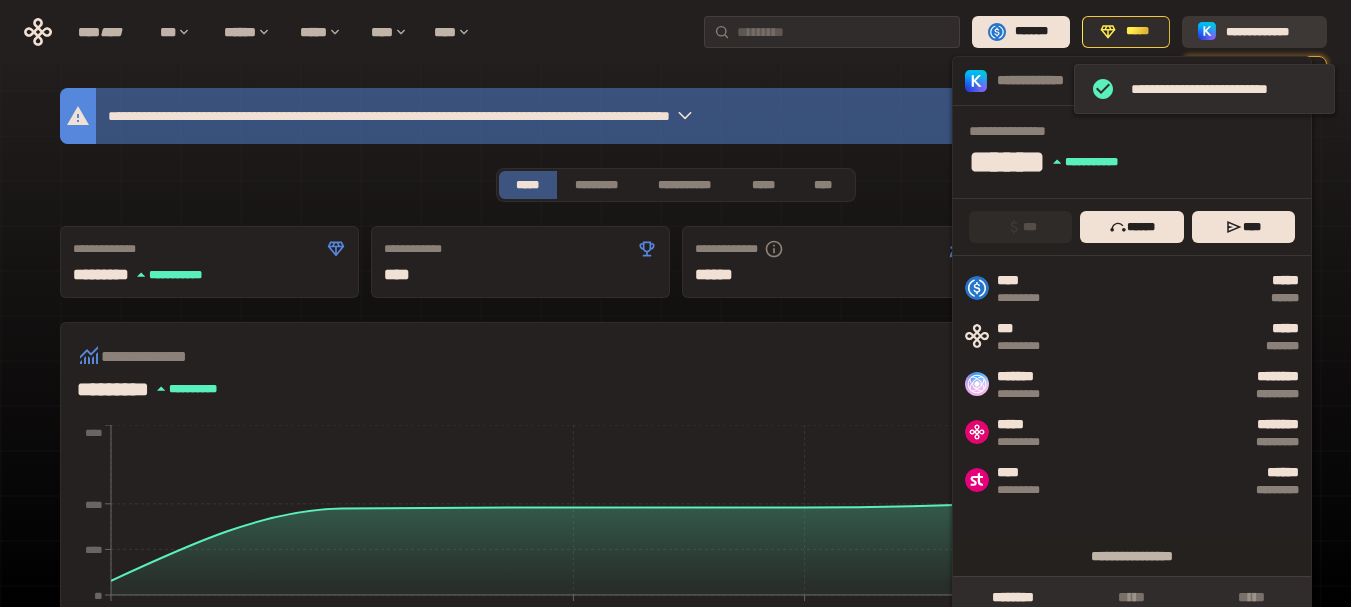 click 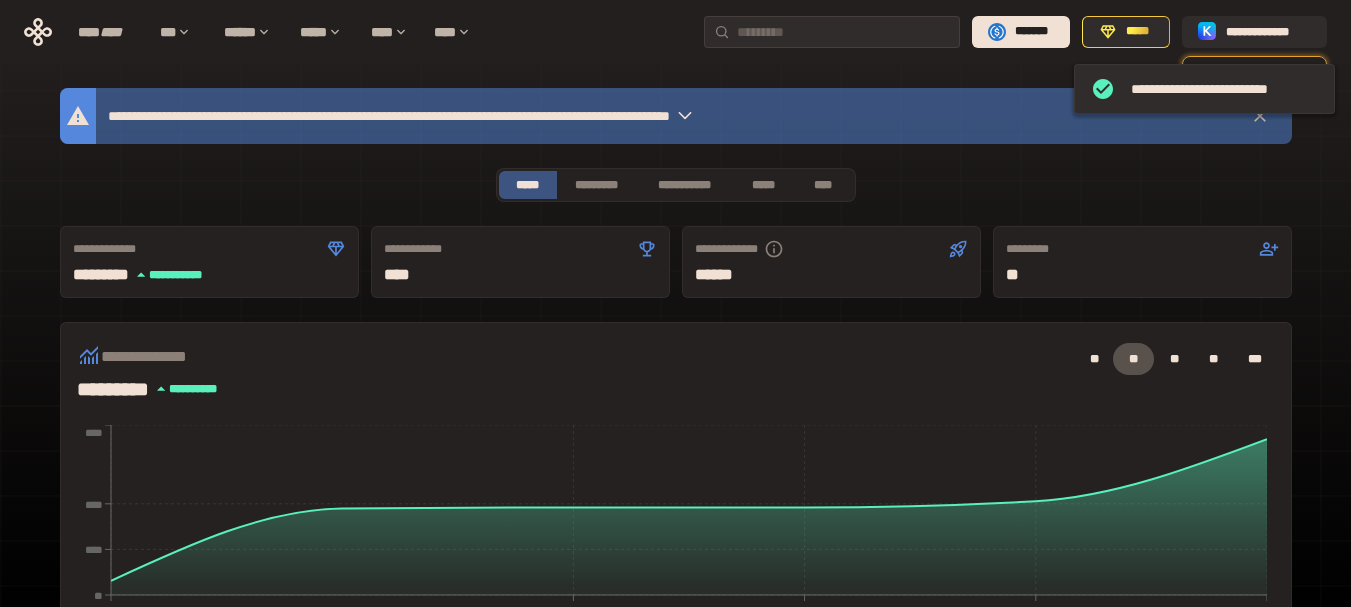 click on "**********" at bounding box center (676, 652) 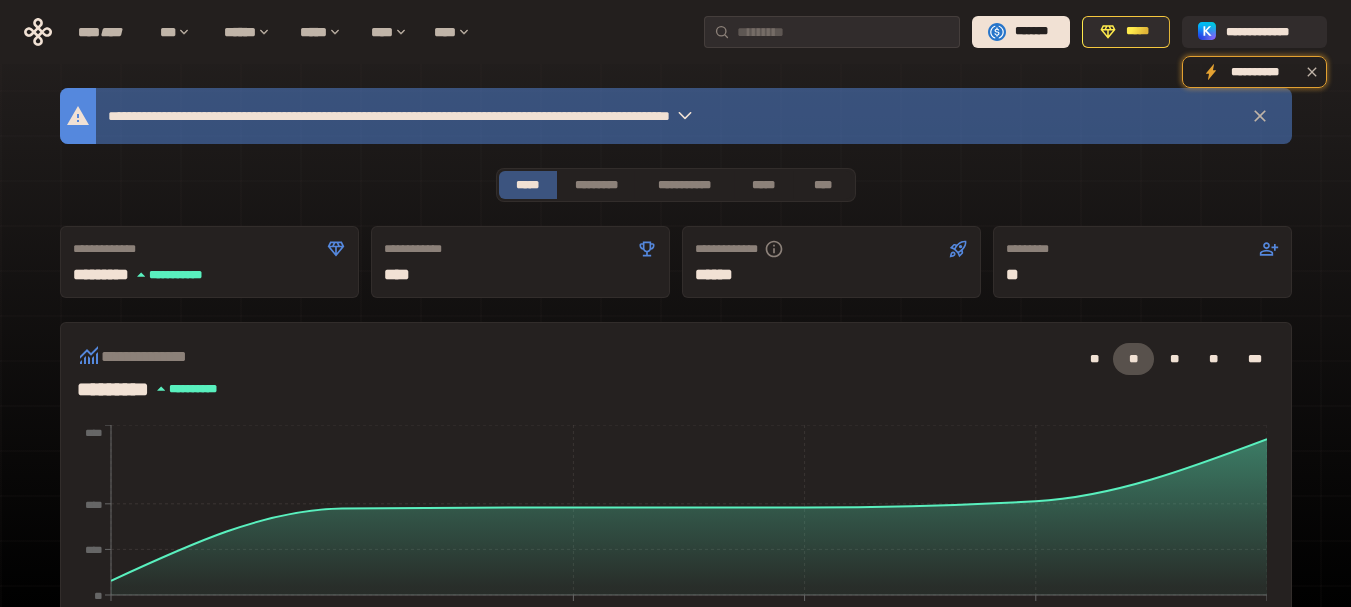 click at bounding box center [685, 116] 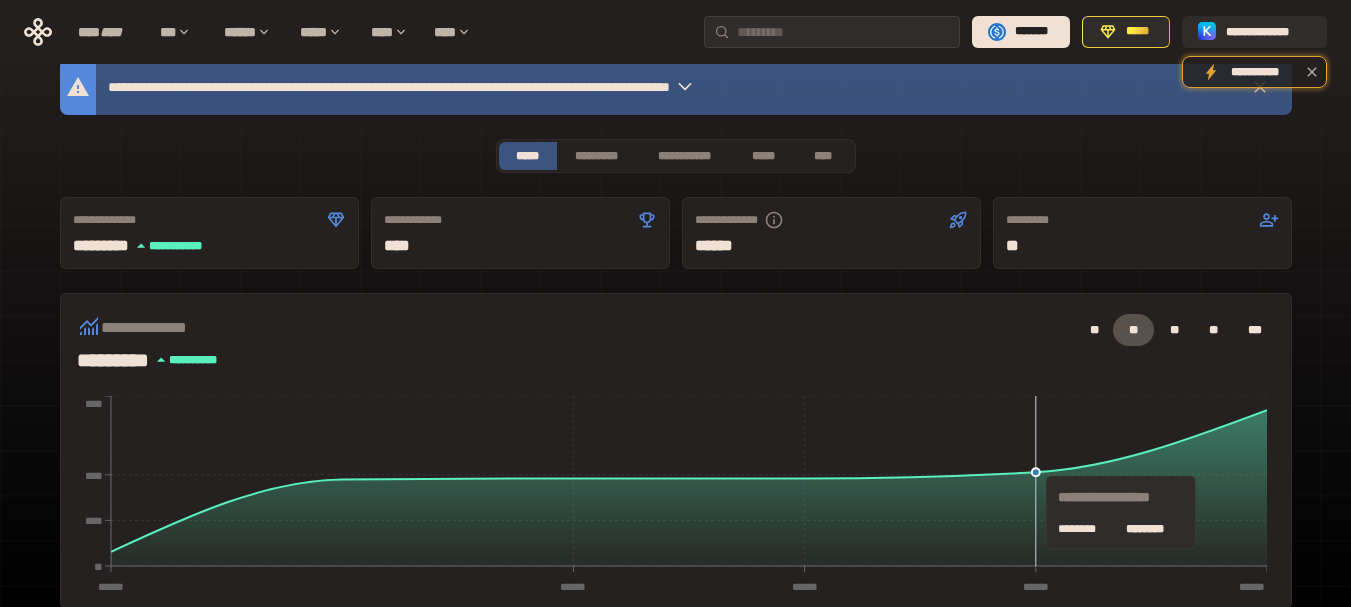 scroll, scrollTop: 0, scrollLeft: 0, axis: both 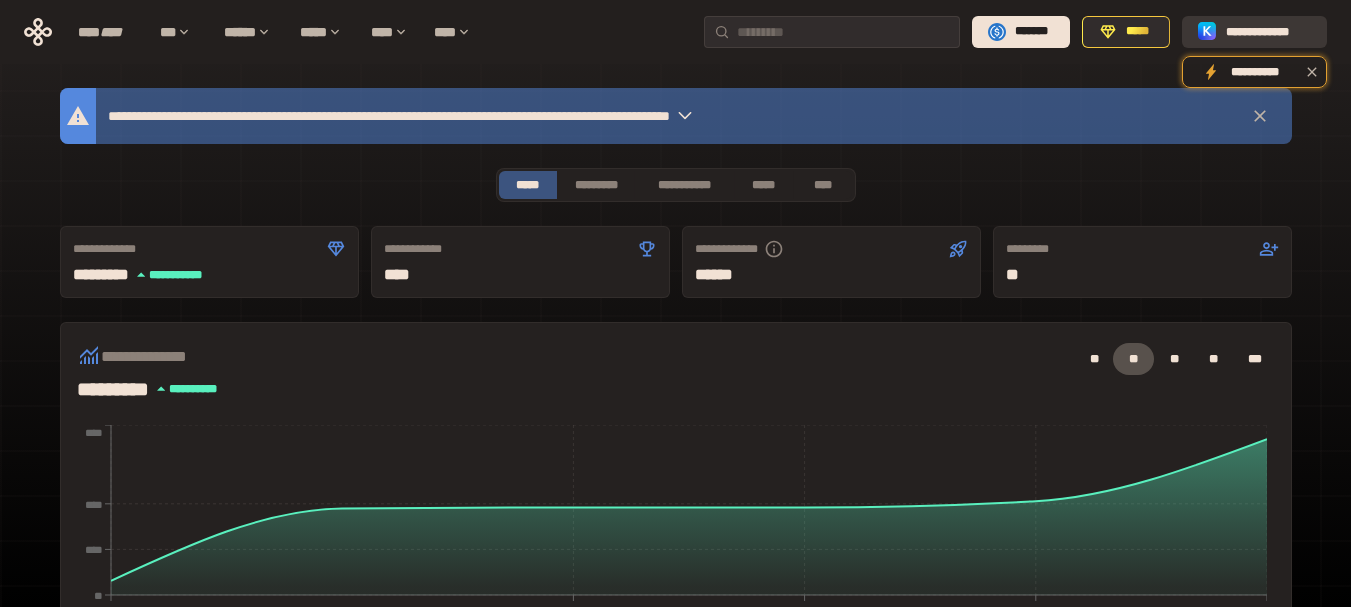 click on "**********" at bounding box center (1268, 32) 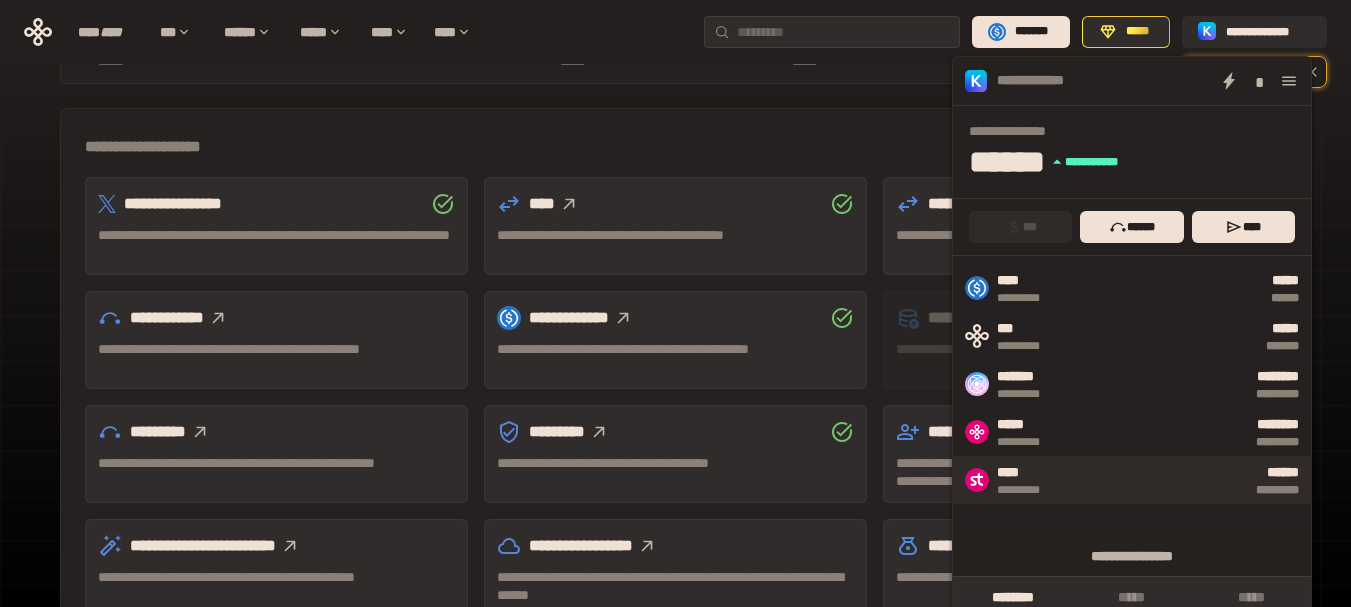 scroll, scrollTop: 681, scrollLeft: 0, axis: vertical 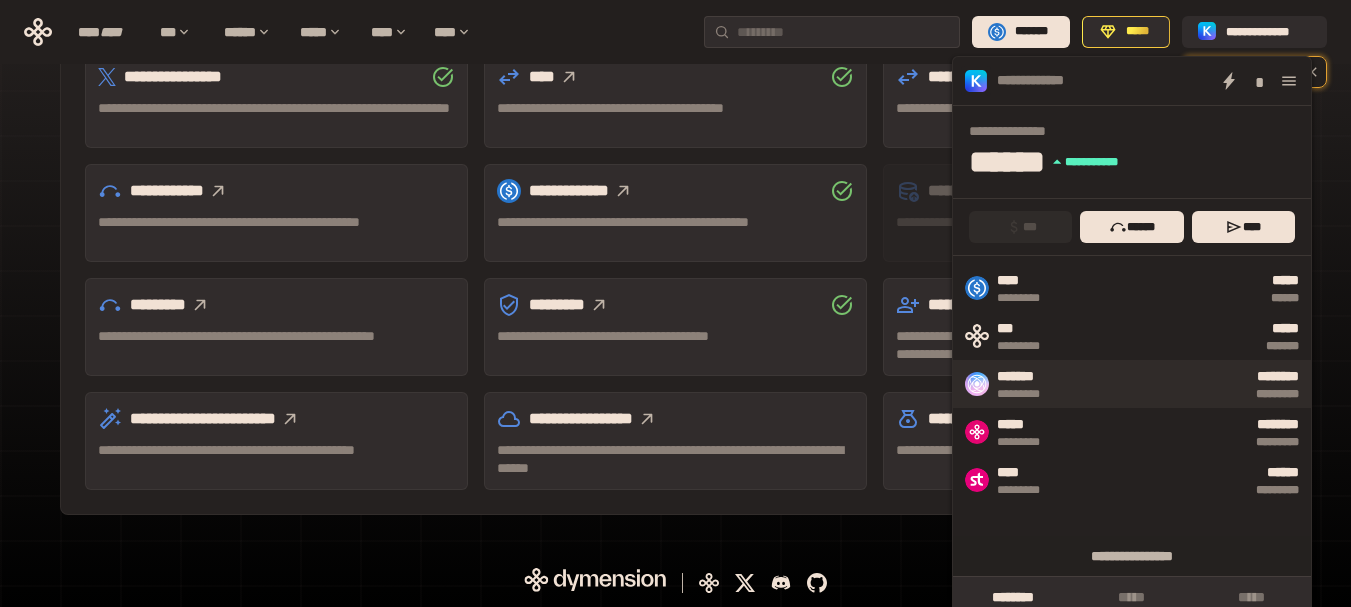type 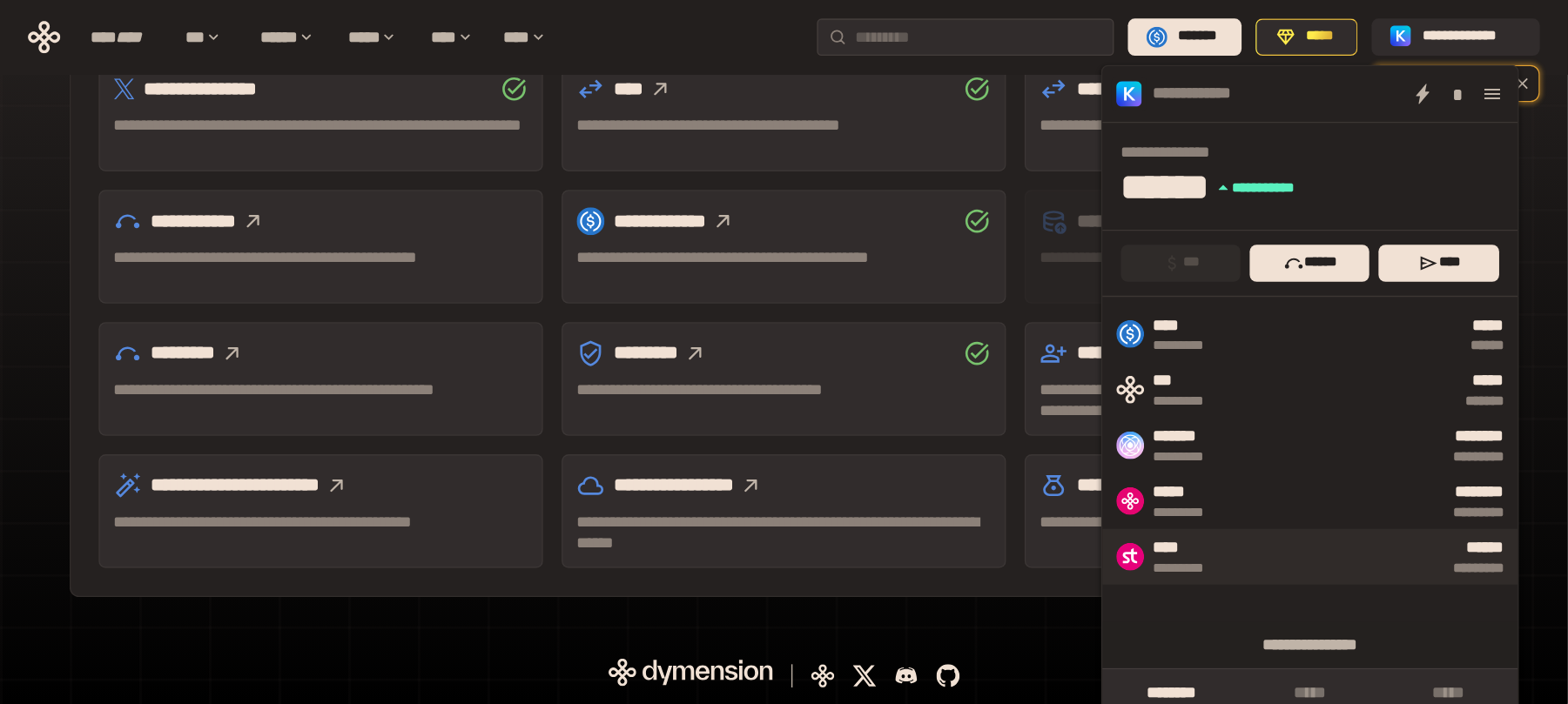 scroll, scrollTop: 421, scrollLeft: 0, axis: vertical 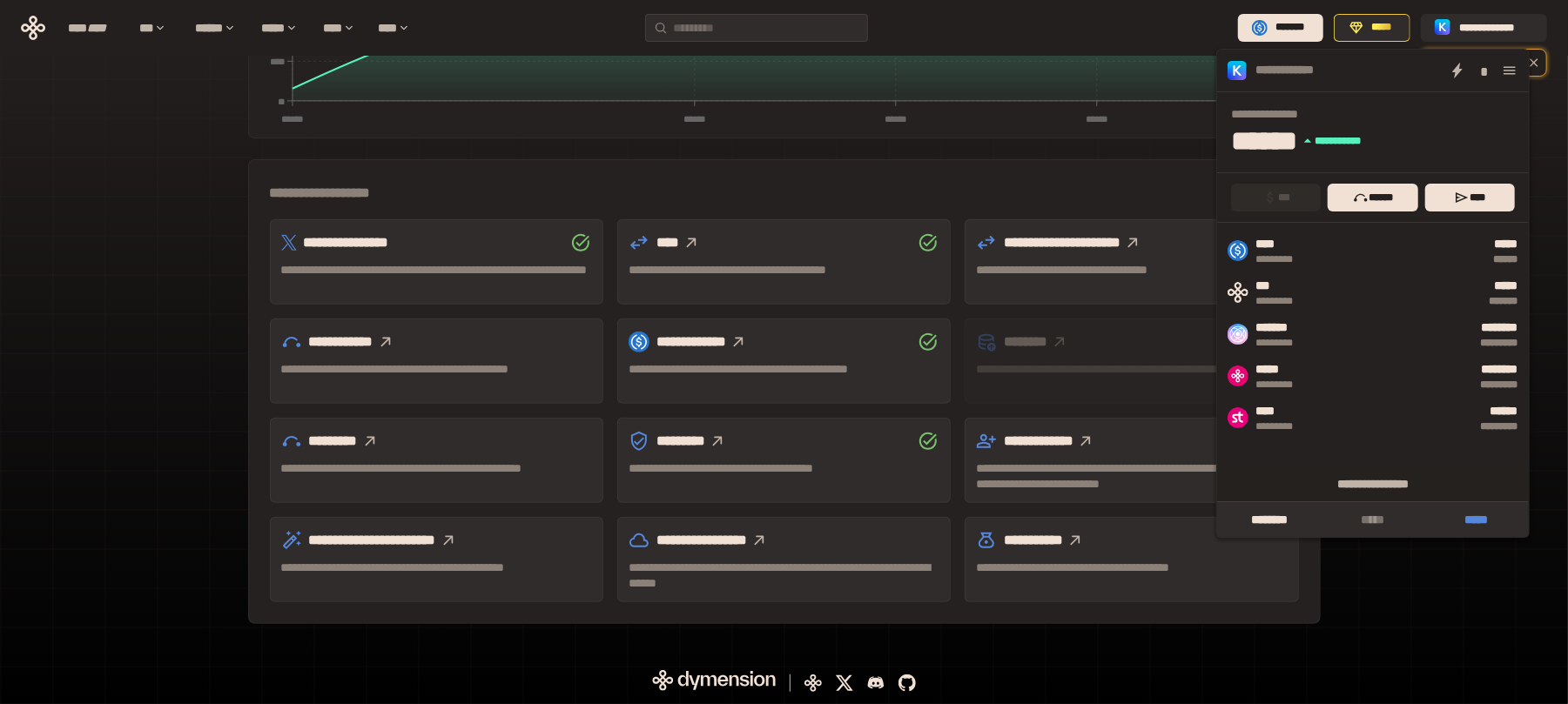 click on "*****" at bounding box center [1477, 520] 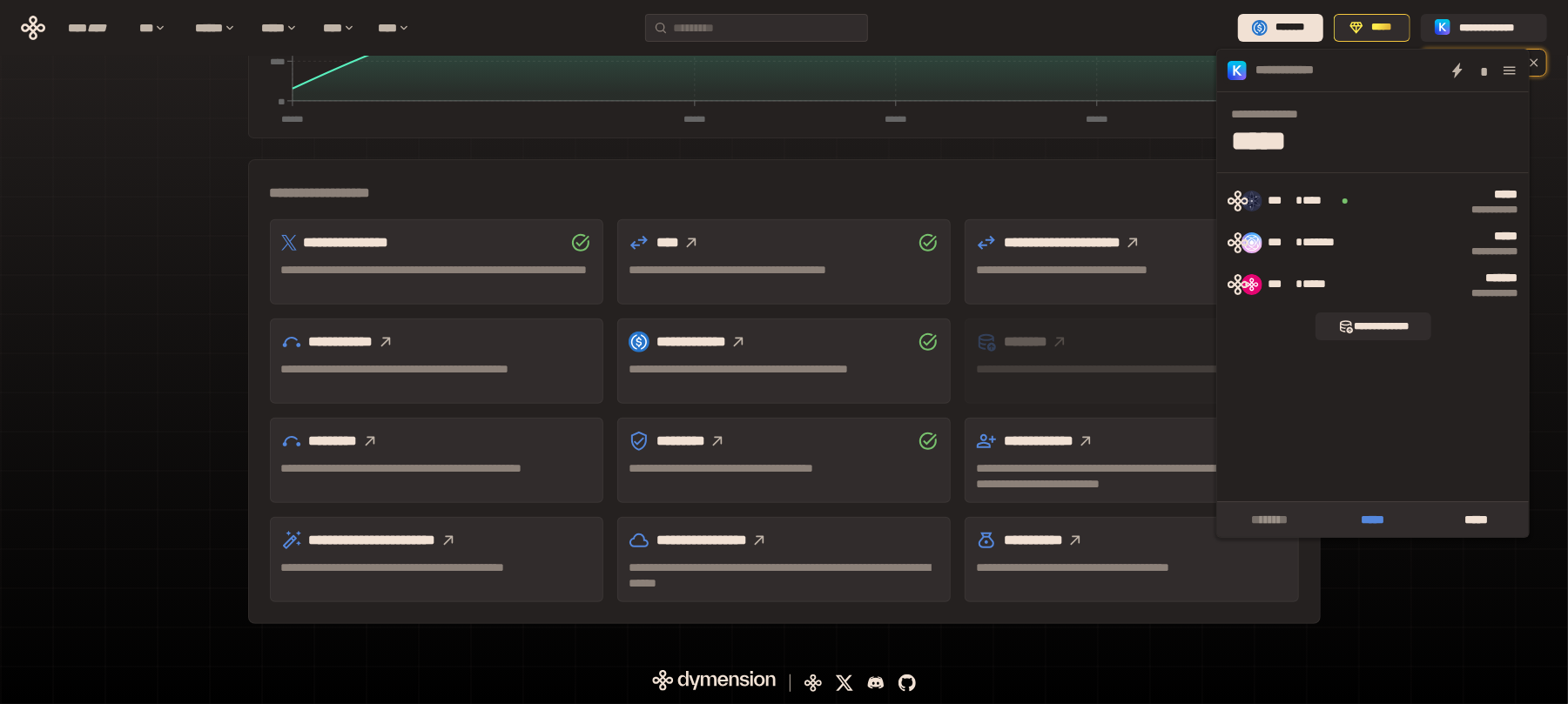click on "*****" at bounding box center (1372, 520) 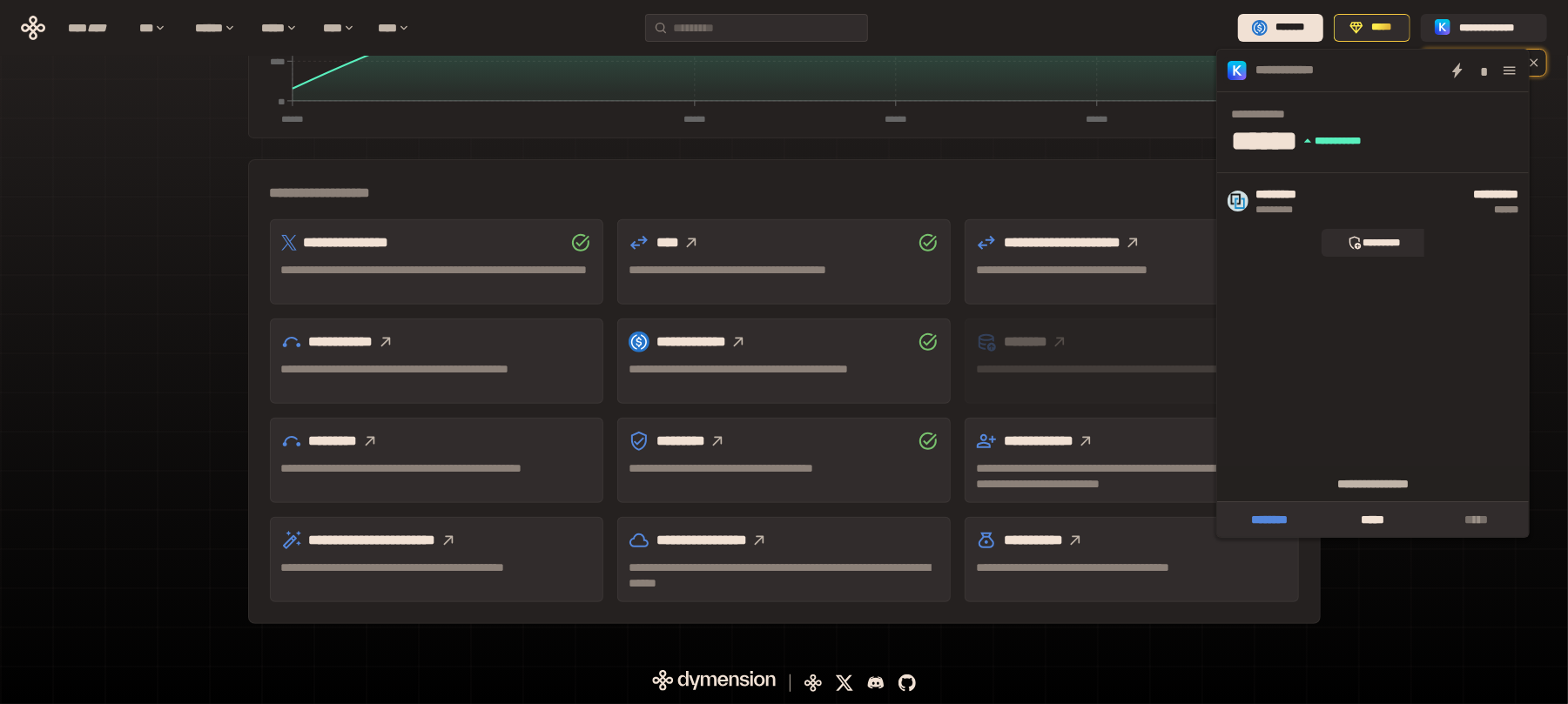 drag, startPoint x: 1230, startPoint y: 517, endPoint x: 1242, endPoint y: 516, distance: 12.041595 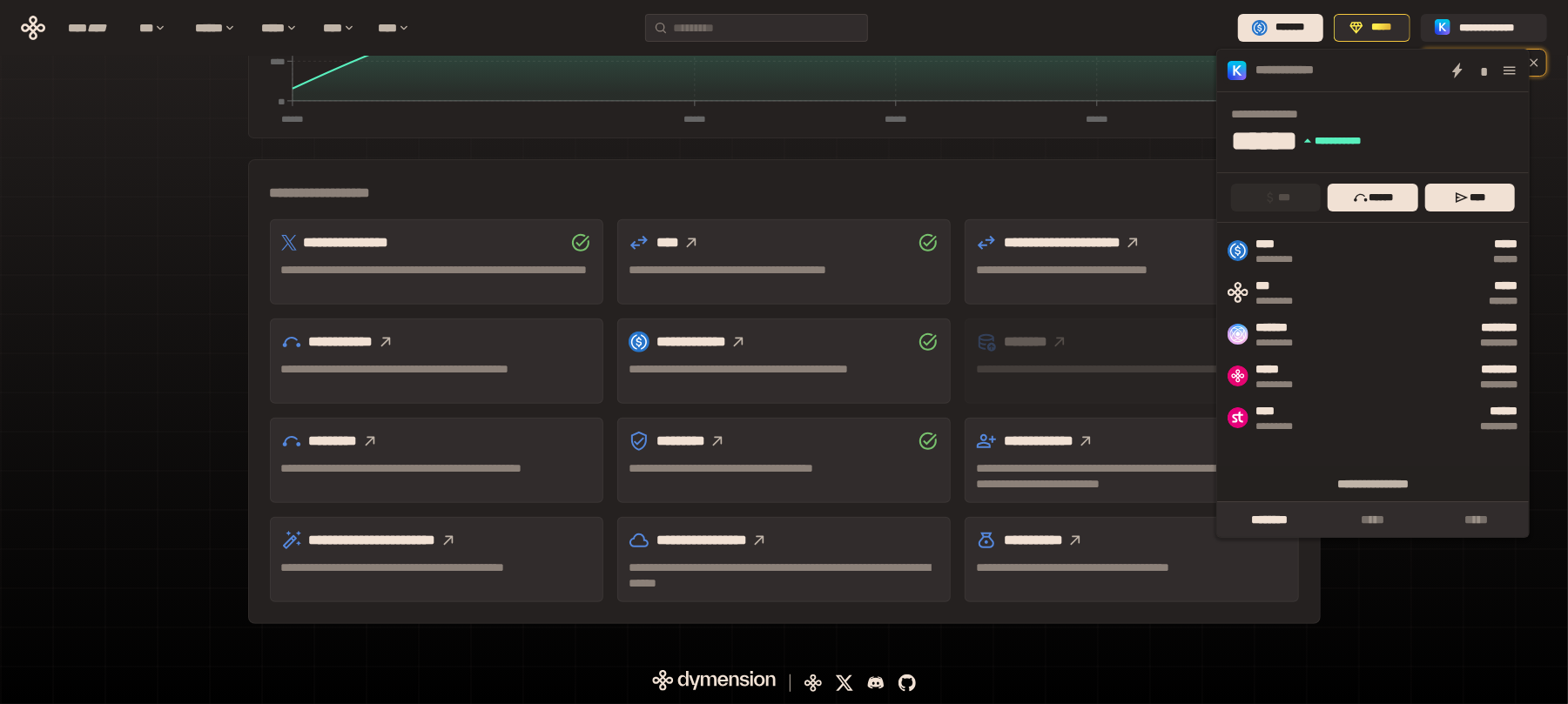 click on "**********" at bounding box center [784, 151] 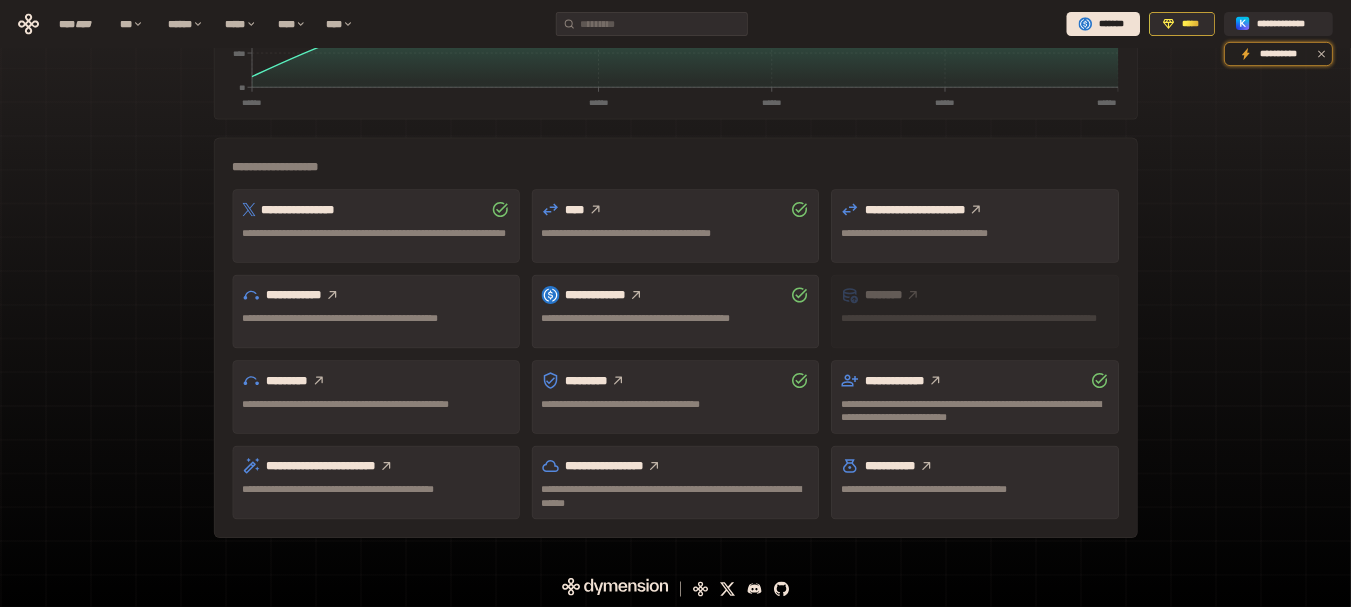 scroll, scrollTop: 0, scrollLeft: 0, axis: both 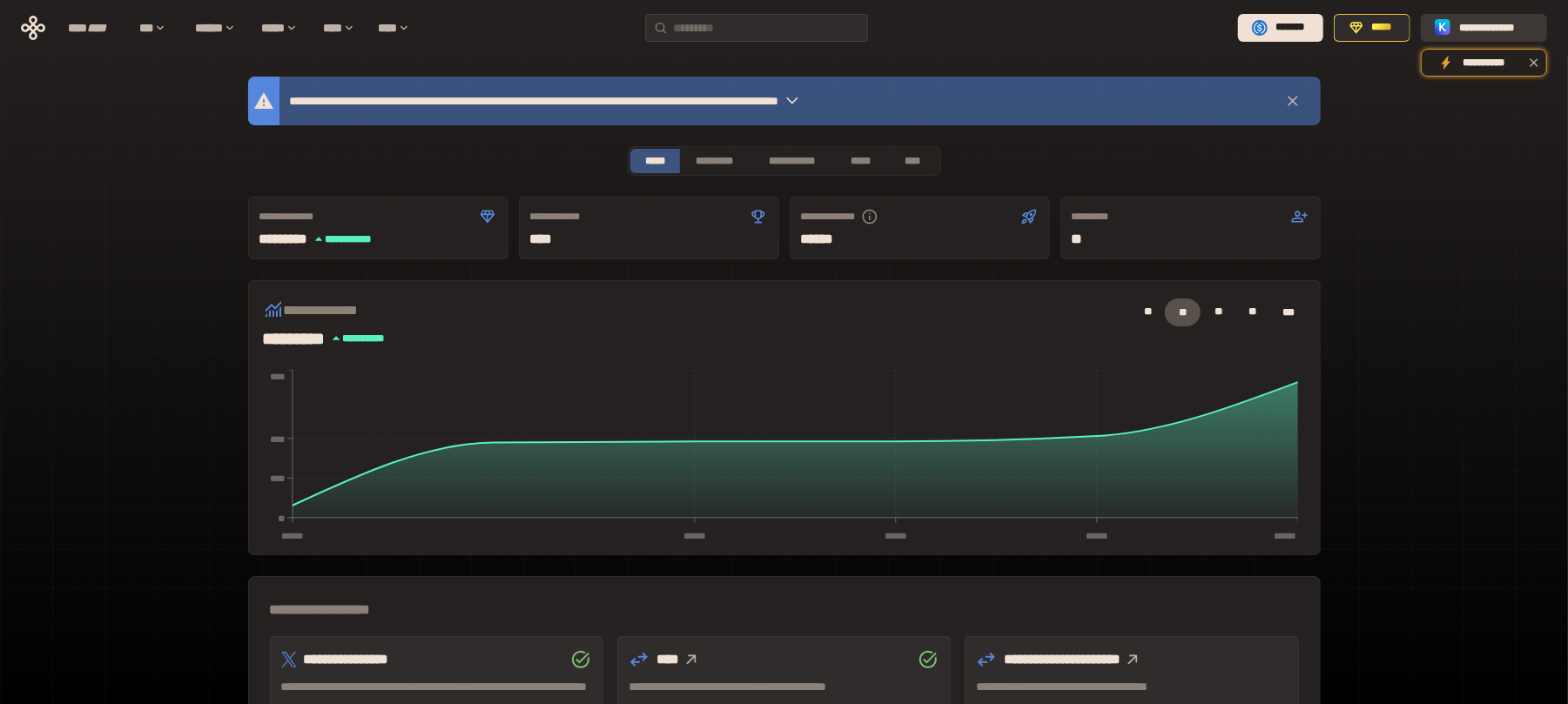 click on "**********" at bounding box center (1496, 28) 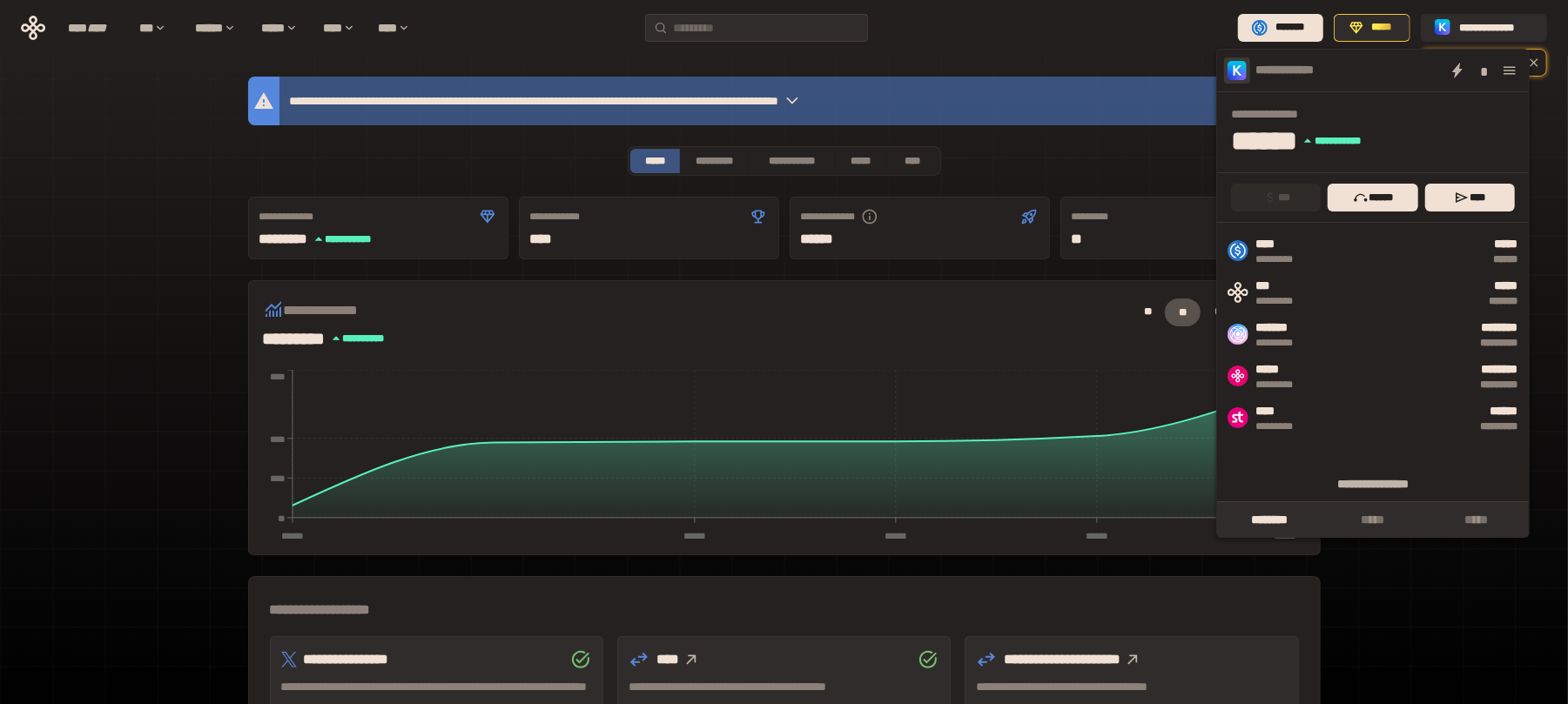 click 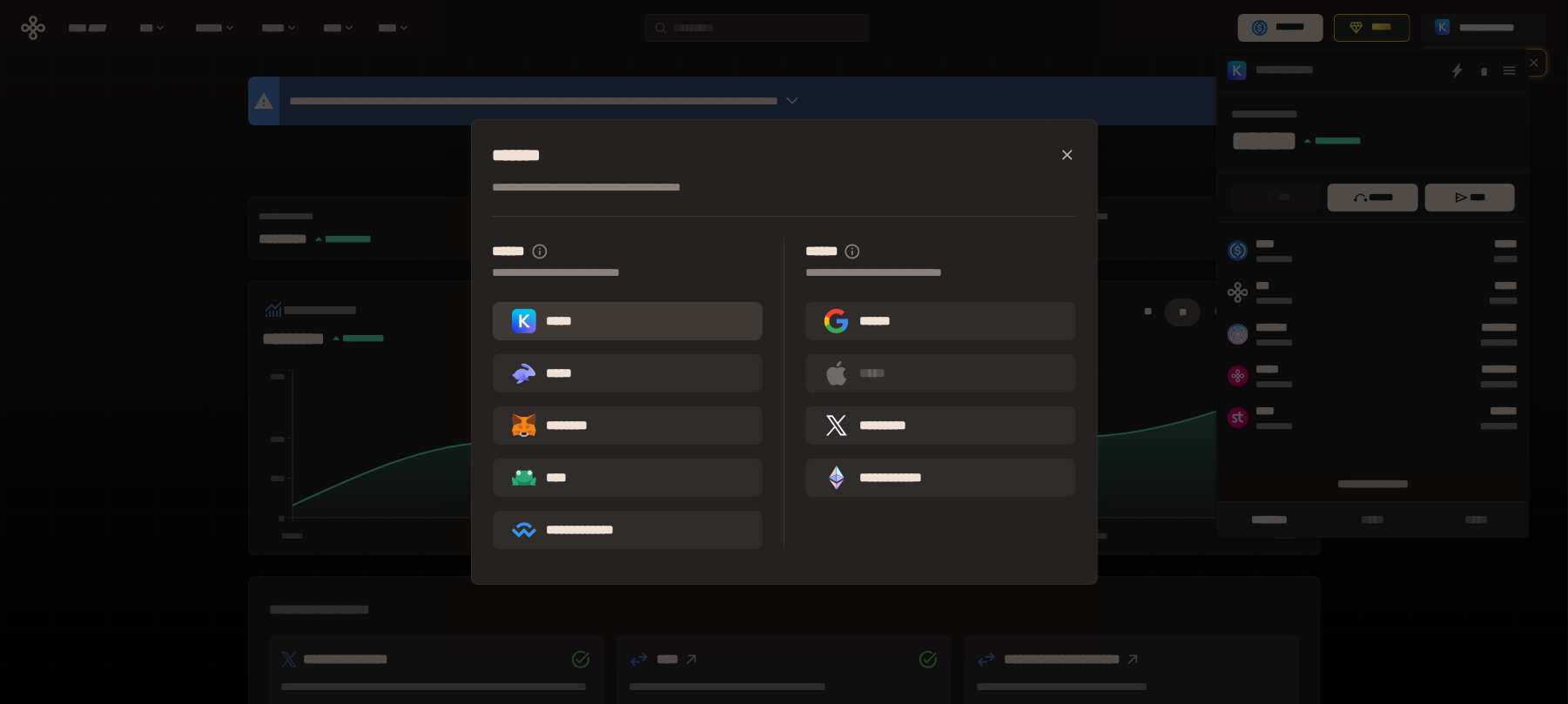 click on "*****" at bounding box center (628, 321) 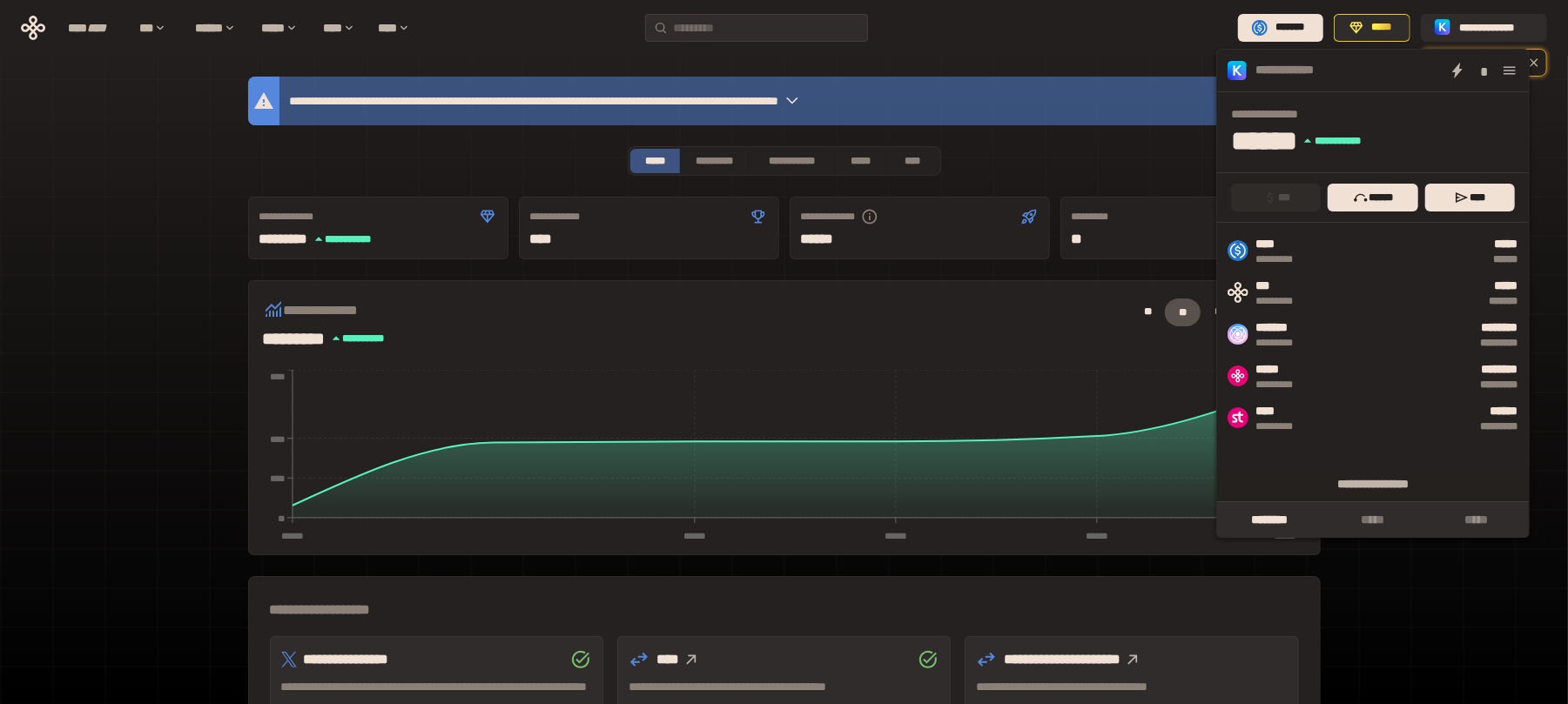 click at bounding box center [1510, 70] 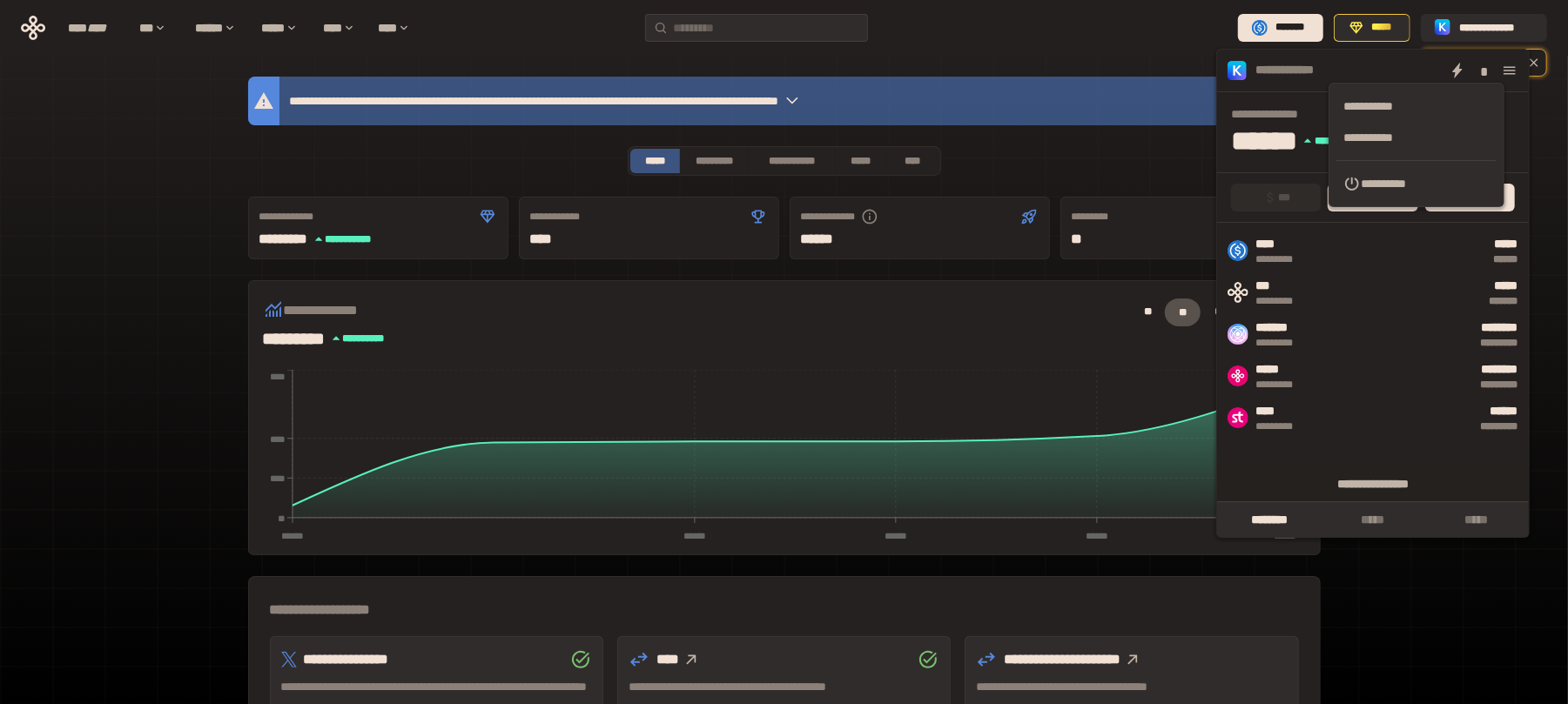 click on "[FIRST] [LAST] [NUMBER] [STREET] [CITY] [STATE] [POSTAL_CODE] [COUNTRY] [PHONE] [EMAIL]" at bounding box center (784, 619) 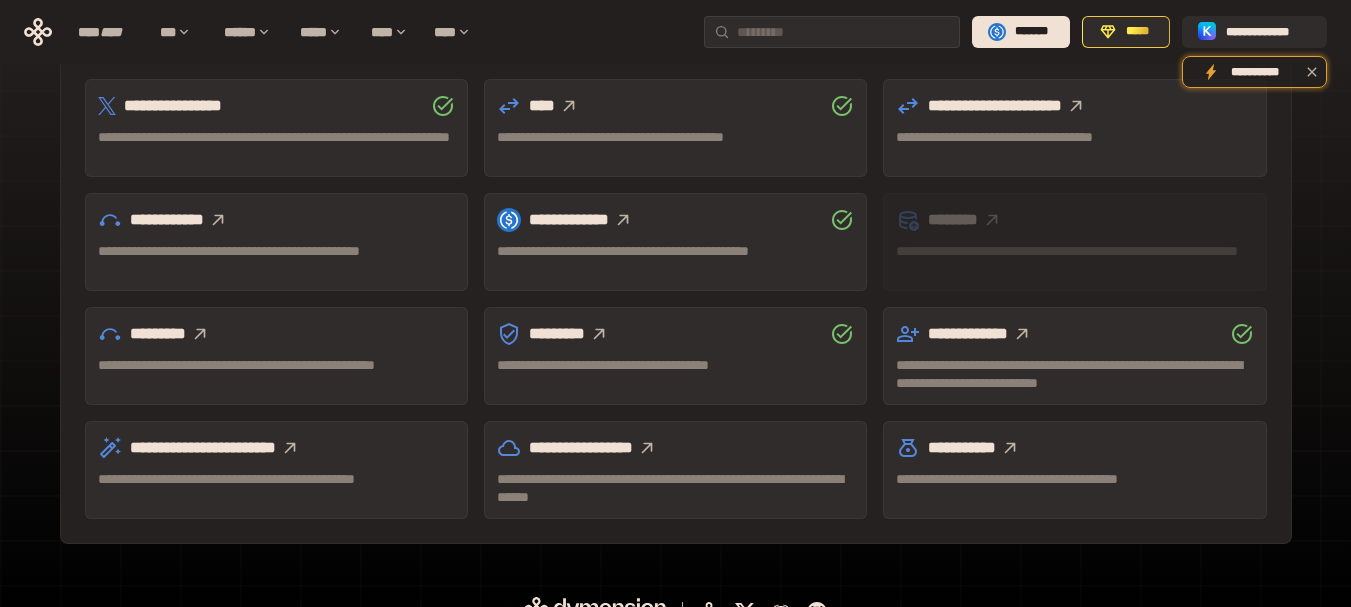 scroll, scrollTop: 681, scrollLeft: 0, axis: vertical 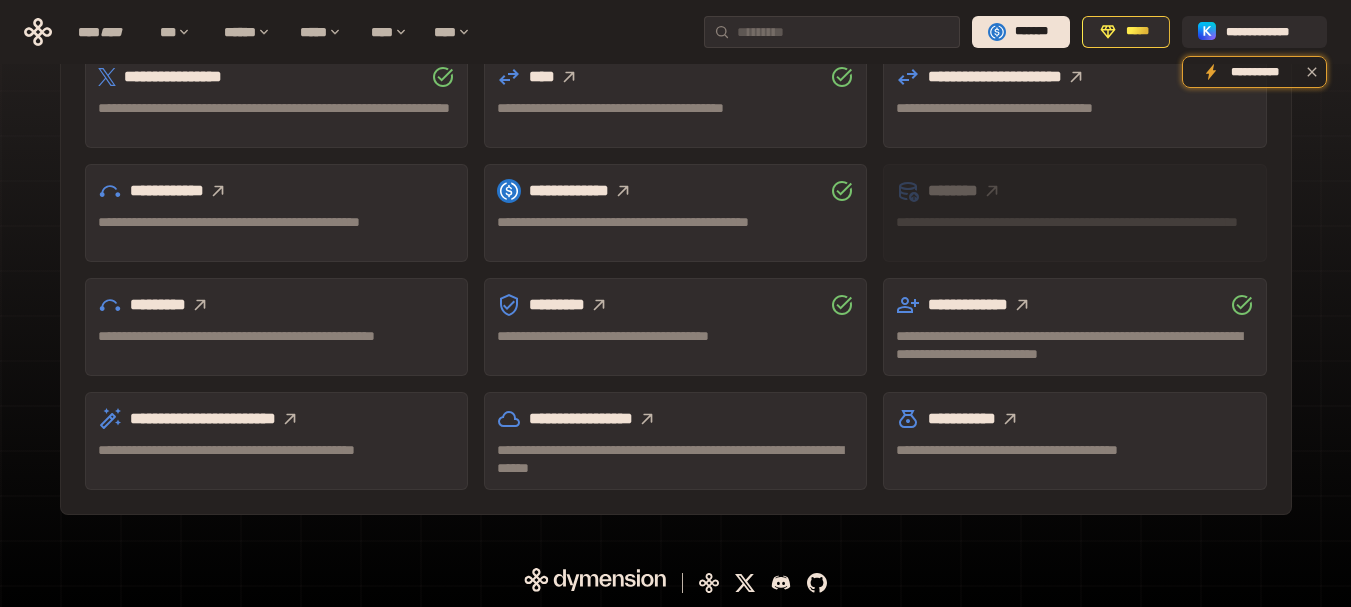 click 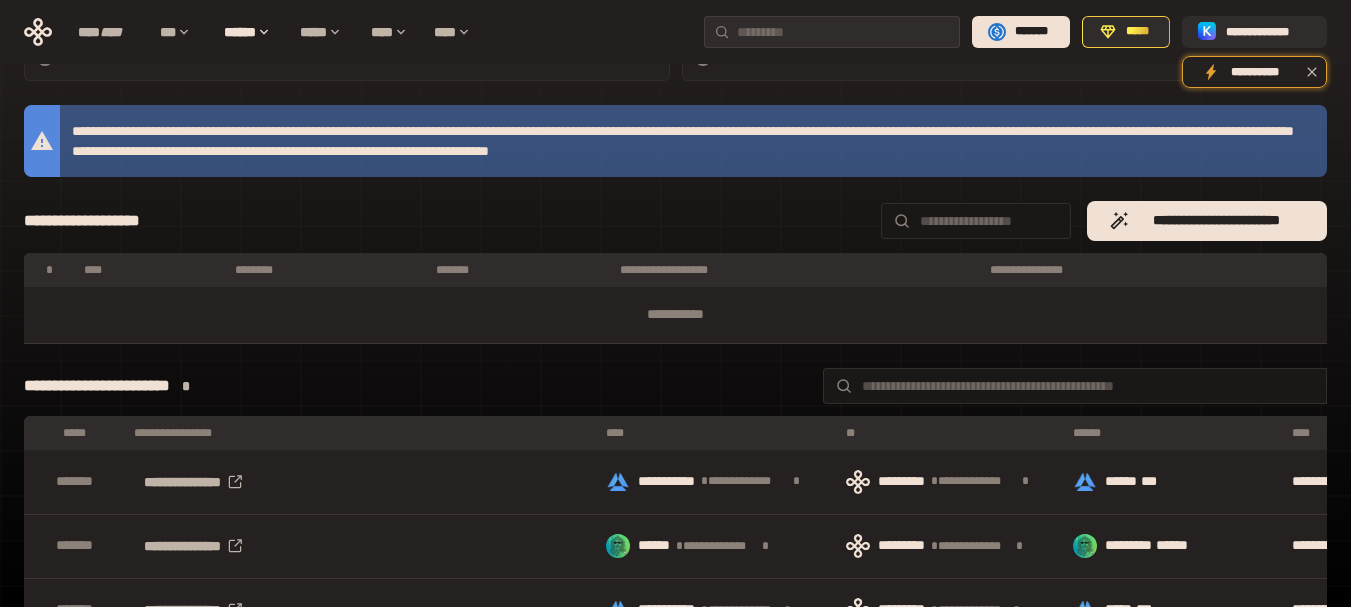 scroll, scrollTop: 681, scrollLeft: 0, axis: vertical 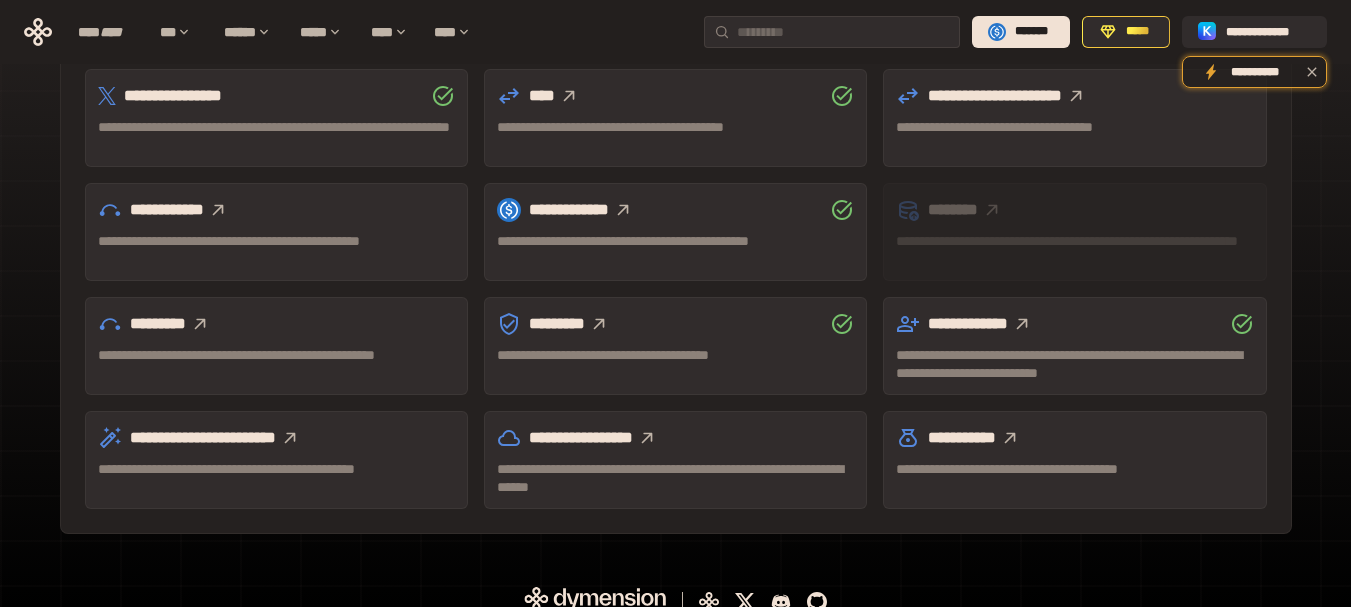 click 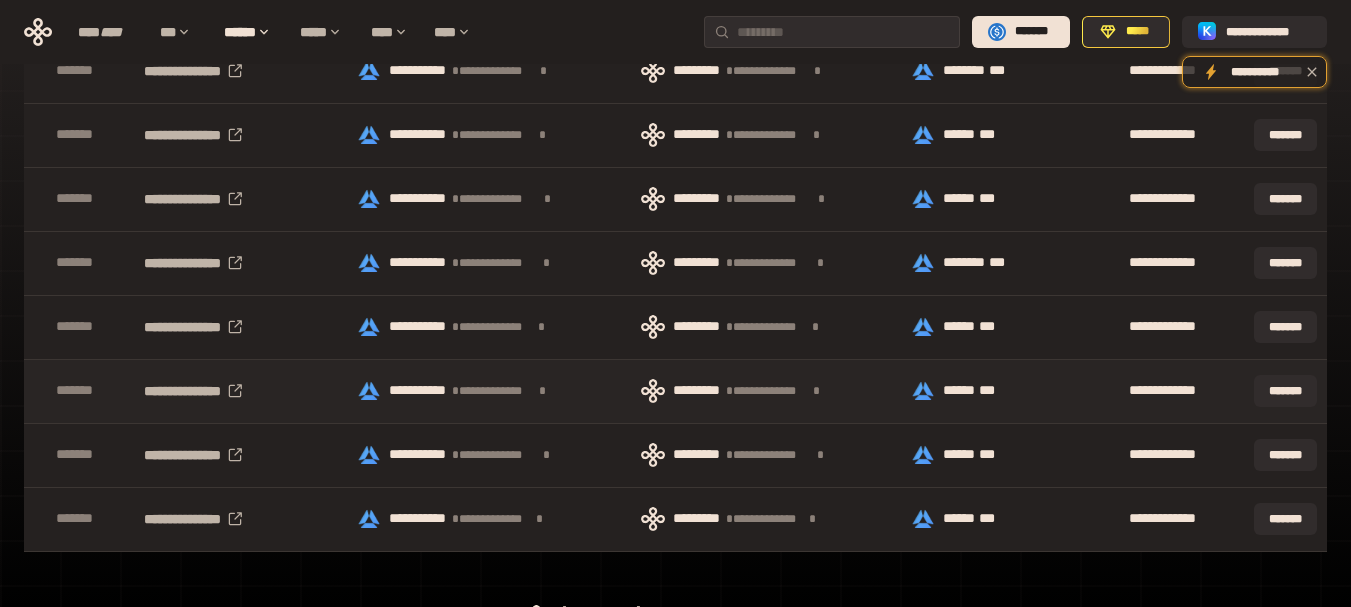 scroll, scrollTop: 100, scrollLeft: 0, axis: vertical 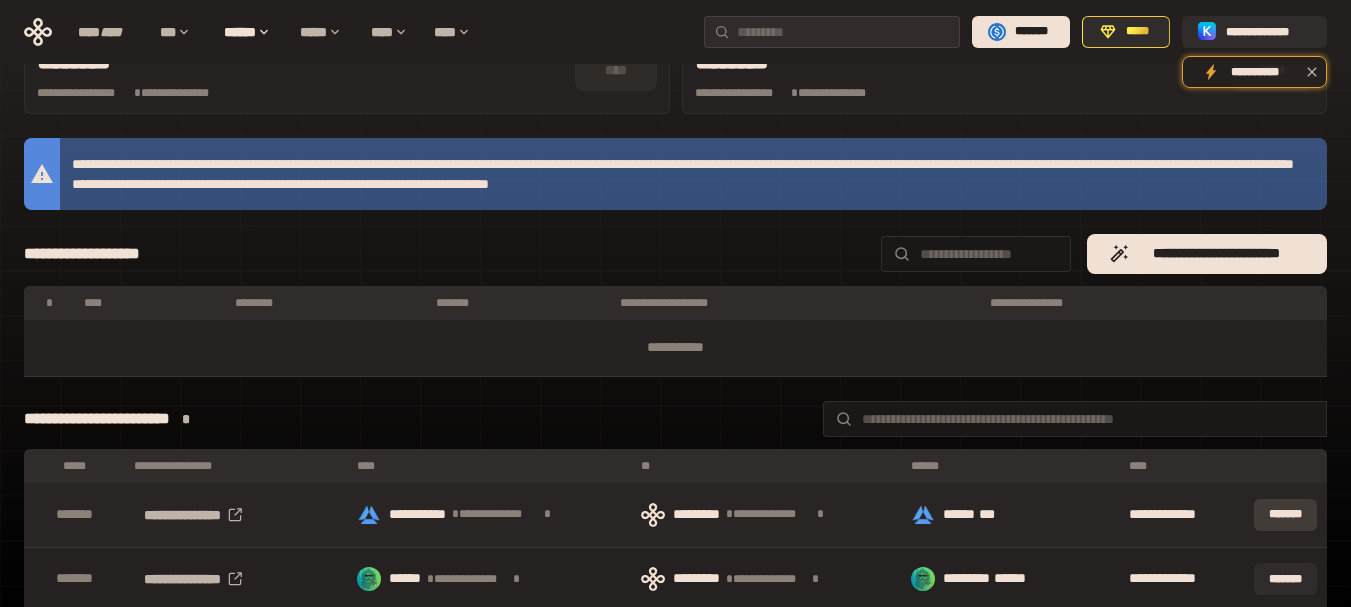 click on "*******" at bounding box center (1285, 515) 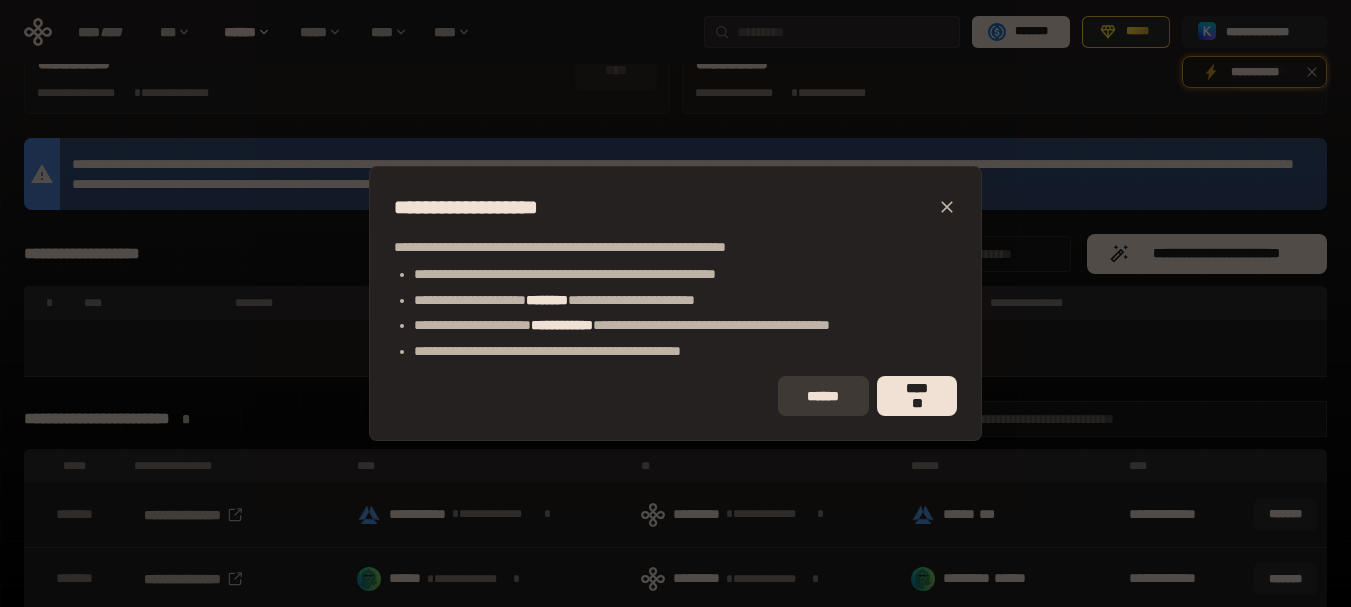 click on "******" at bounding box center [823, 396] 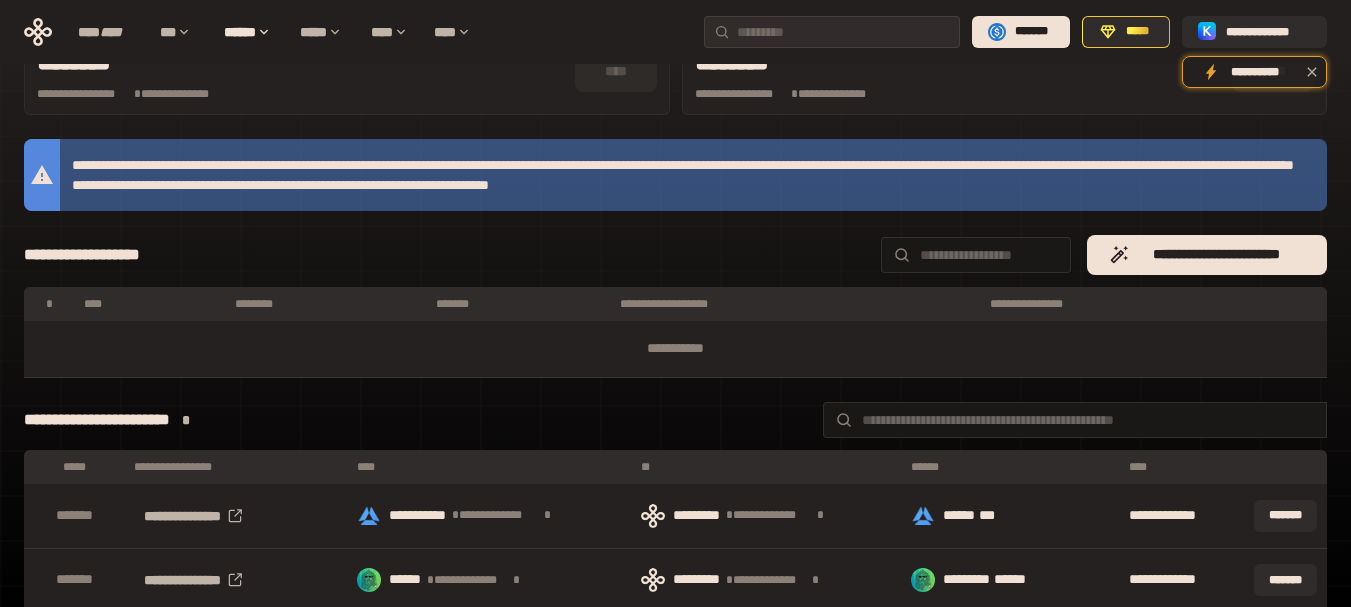 scroll, scrollTop: 0, scrollLeft: 0, axis: both 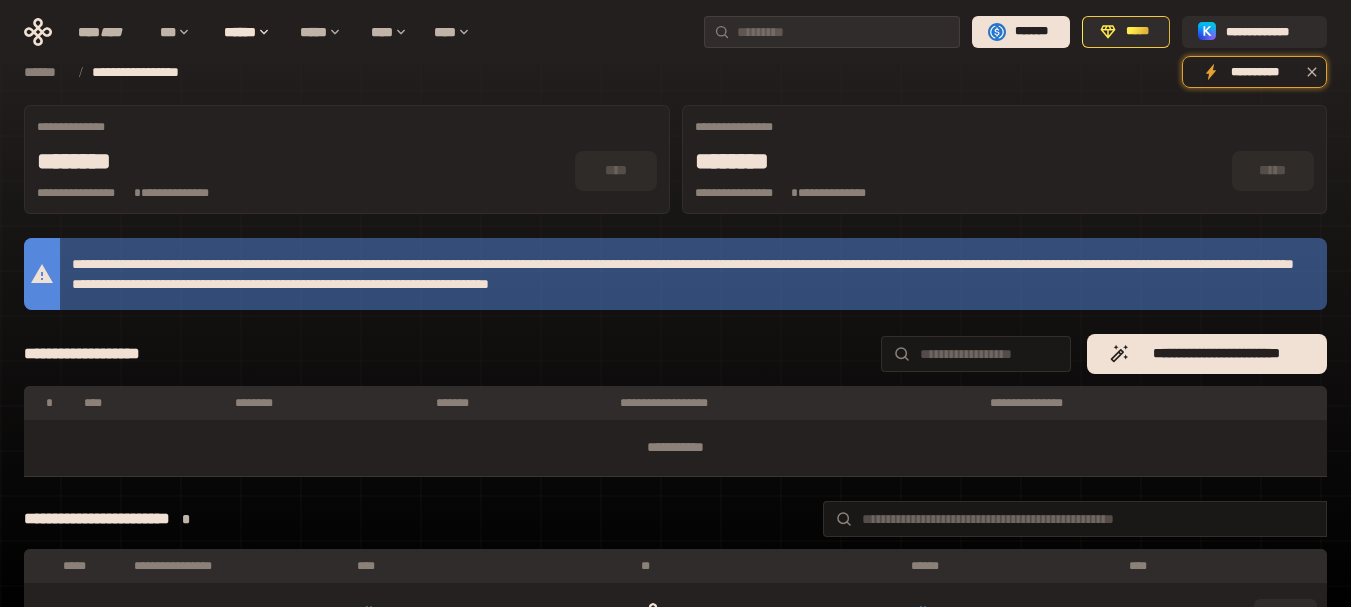 click on "******" at bounding box center [46, 72] 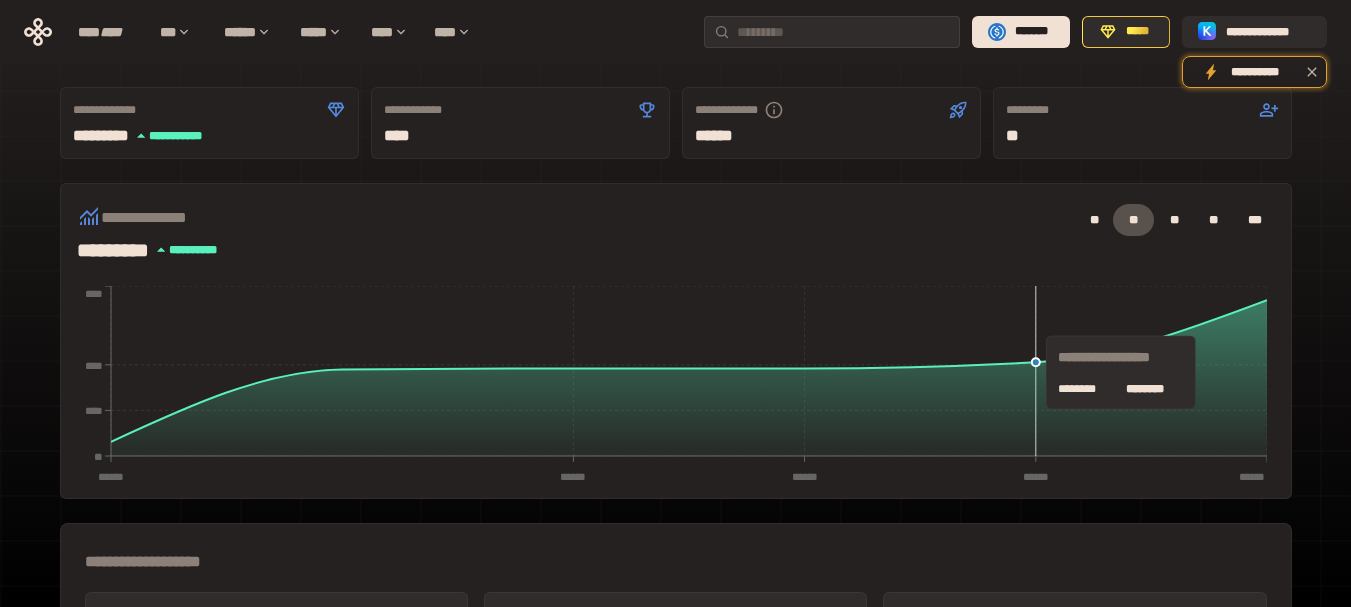 scroll, scrollTop: 0, scrollLeft: 0, axis: both 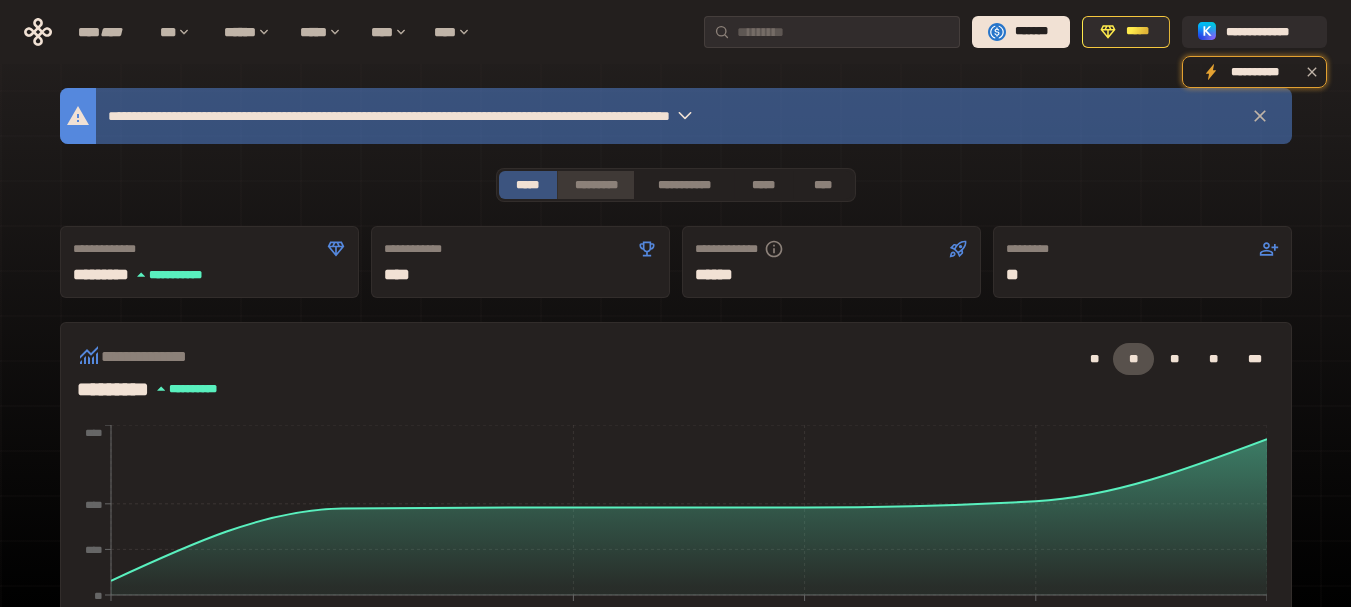 click on "*********" at bounding box center [595, 185] 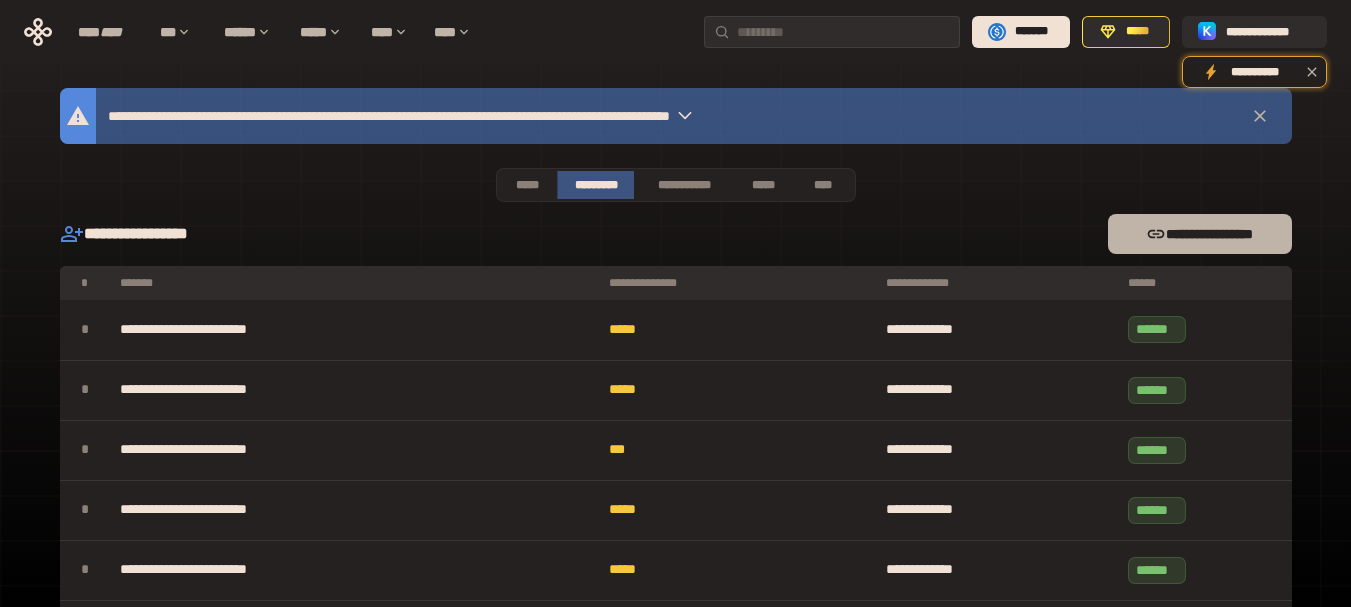click on "**********" at bounding box center [1199, 234] 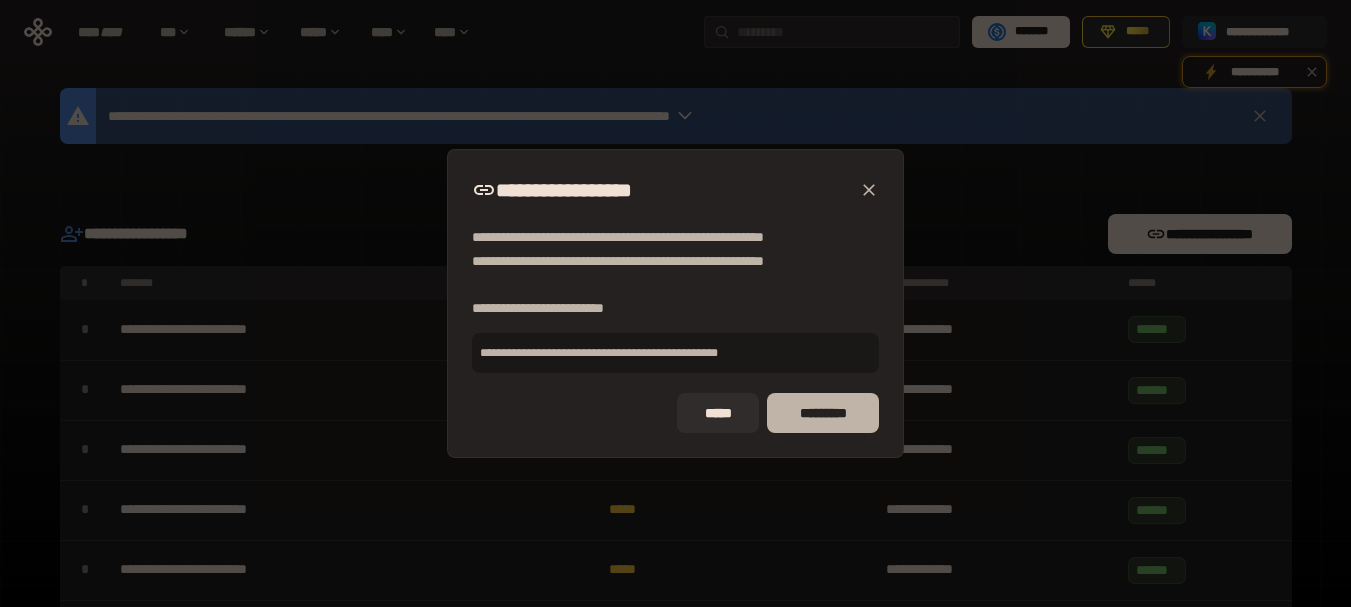 click on "*********" at bounding box center (822, 413) 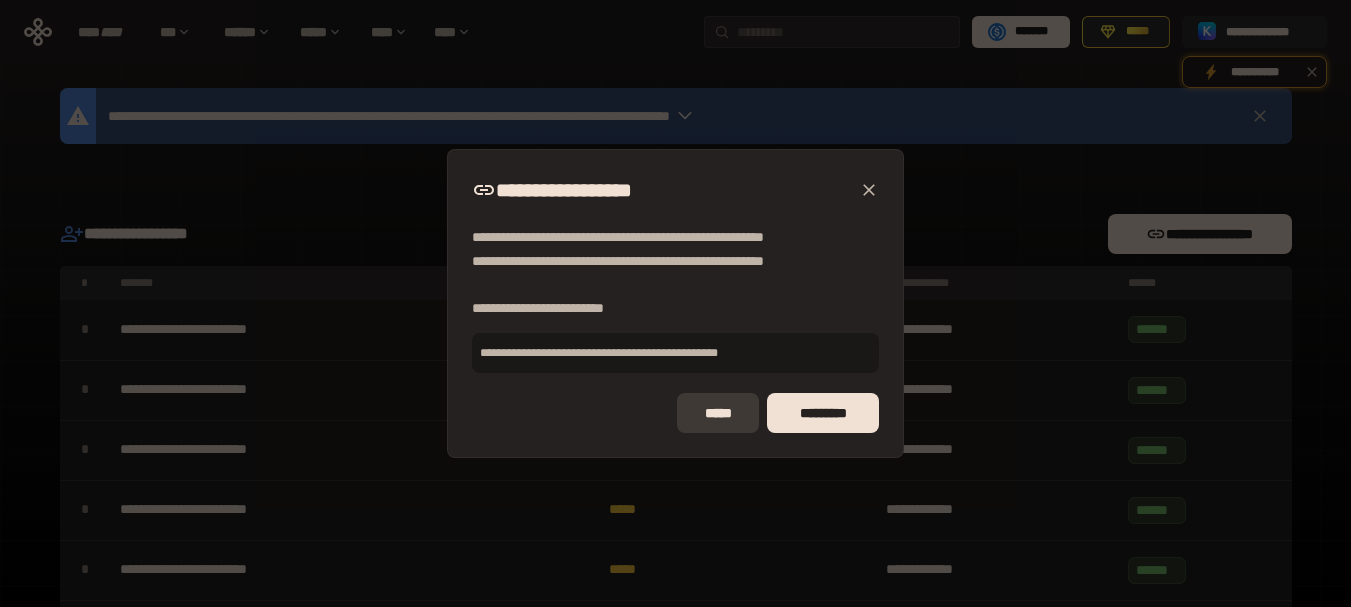click on "*****" at bounding box center (718, 413) 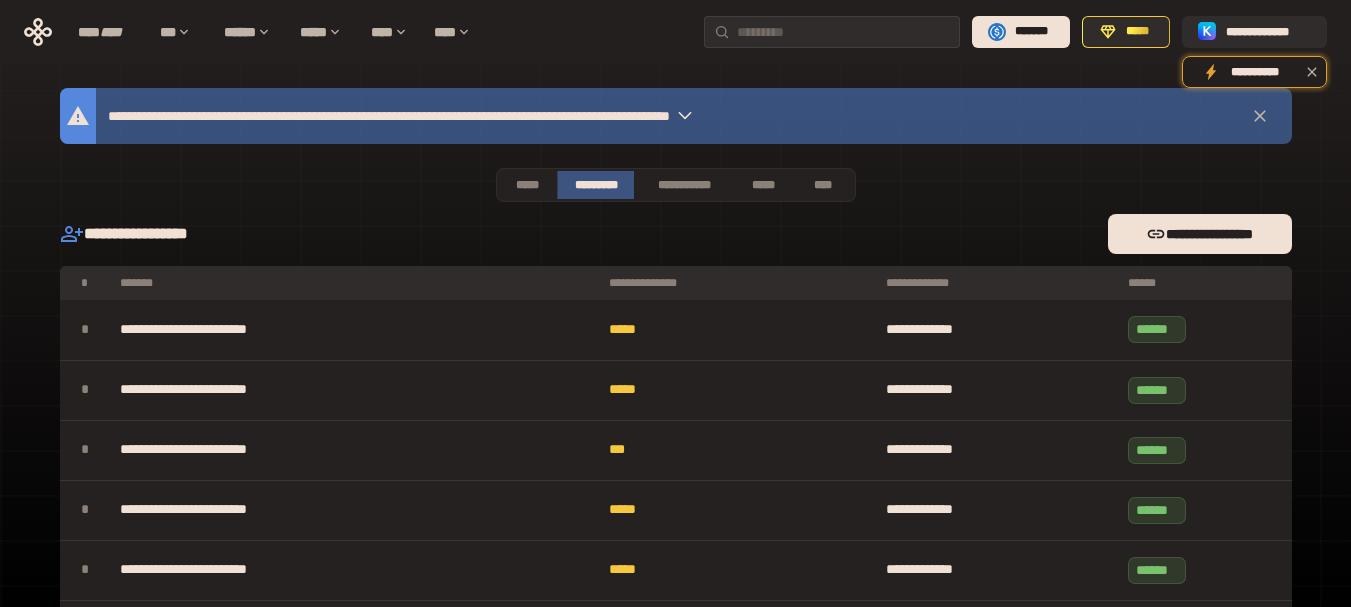 click on "[FIRST] [LAST] [NUMBER] [STREET] [CITY] [STATE] [POSTAL_CODE] [COUNTRY] [PHONE] [EMAIL]" at bounding box center [676, 594] 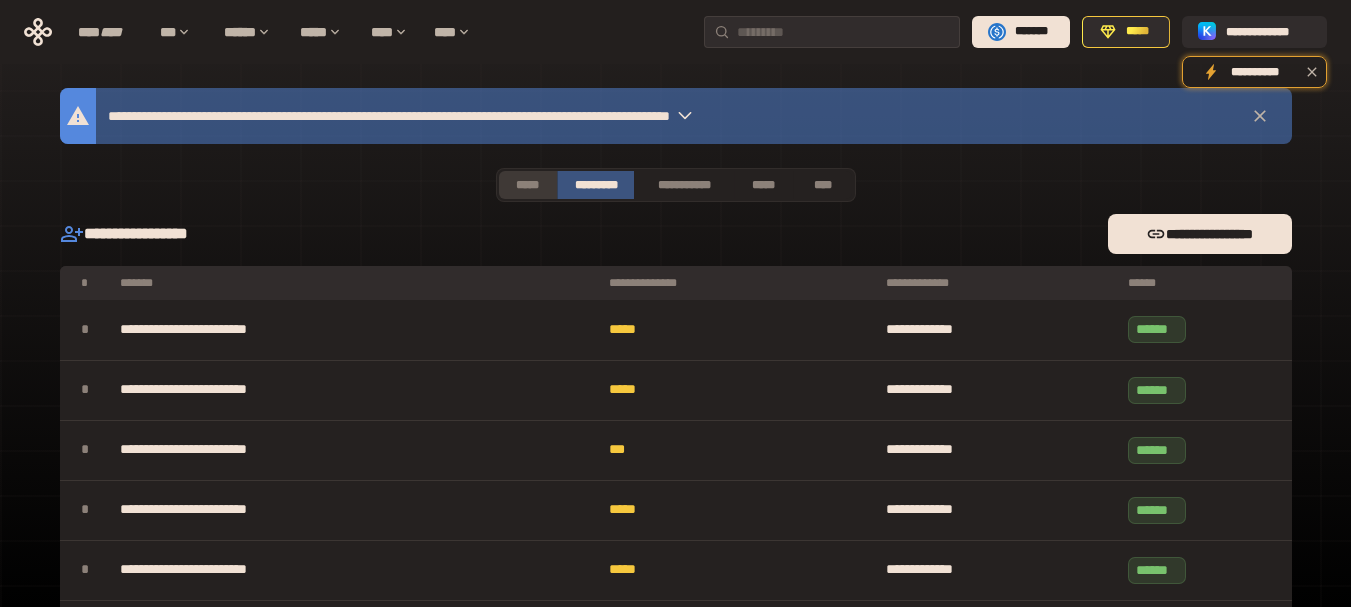click on "*****" at bounding box center [528, 185] 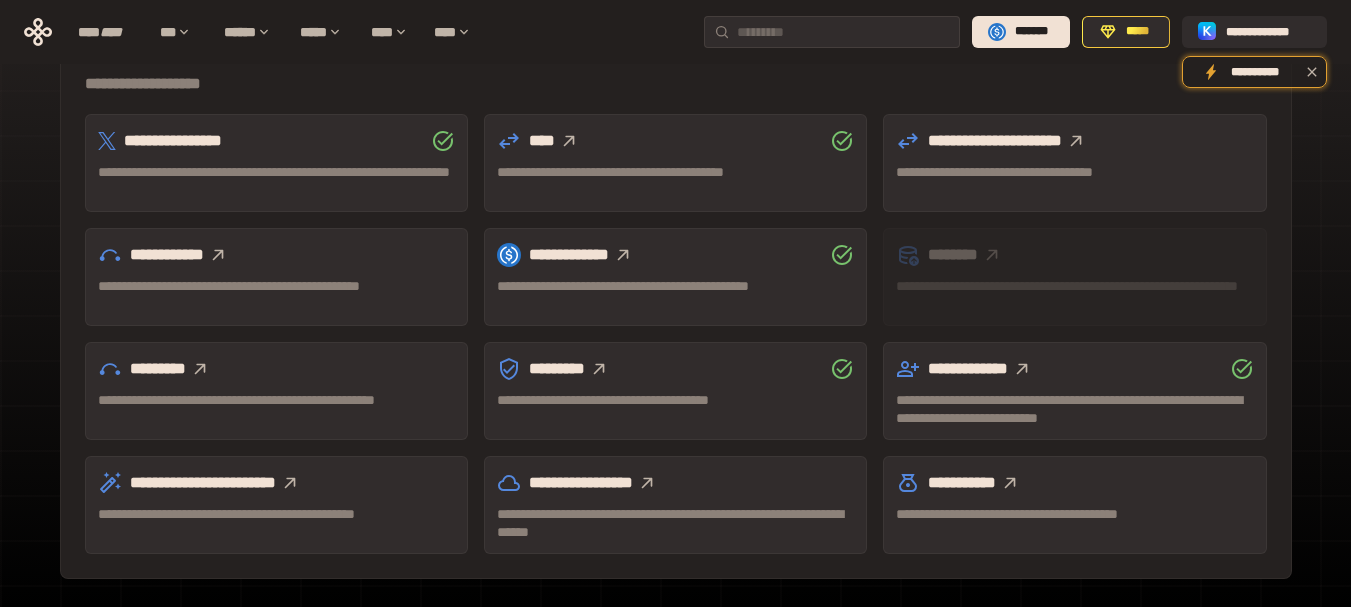 scroll, scrollTop: 581, scrollLeft: 0, axis: vertical 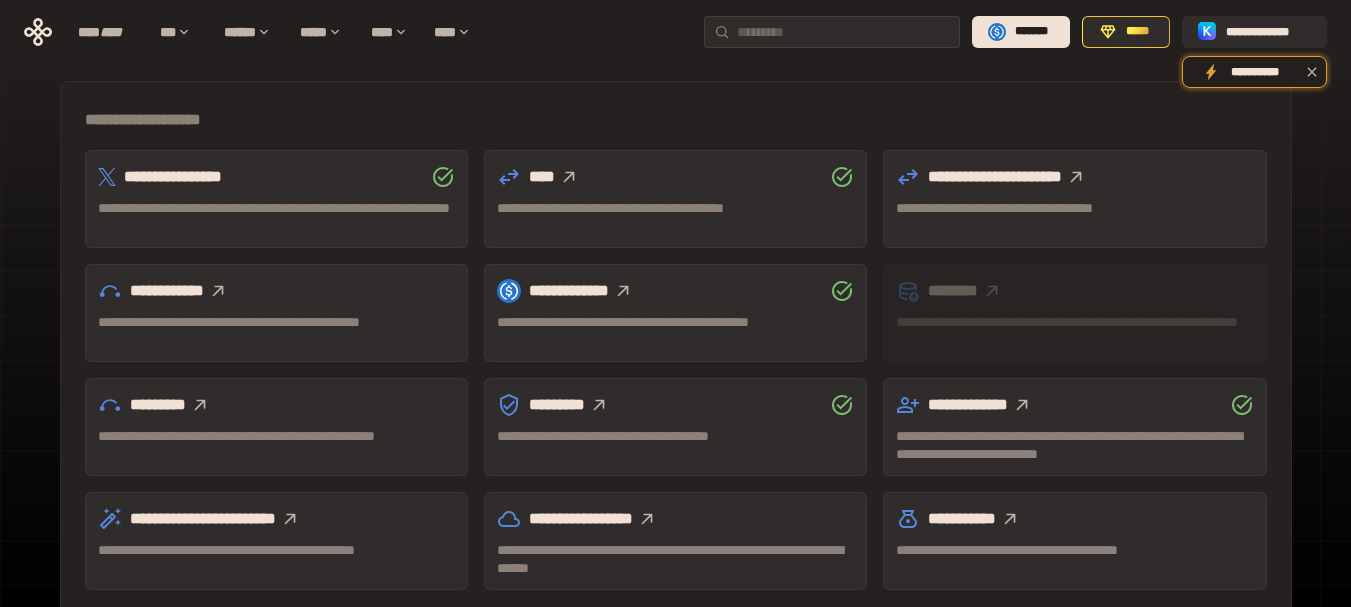 click on "**********" at bounding box center [675, 39] 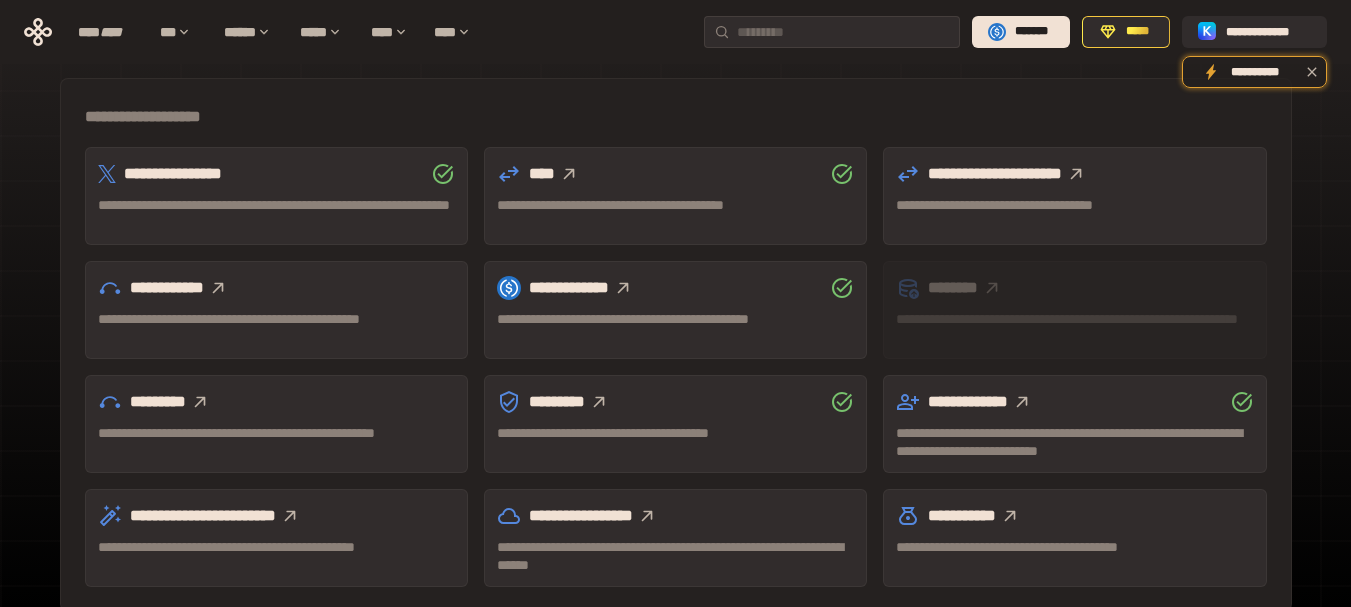 scroll, scrollTop: 586, scrollLeft: 0, axis: vertical 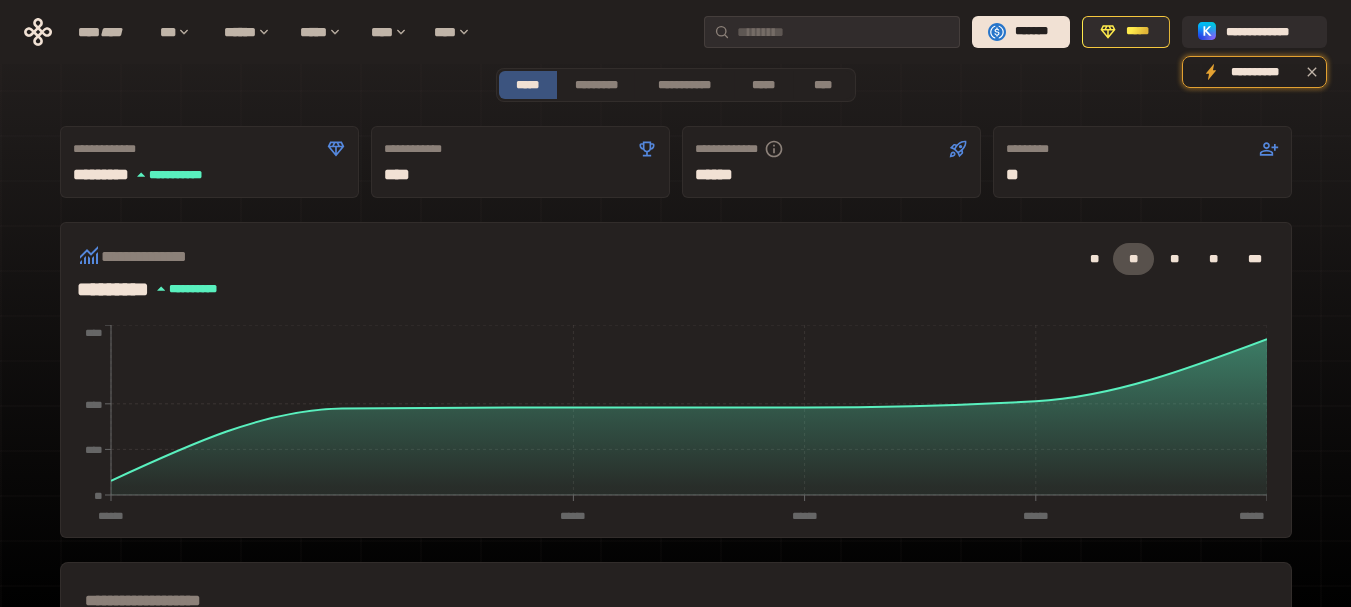 click on "****" at bounding box center [520, 175] 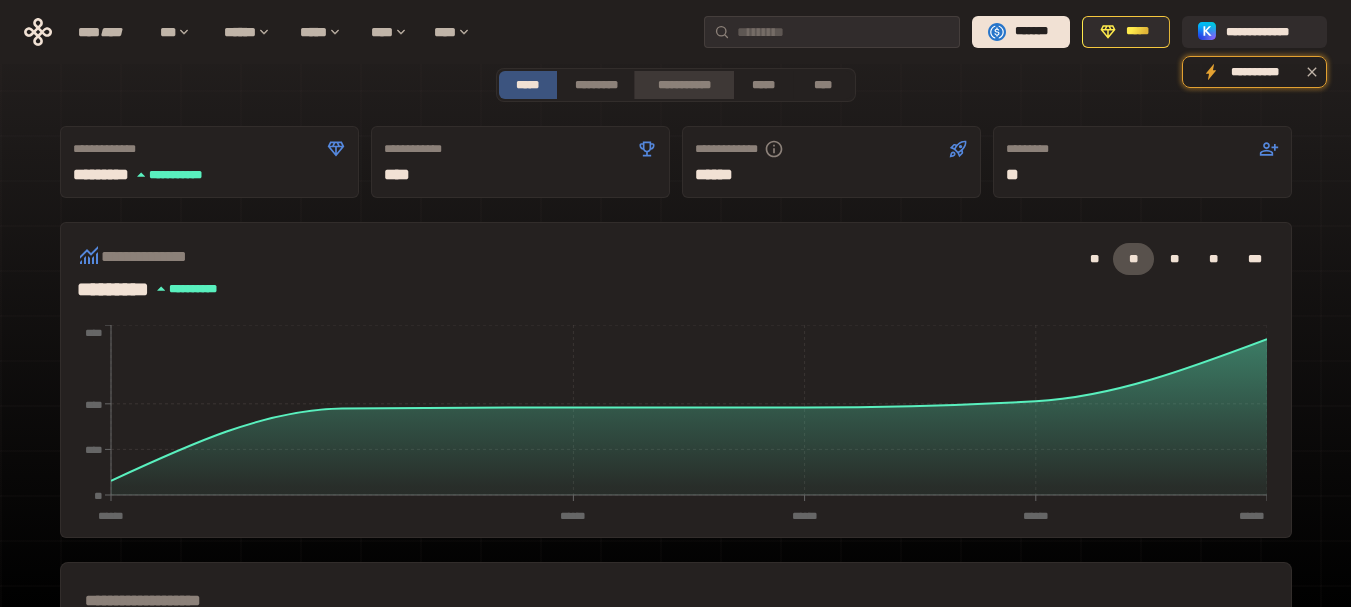 click on "**********" at bounding box center (683, 85) 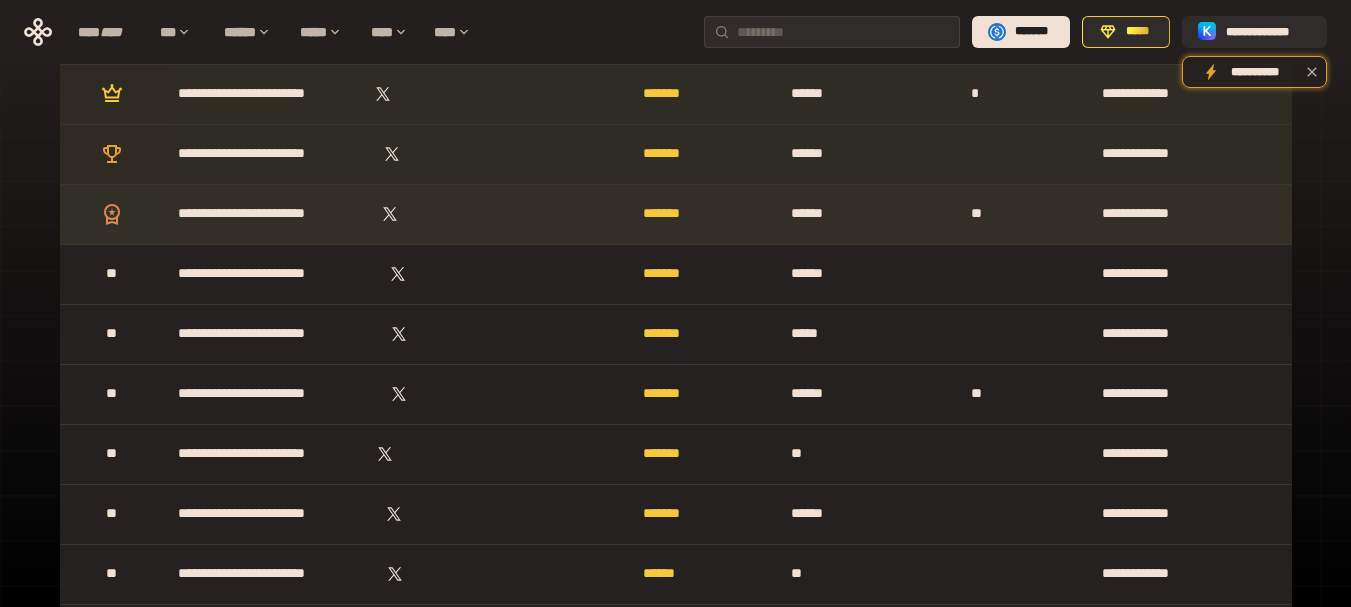 scroll, scrollTop: 0, scrollLeft: 0, axis: both 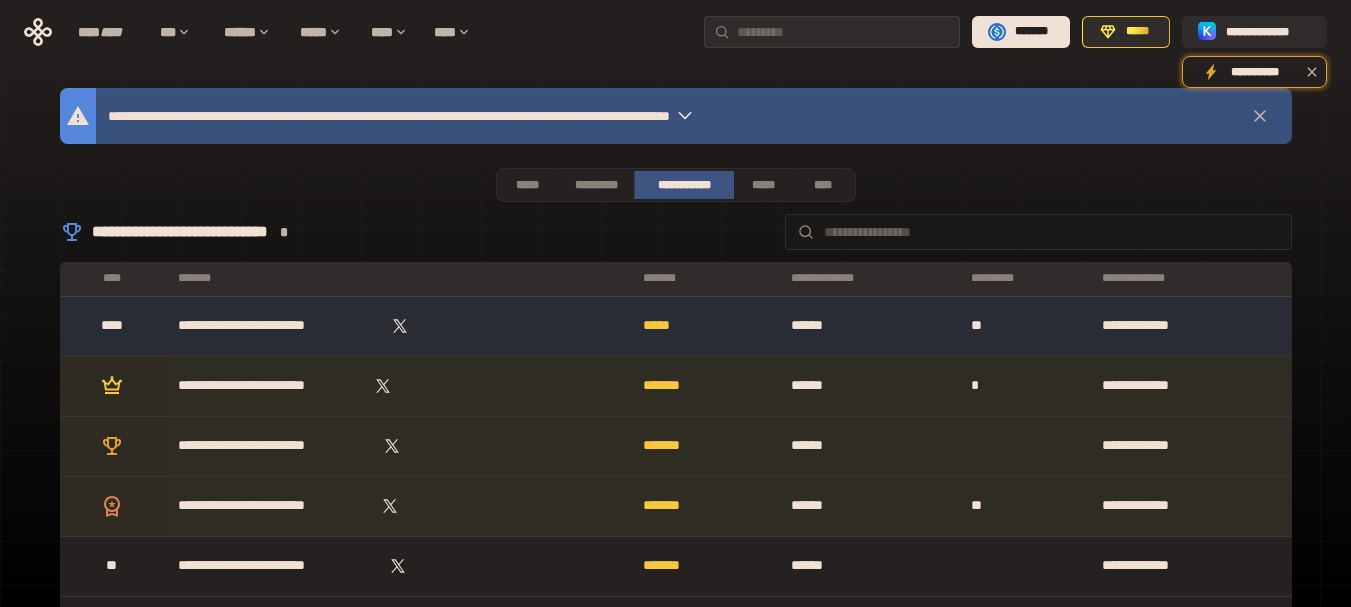 drag, startPoint x: 983, startPoint y: 294, endPoint x: 993, endPoint y: 278, distance: 18.867962 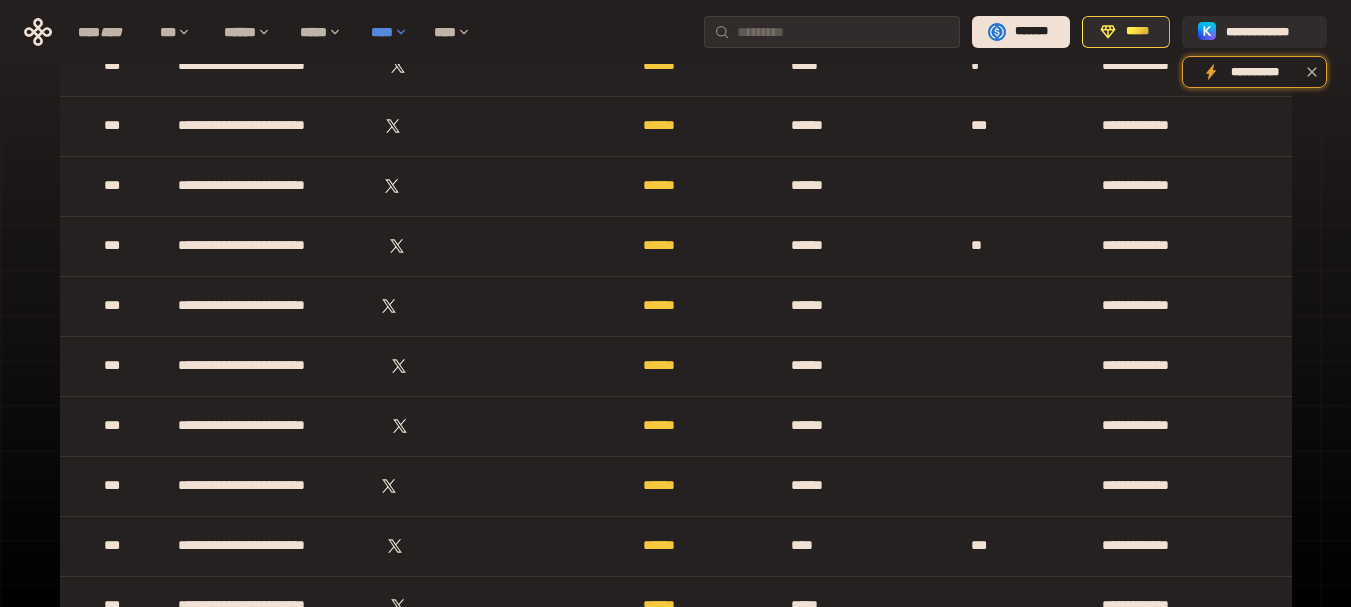 scroll, scrollTop: 500, scrollLeft: 0, axis: vertical 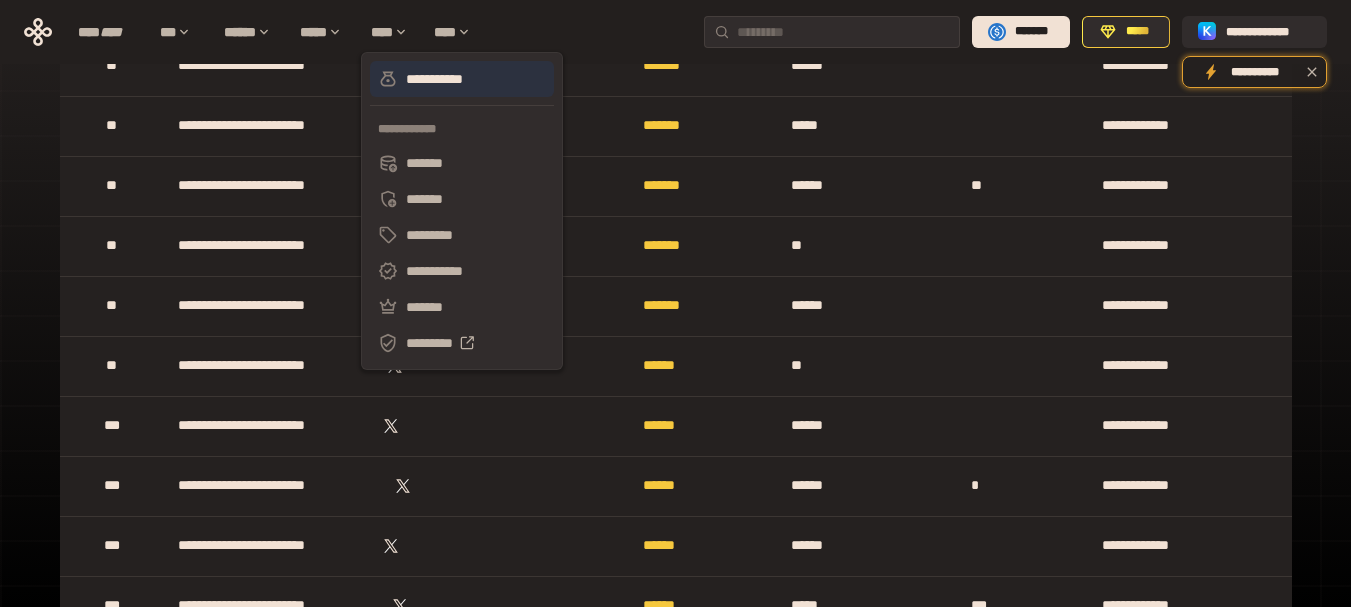 click on "**********" at bounding box center (462, 79) 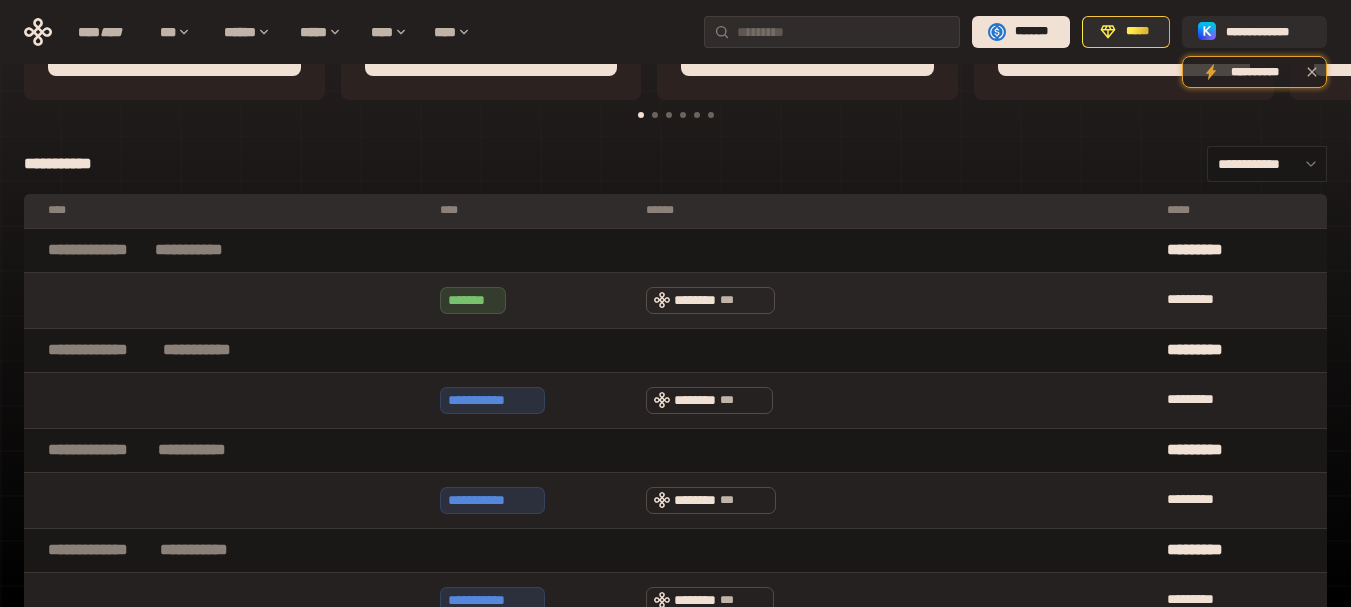 scroll, scrollTop: 0, scrollLeft: 0, axis: both 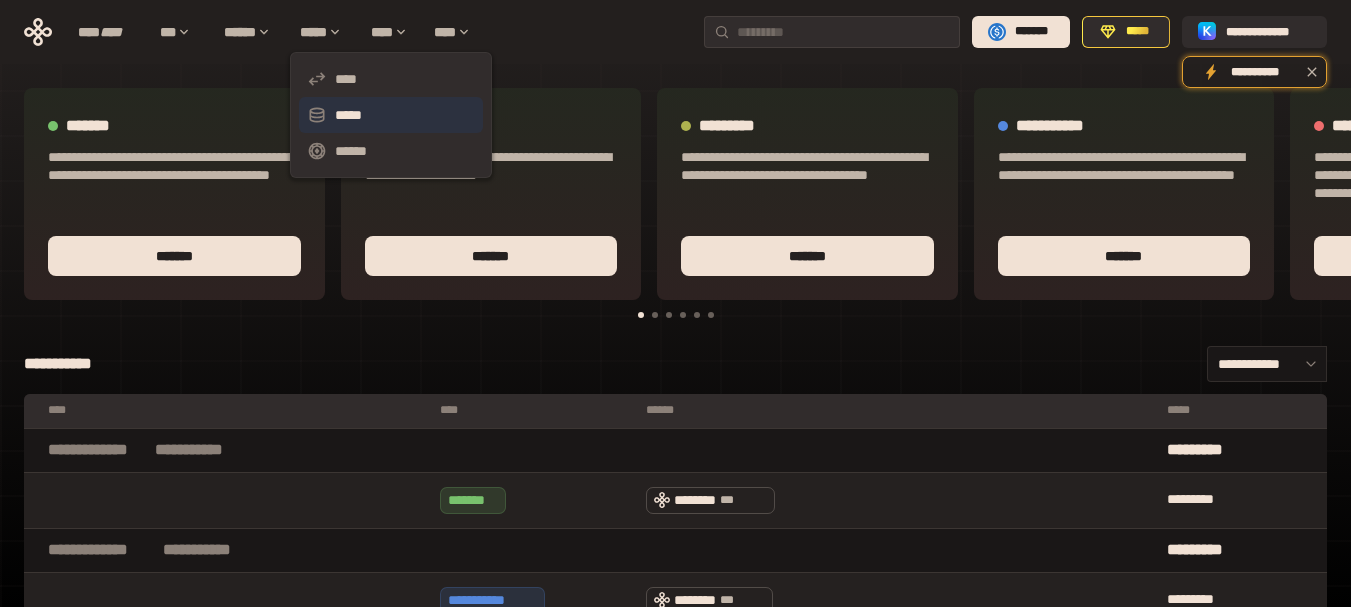 click on "*****" at bounding box center [391, 115] 